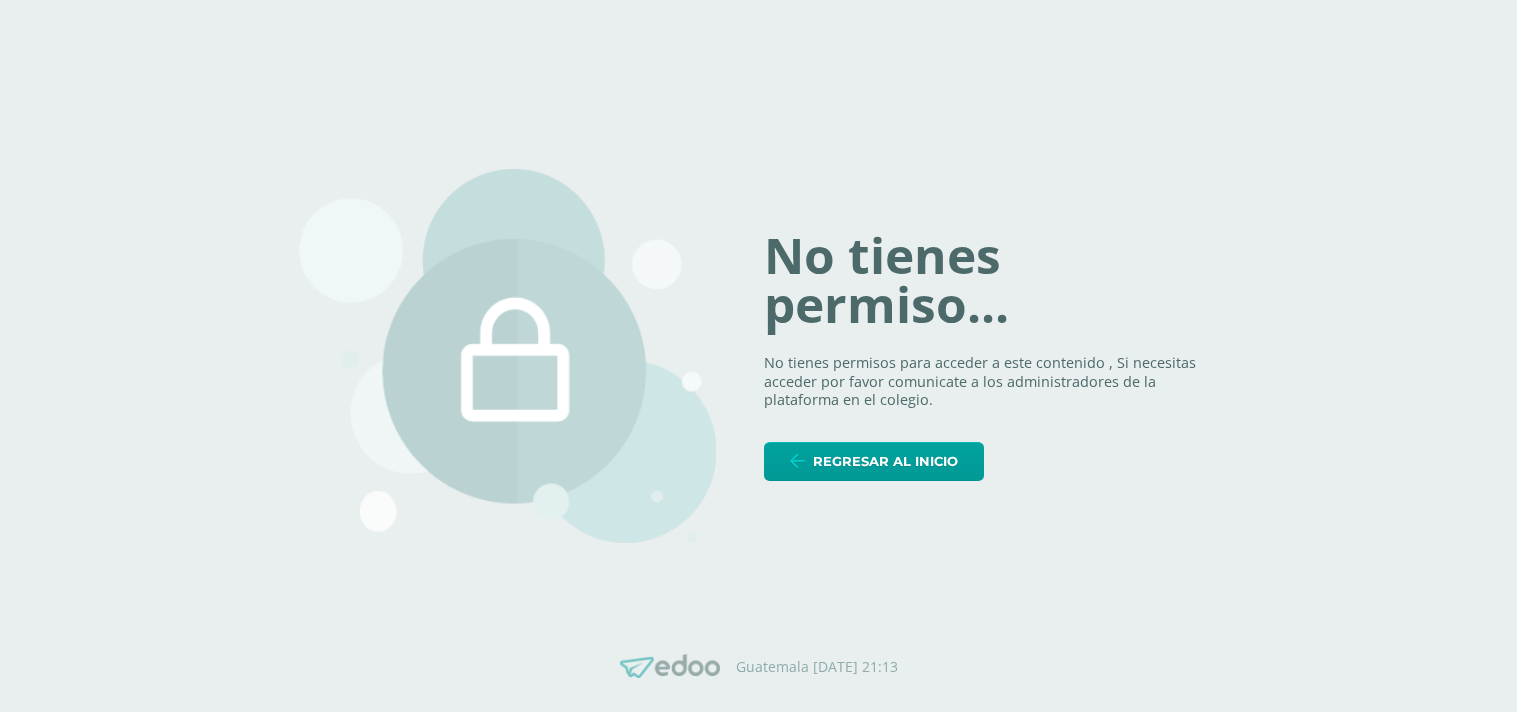 scroll, scrollTop: 0, scrollLeft: 0, axis: both 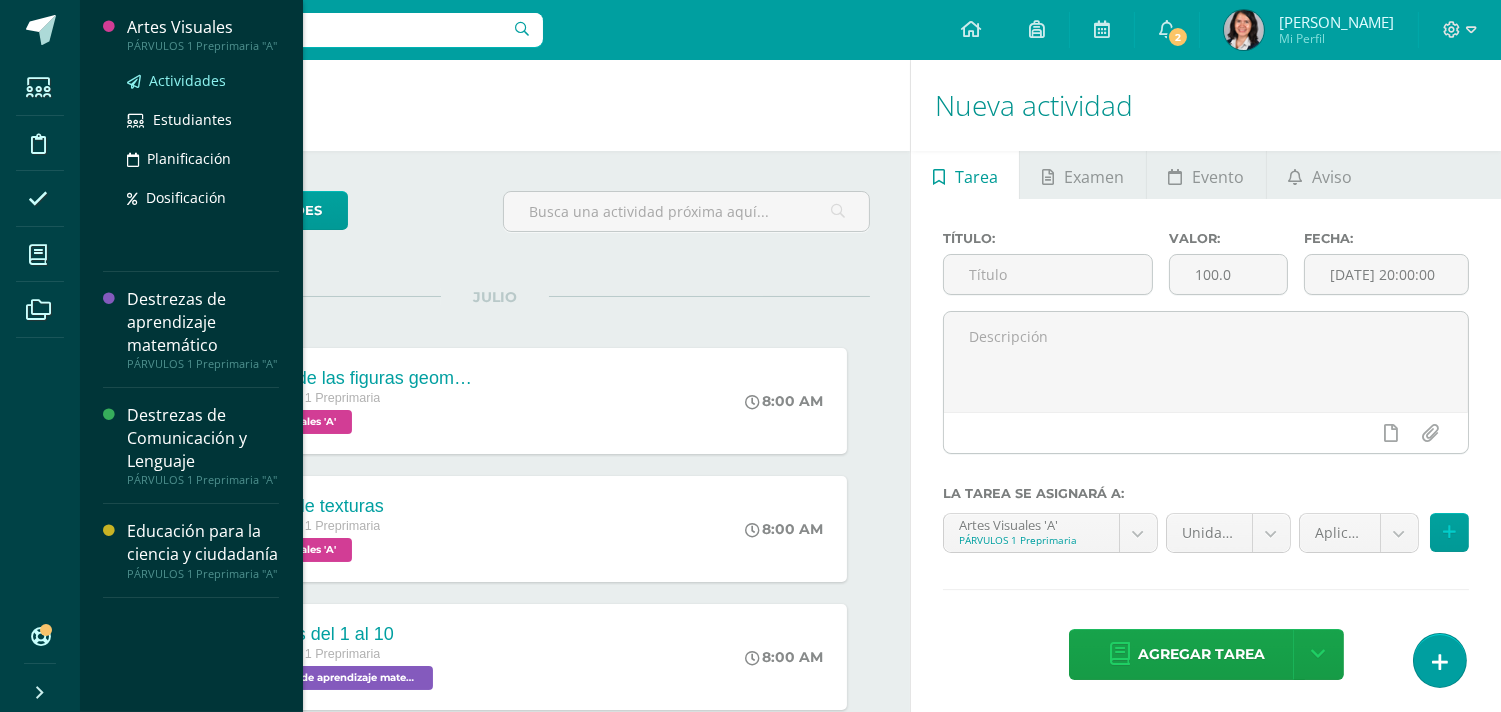 click on "Actividades" at bounding box center (187, 80) 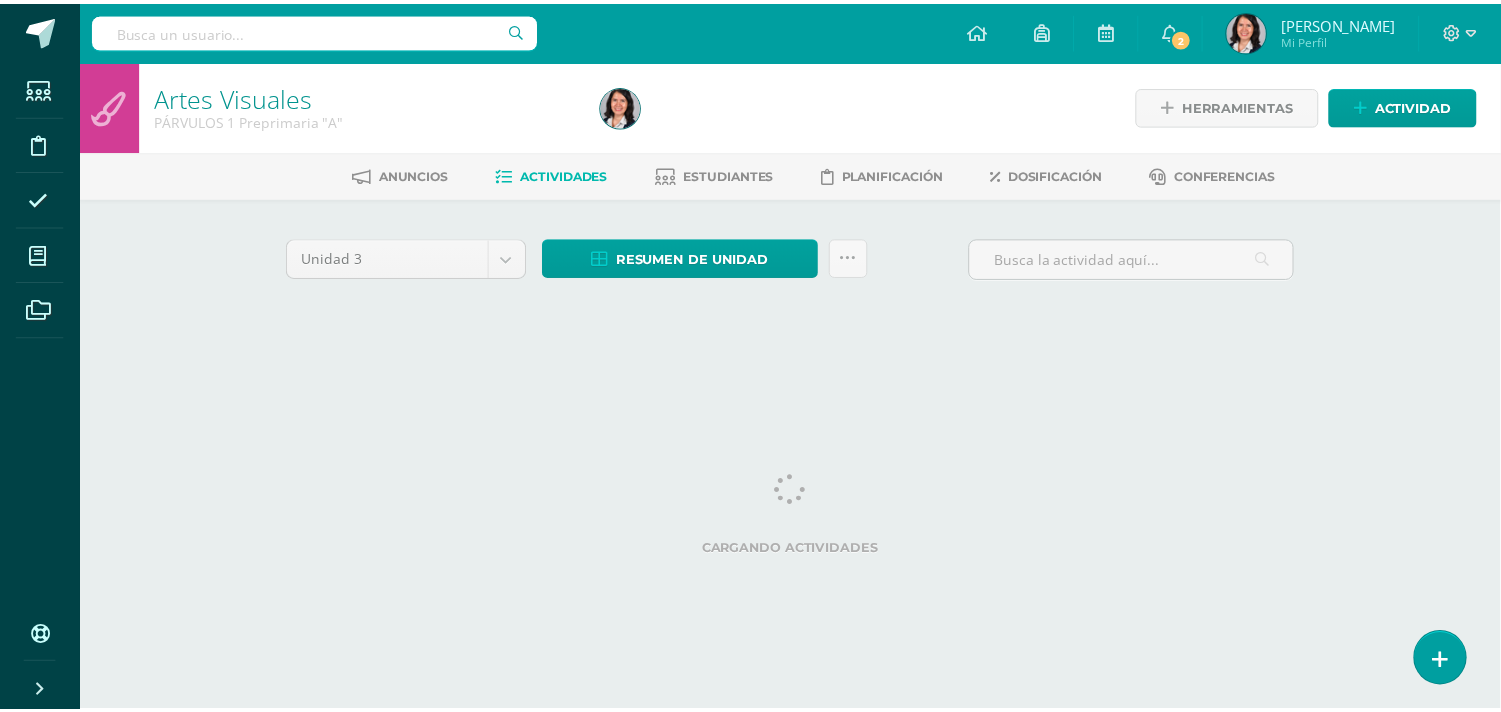 scroll, scrollTop: 0, scrollLeft: 0, axis: both 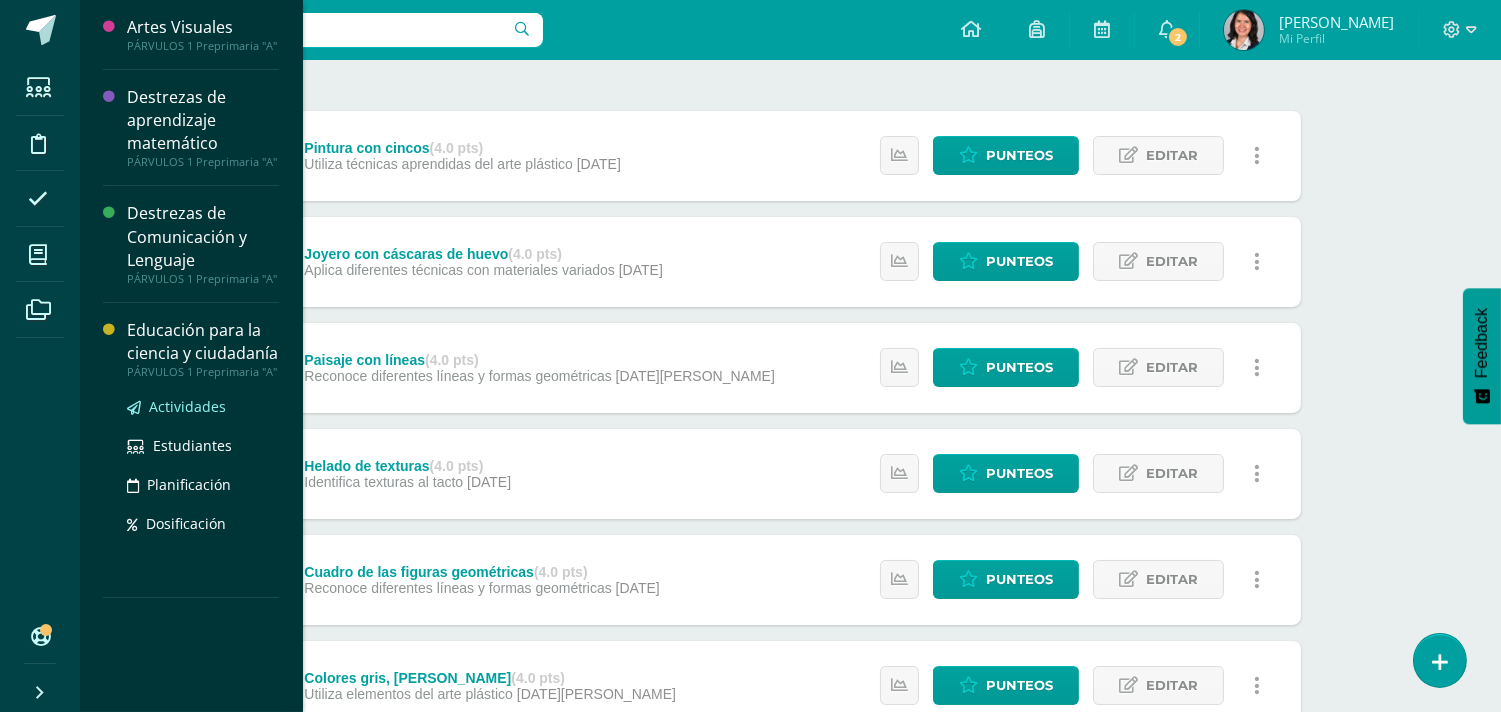 click on "Actividades" at bounding box center (187, 406) 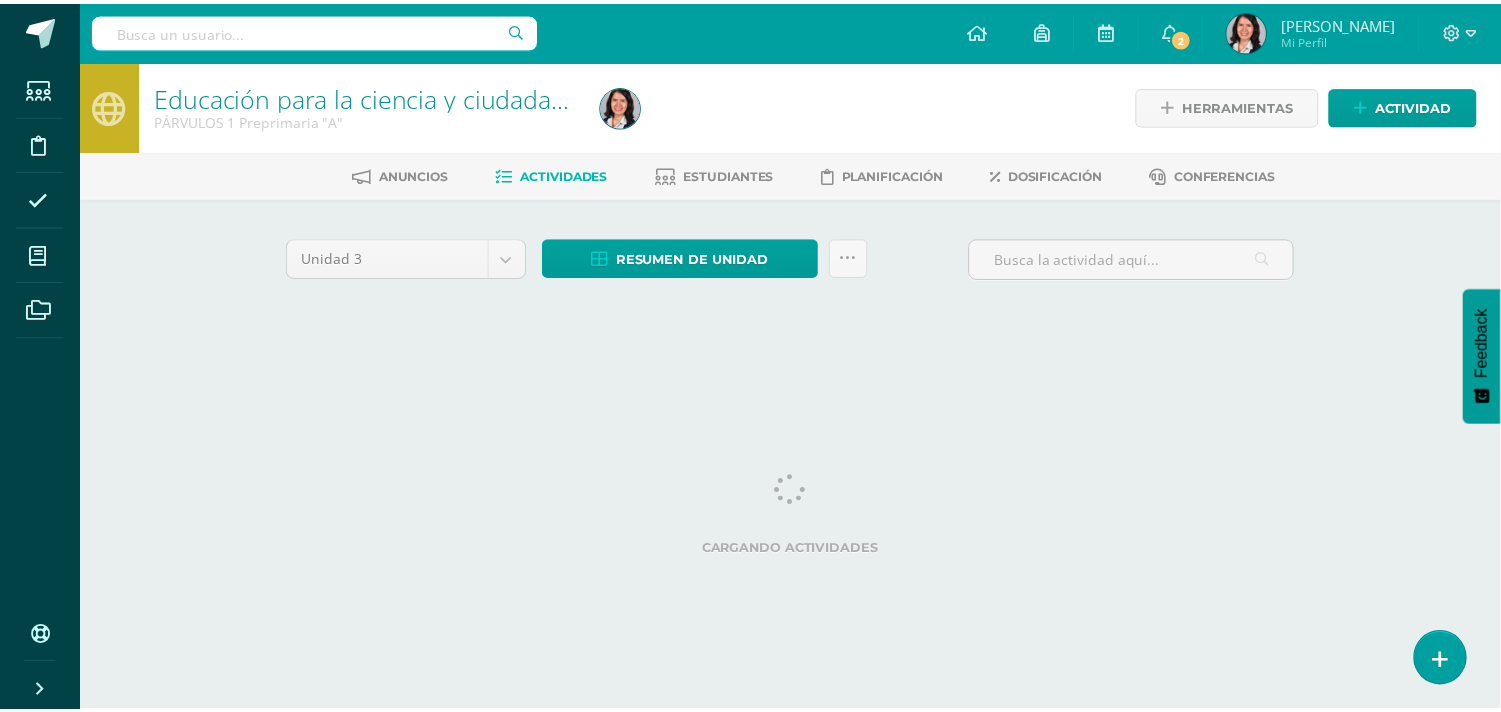 scroll, scrollTop: 0, scrollLeft: 0, axis: both 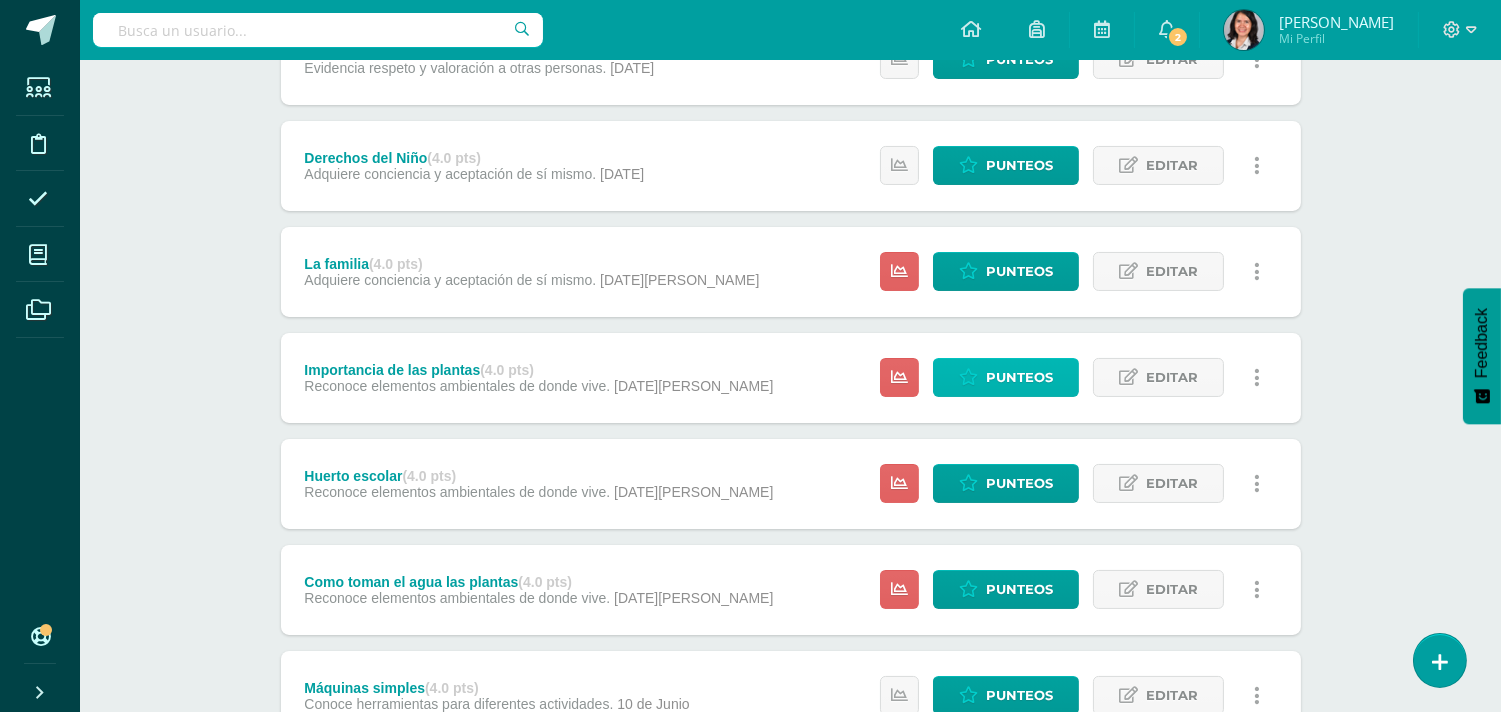 click on "Punteos" at bounding box center (1019, 377) 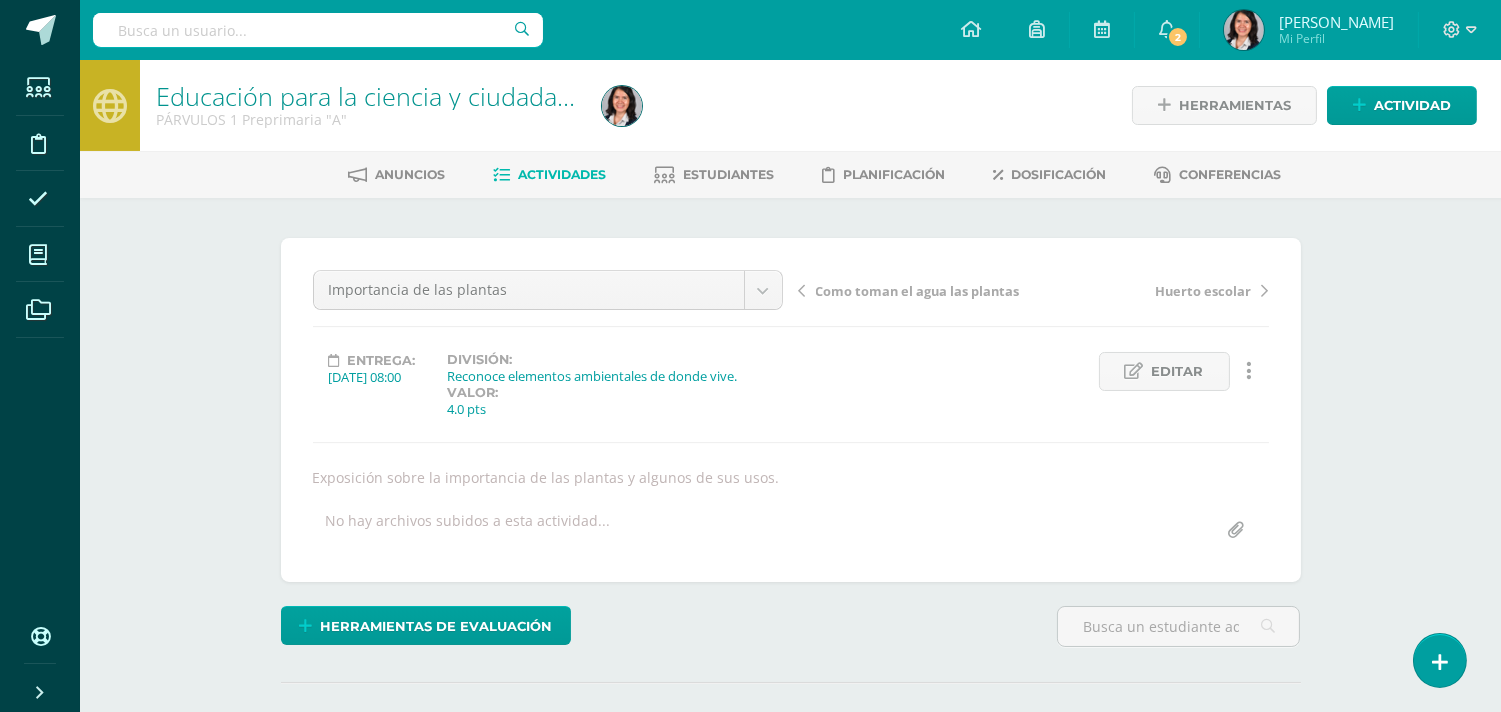 scroll, scrollTop: 0, scrollLeft: 0, axis: both 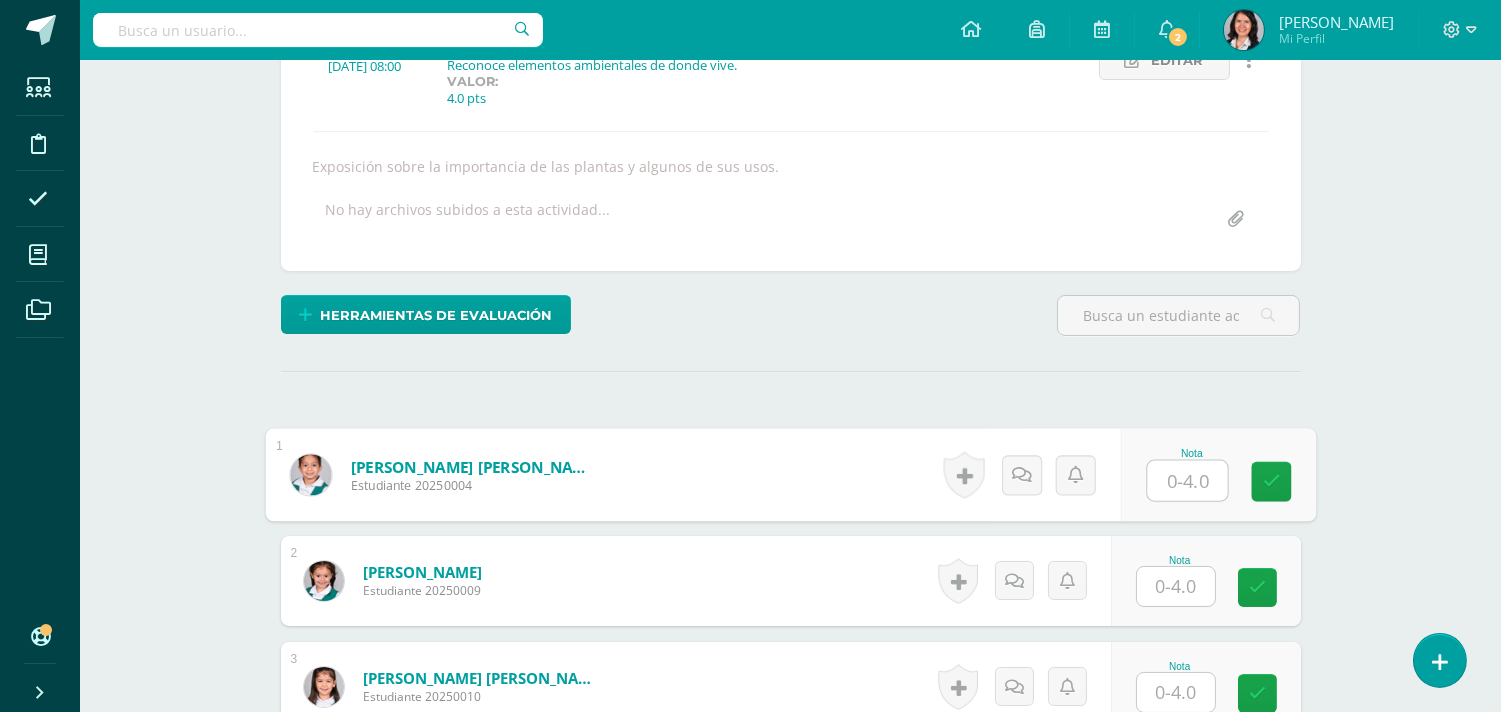 click at bounding box center (1187, 481) 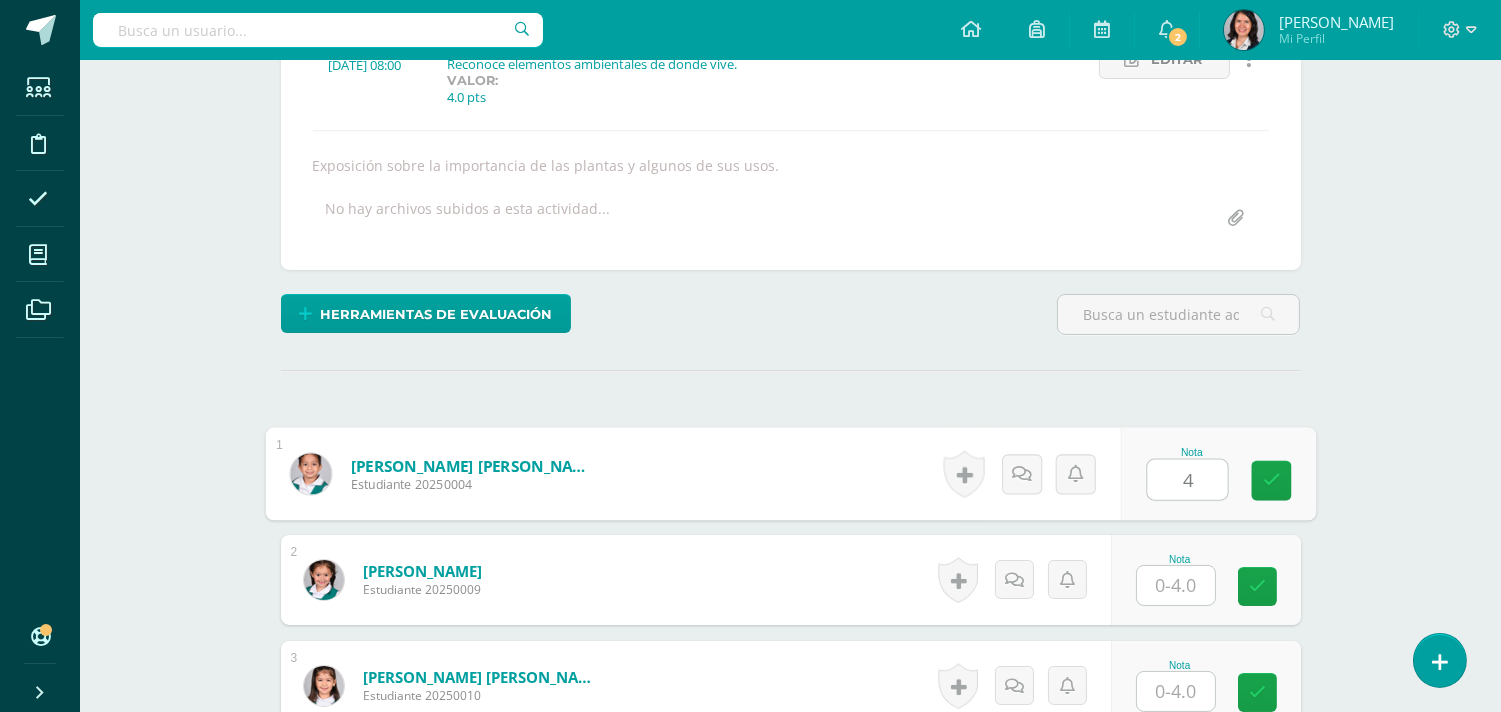 type on "4" 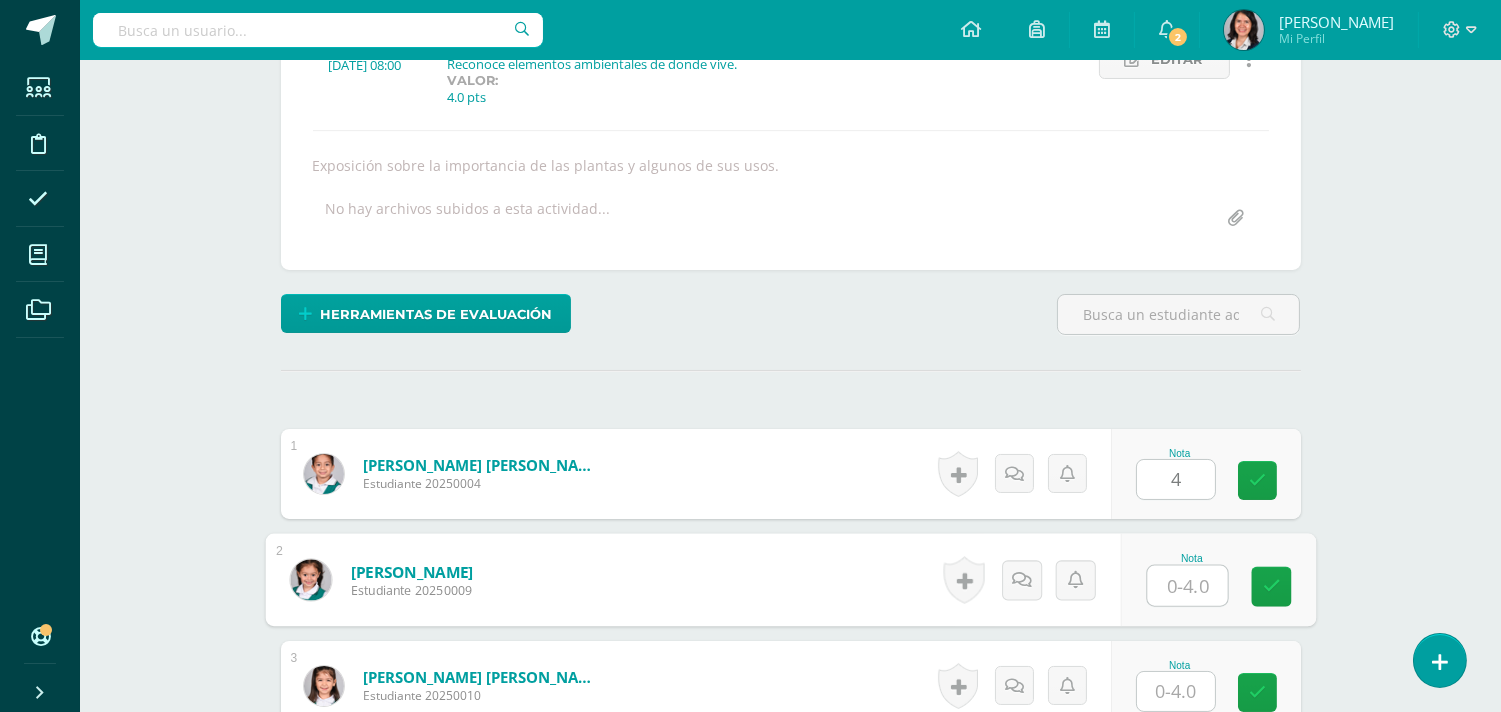 click at bounding box center [1187, 586] 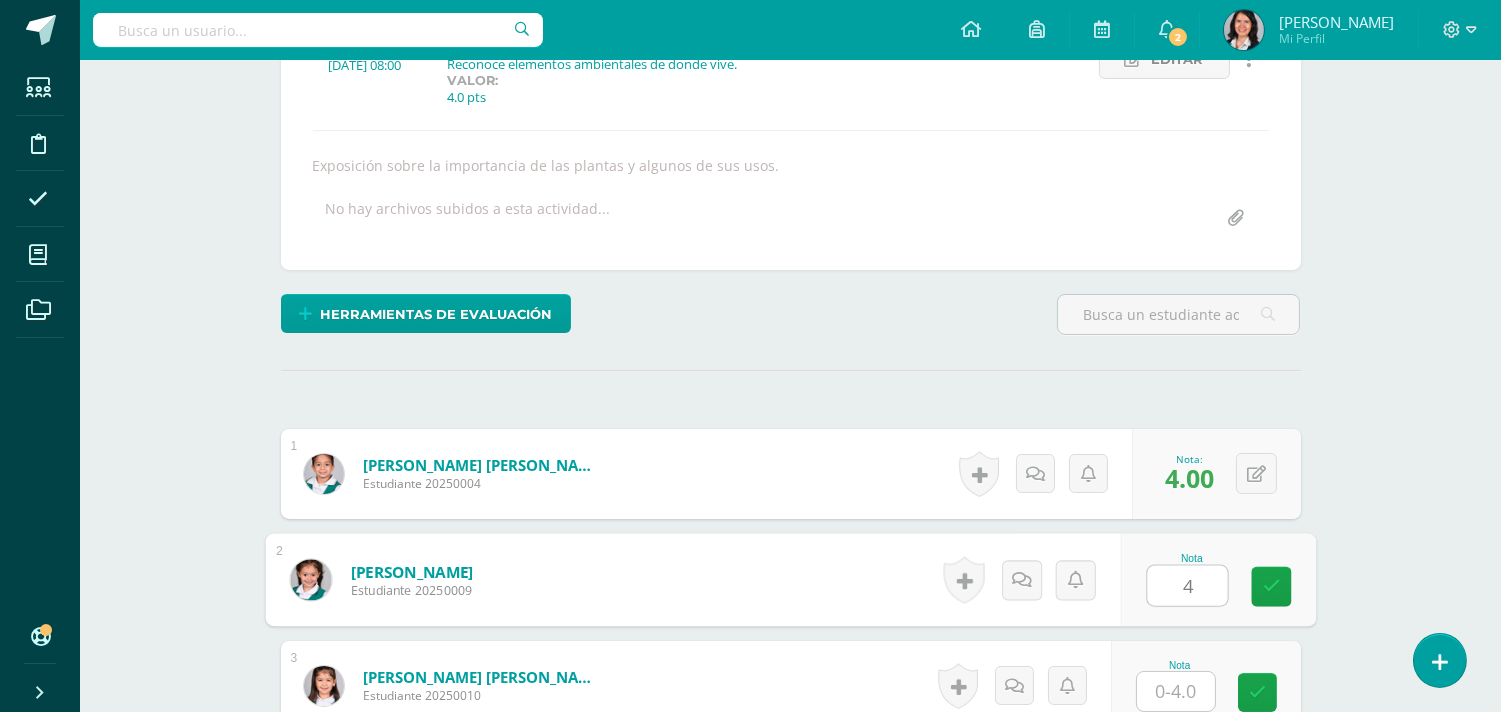 type on "4" 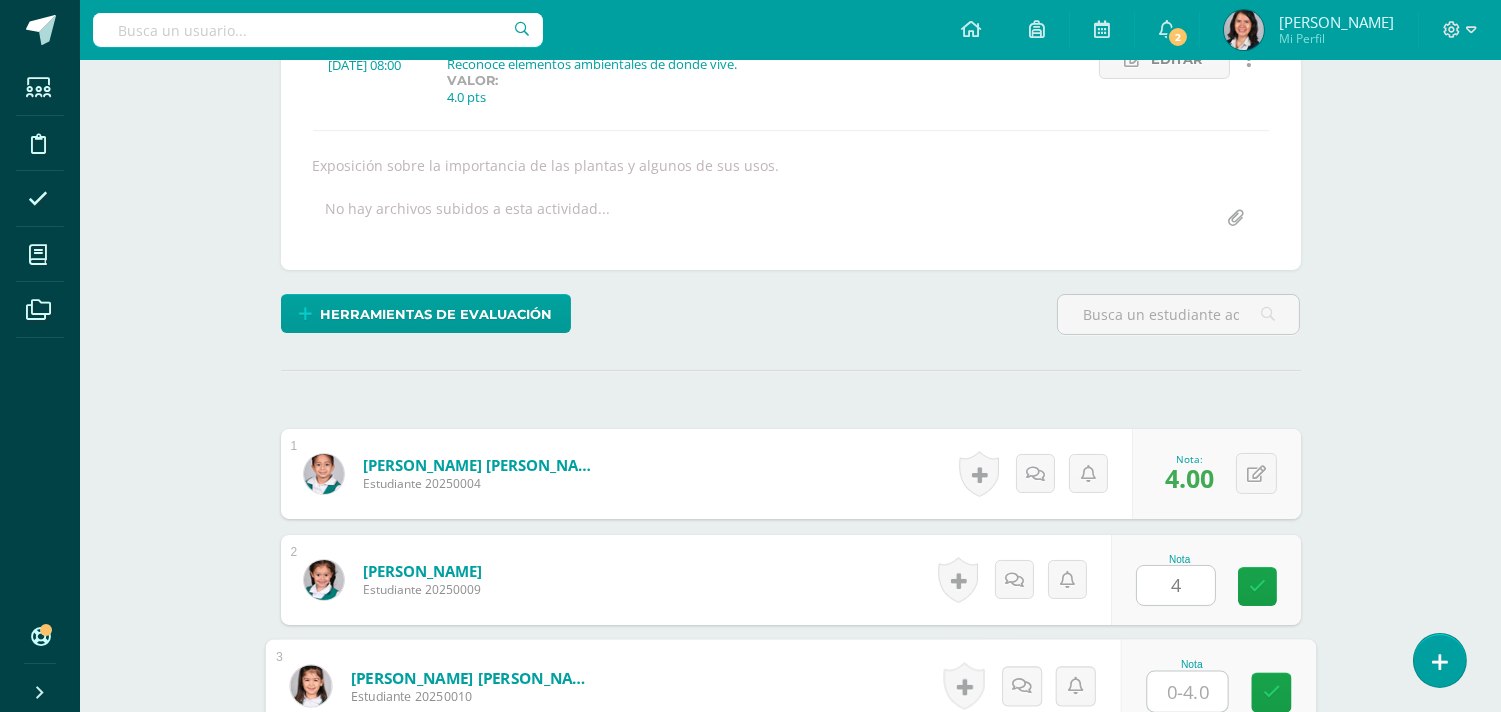 click at bounding box center (1187, 692) 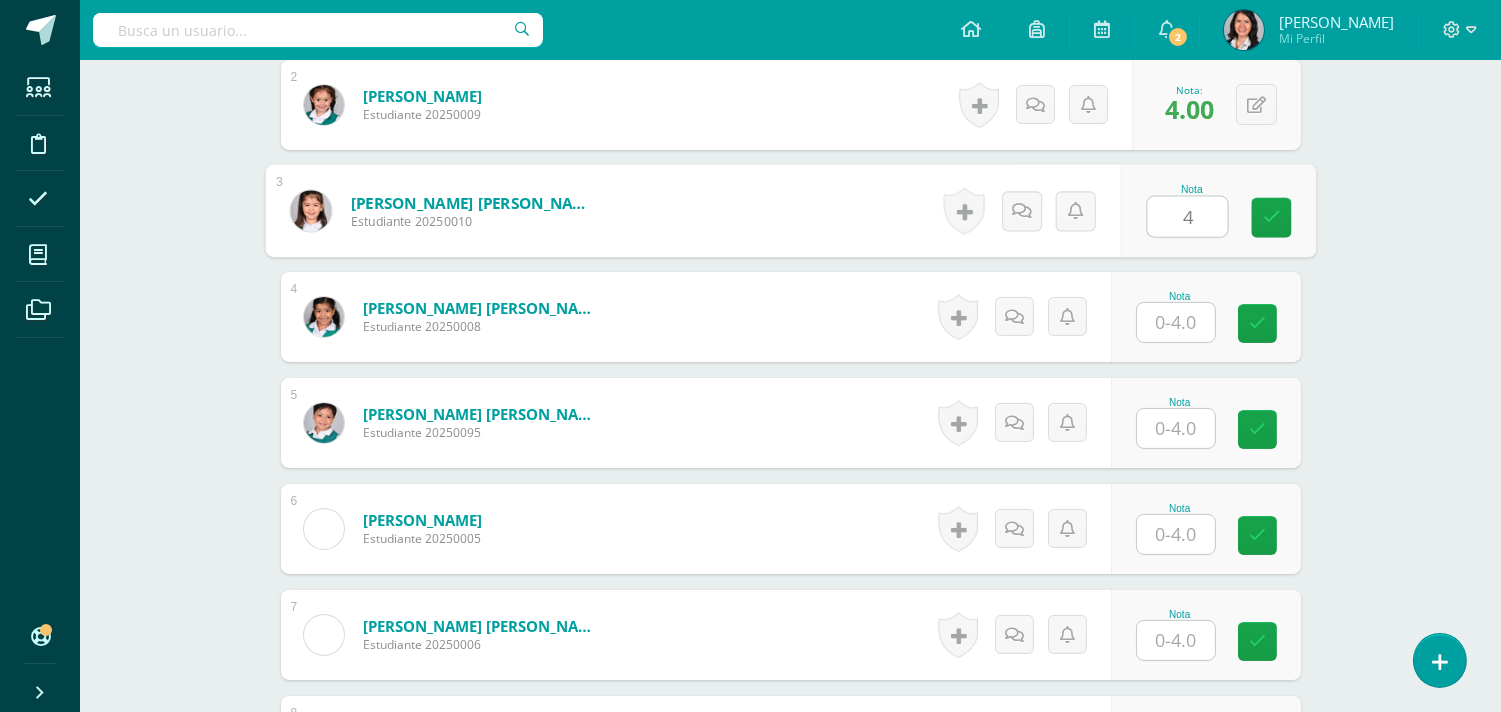 scroll, scrollTop: 801, scrollLeft: 0, axis: vertical 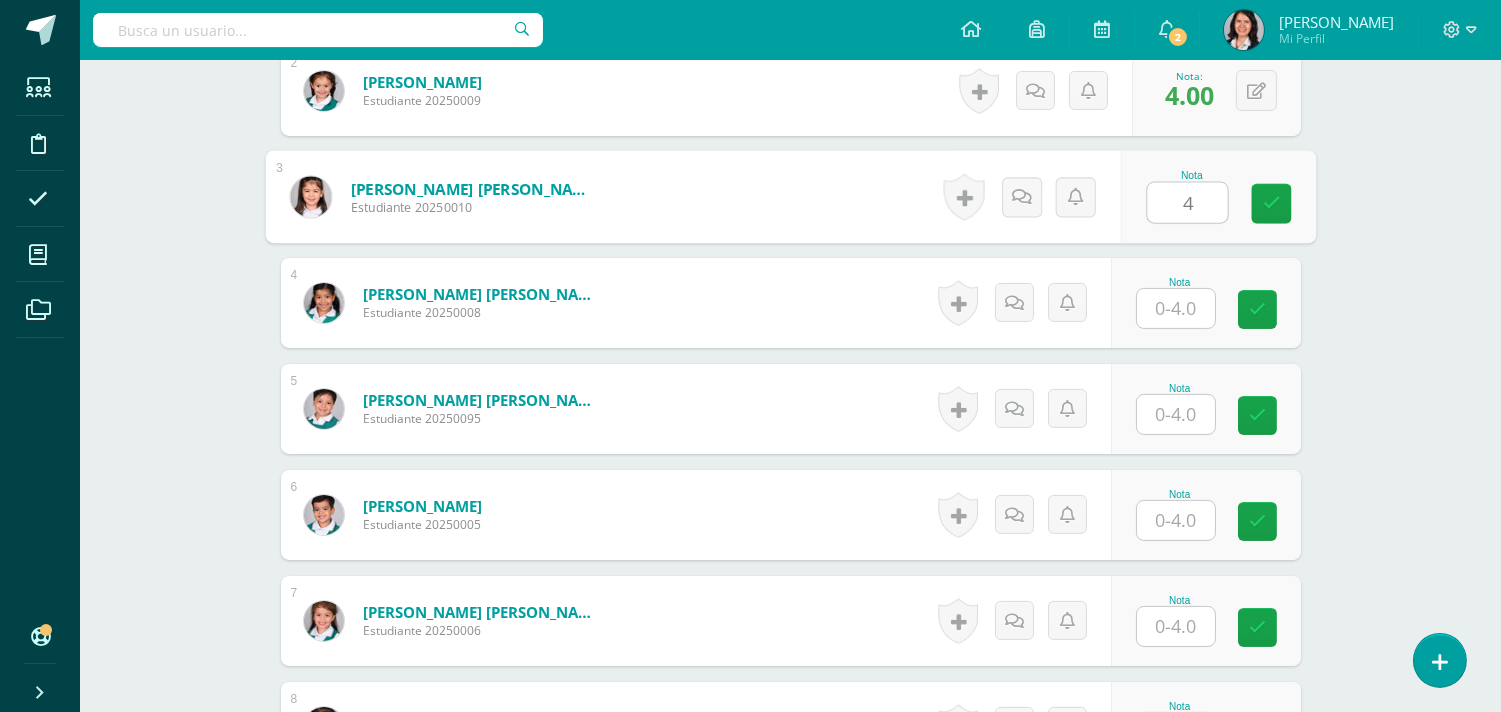 type on "4" 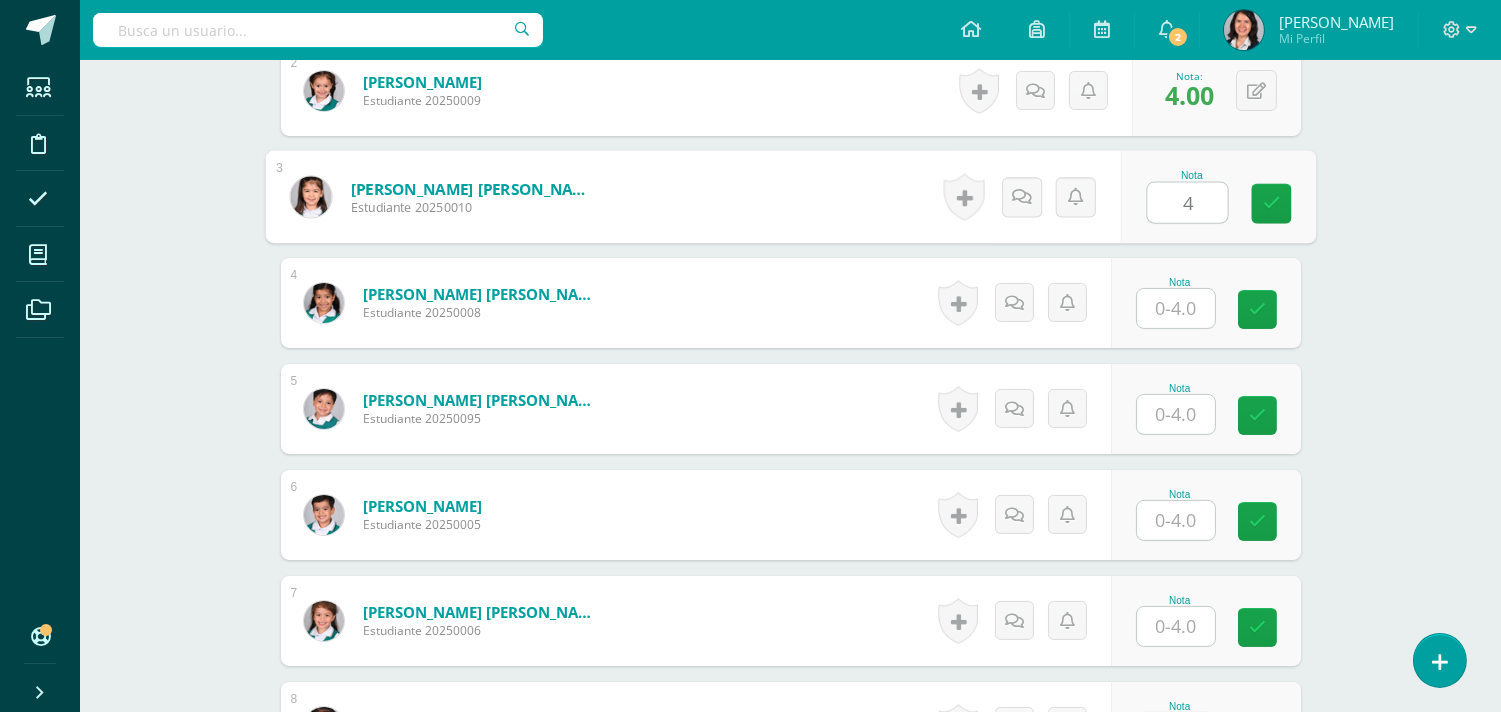 click at bounding box center (1176, 308) 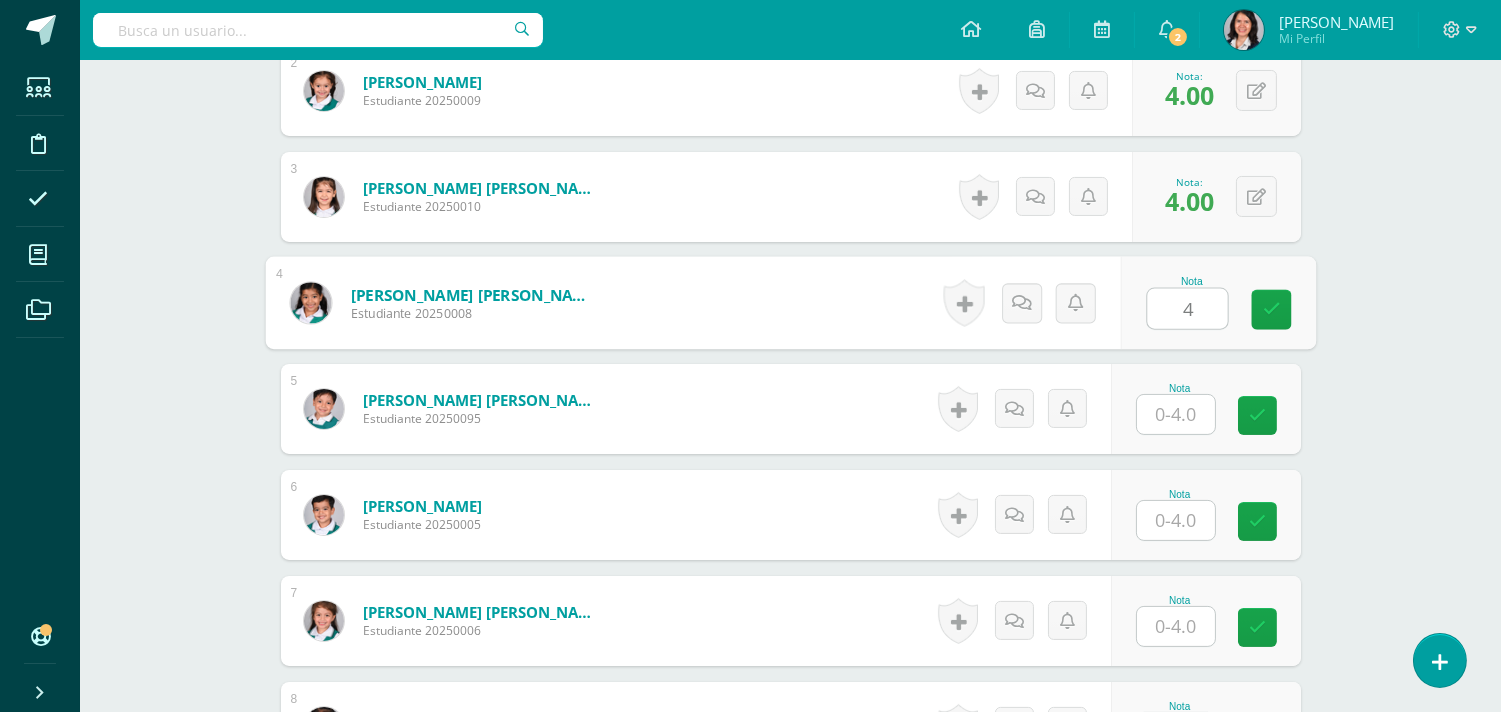 type on "4" 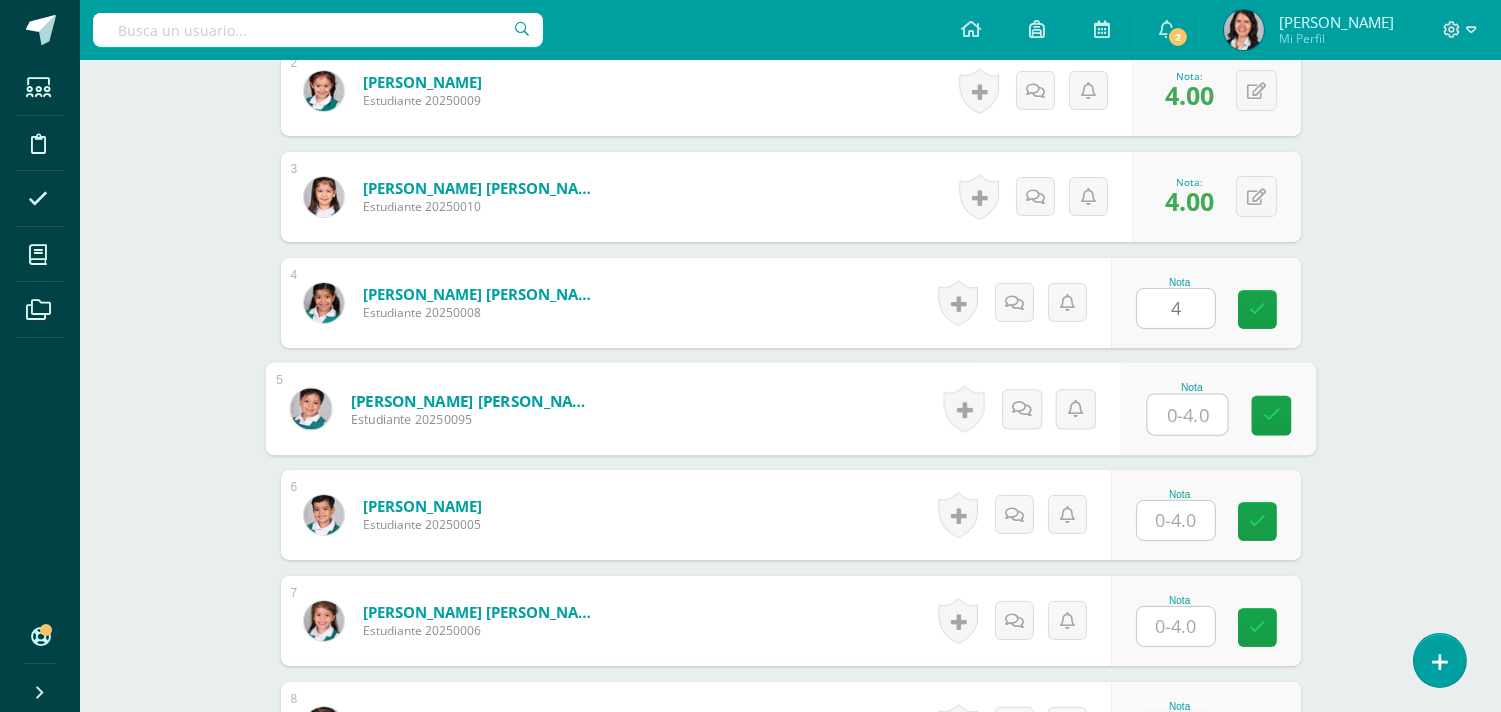 click at bounding box center (1187, 415) 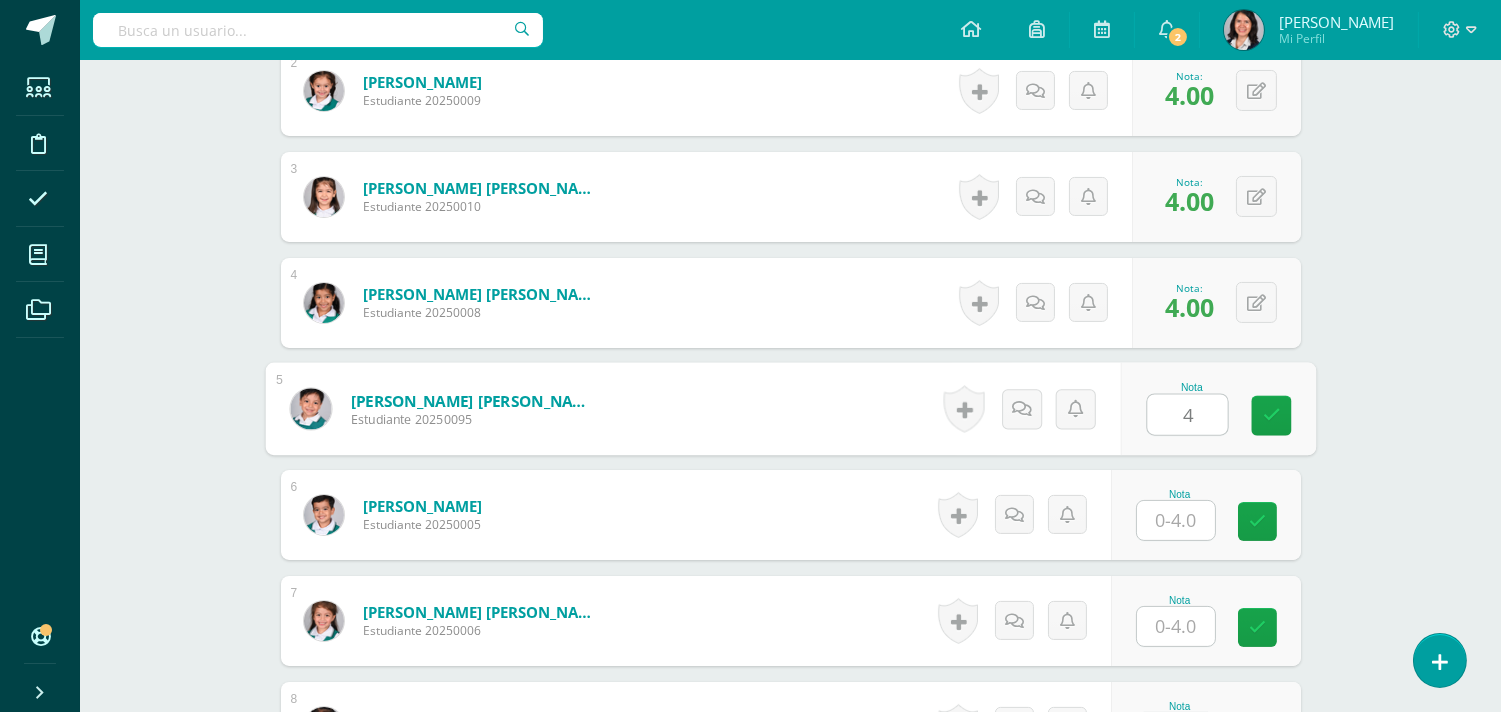 type on "4" 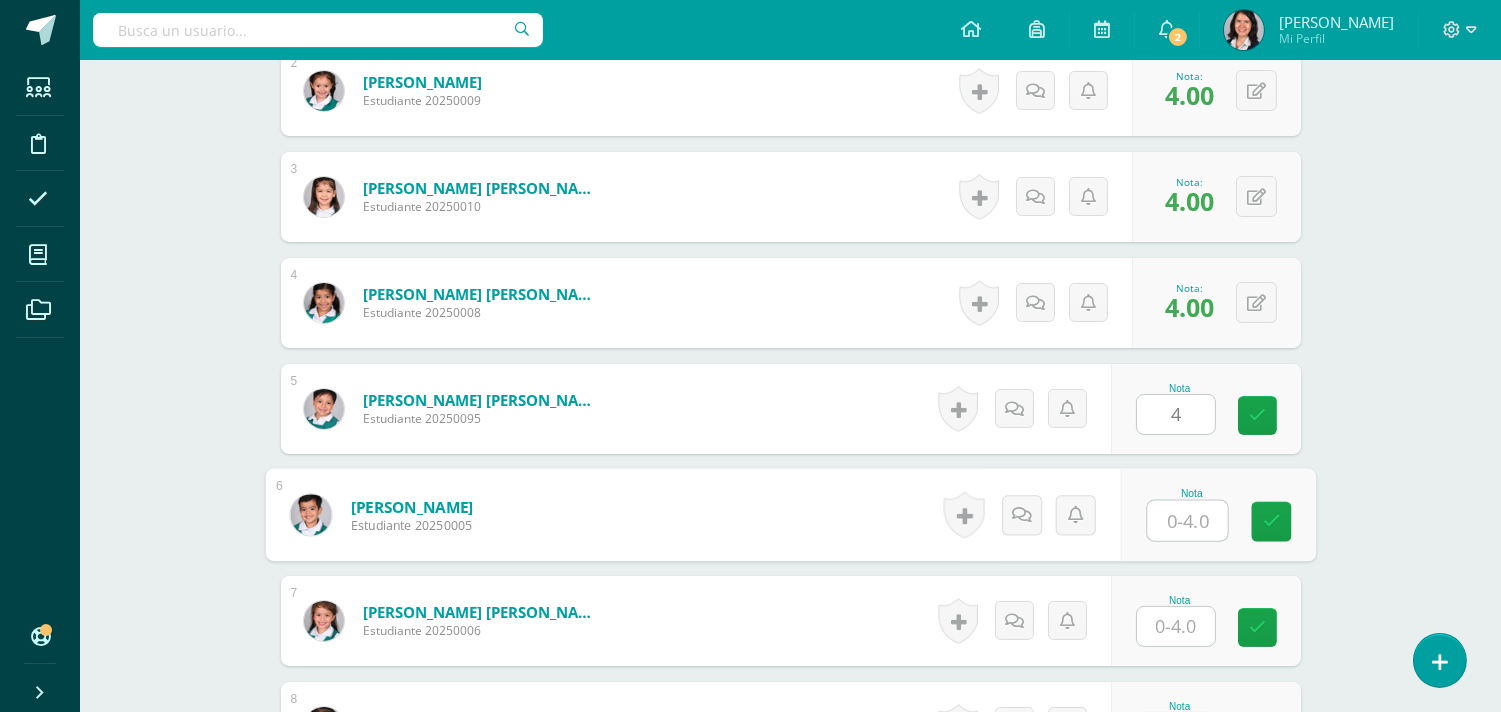 click at bounding box center [1187, 521] 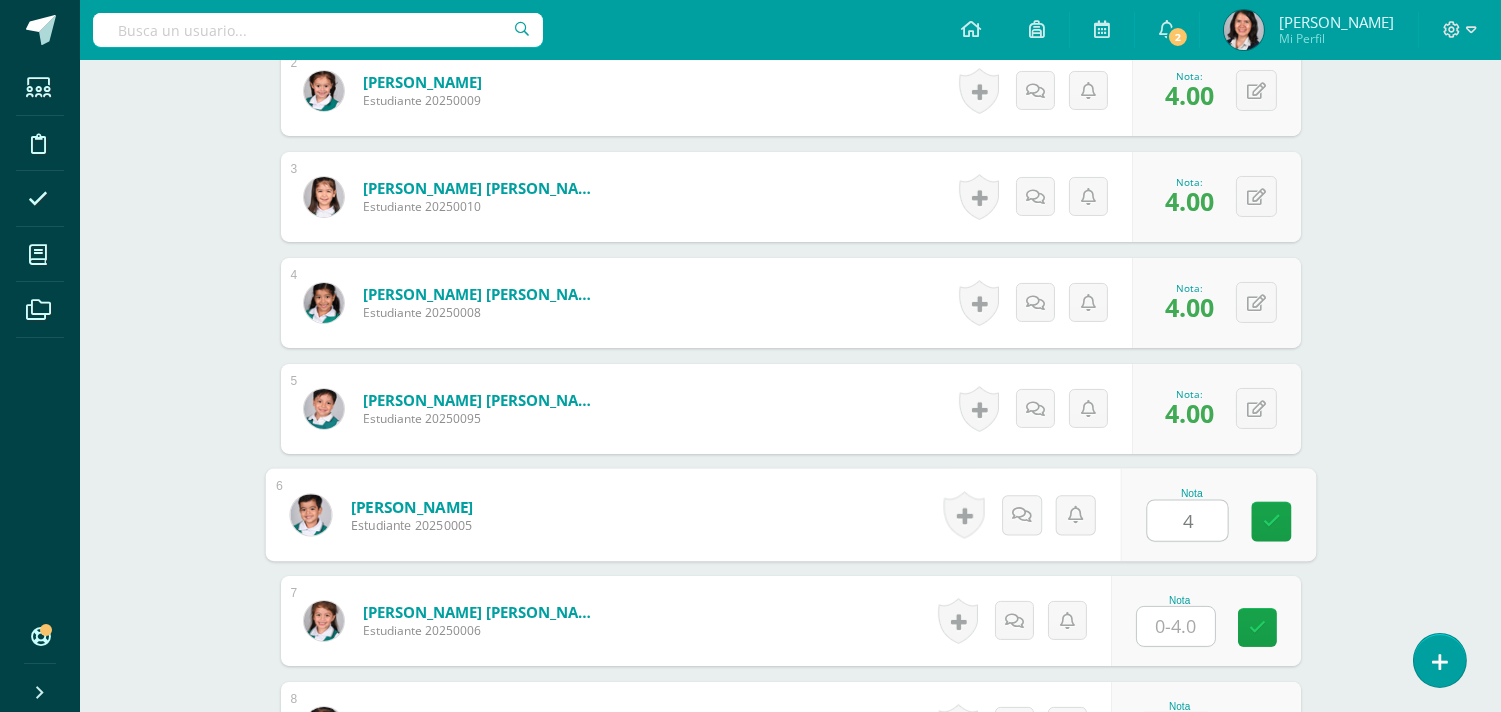 type on "4" 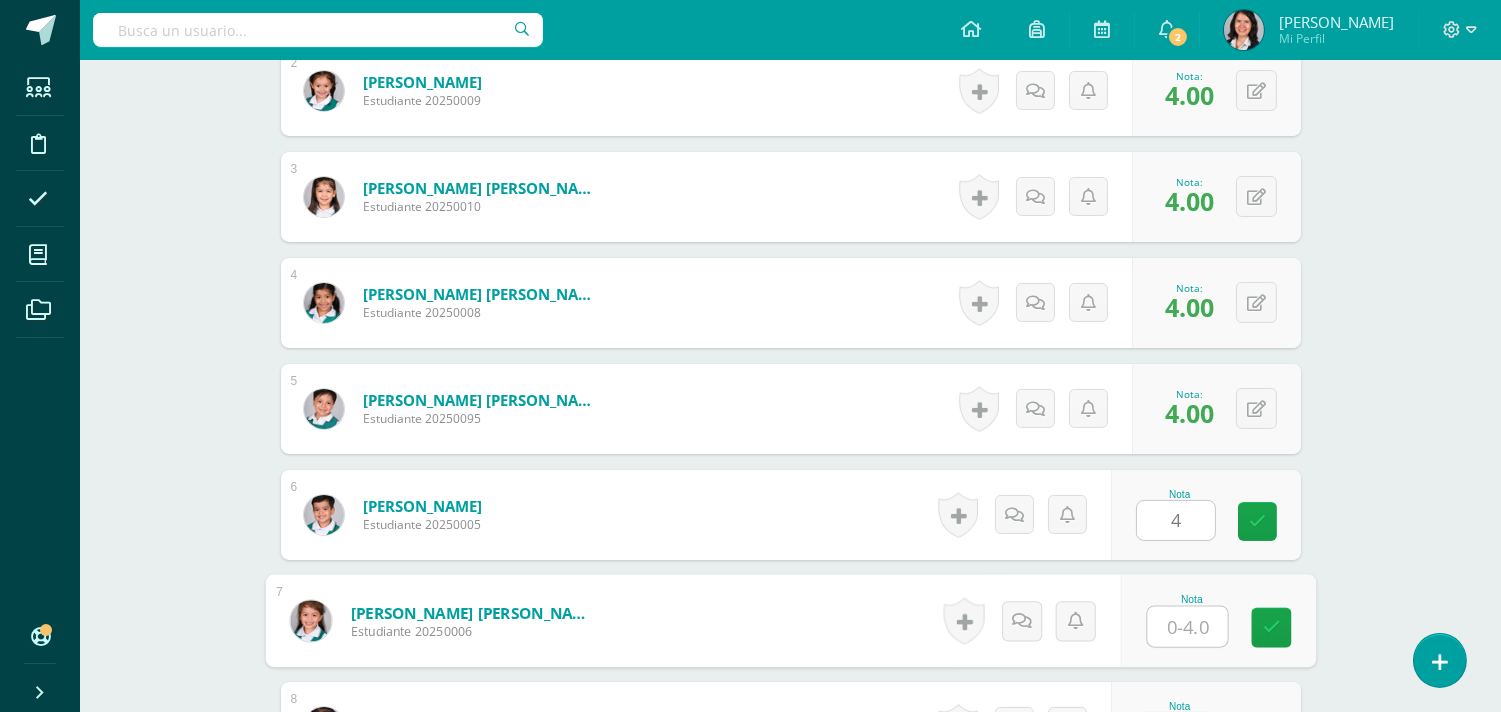click at bounding box center [1187, 627] 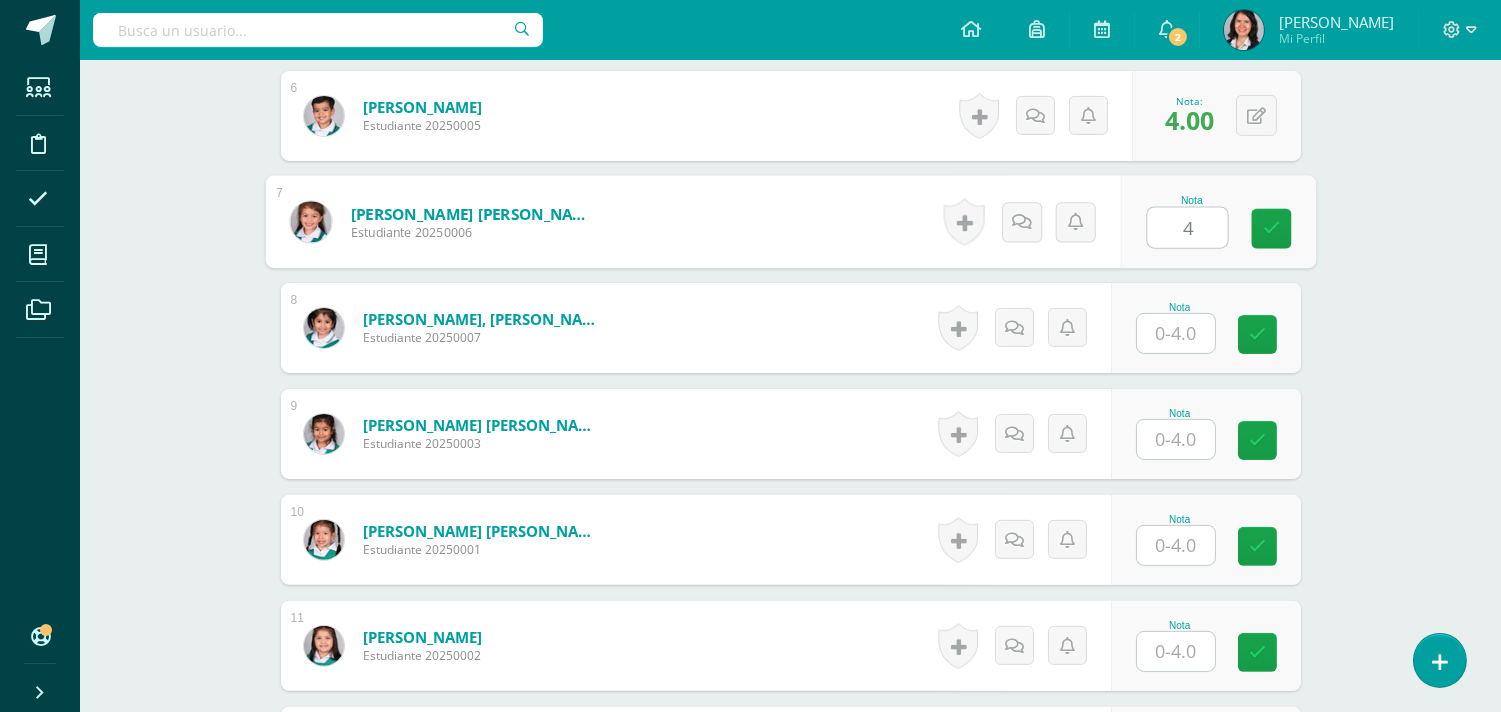 scroll, scrollTop: 1201, scrollLeft: 0, axis: vertical 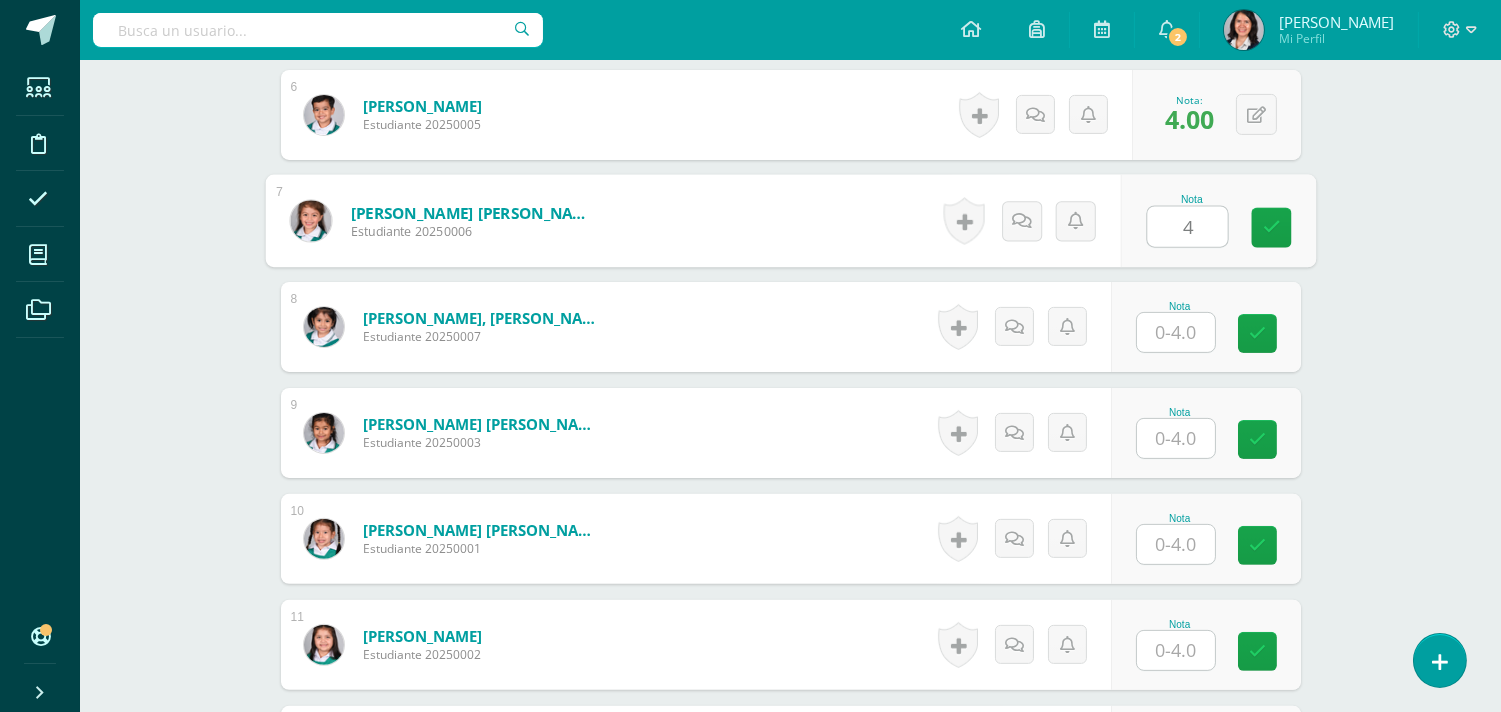 type on "4" 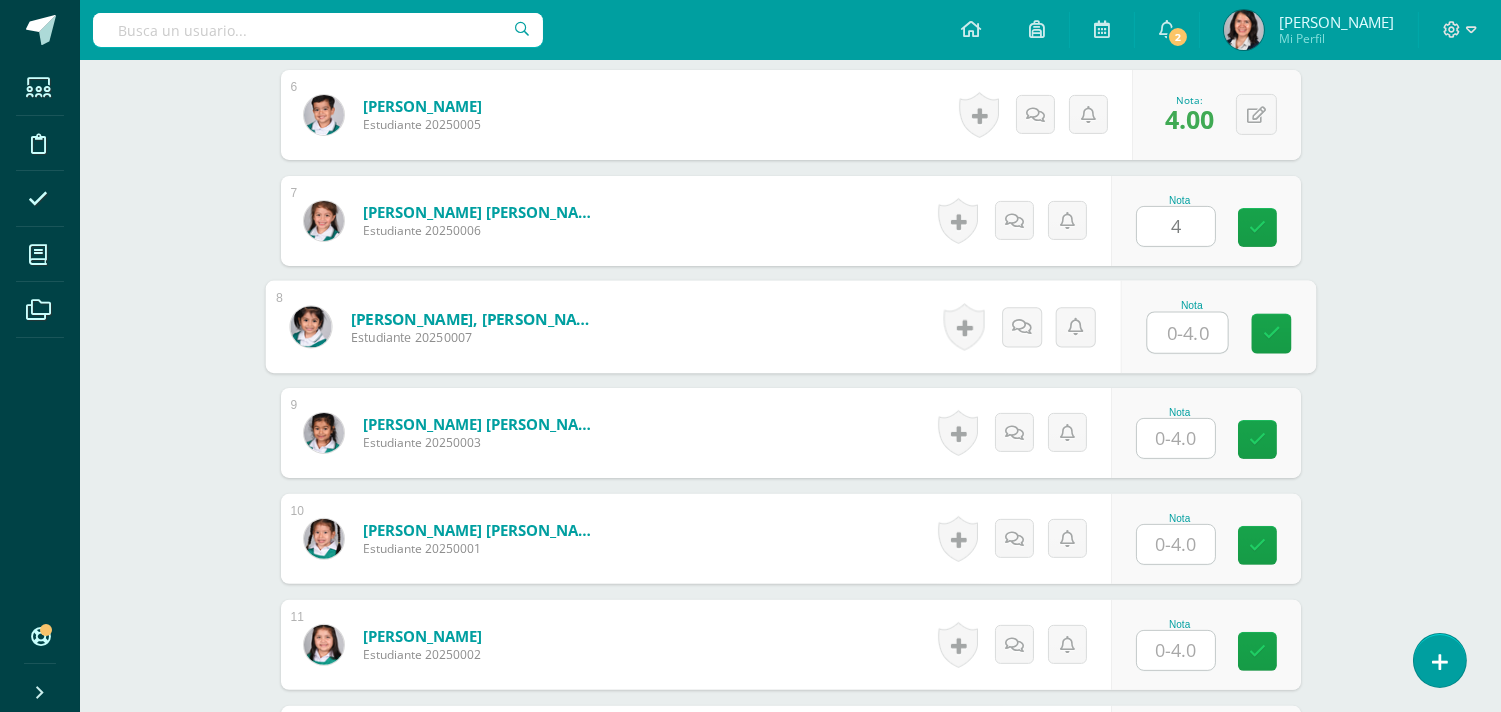 click at bounding box center (1187, 333) 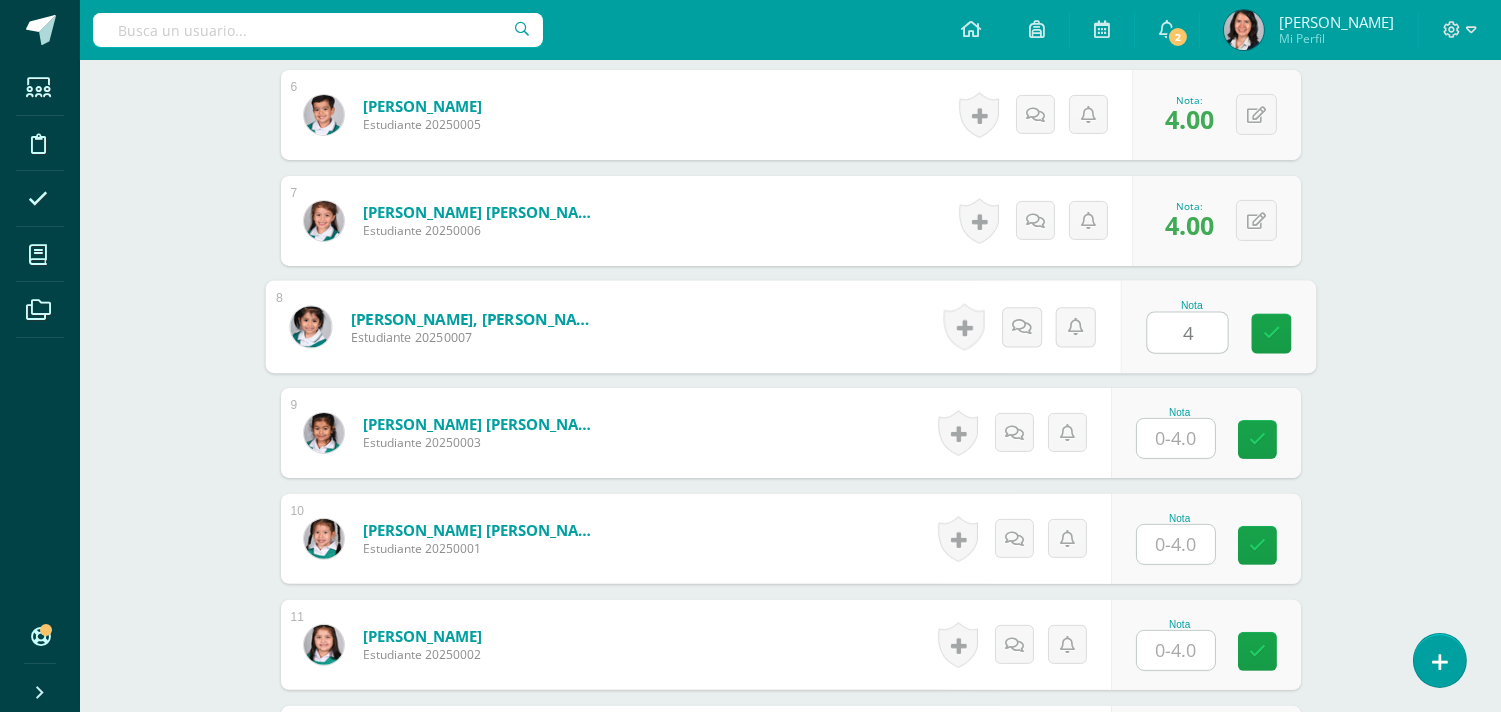type on "4" 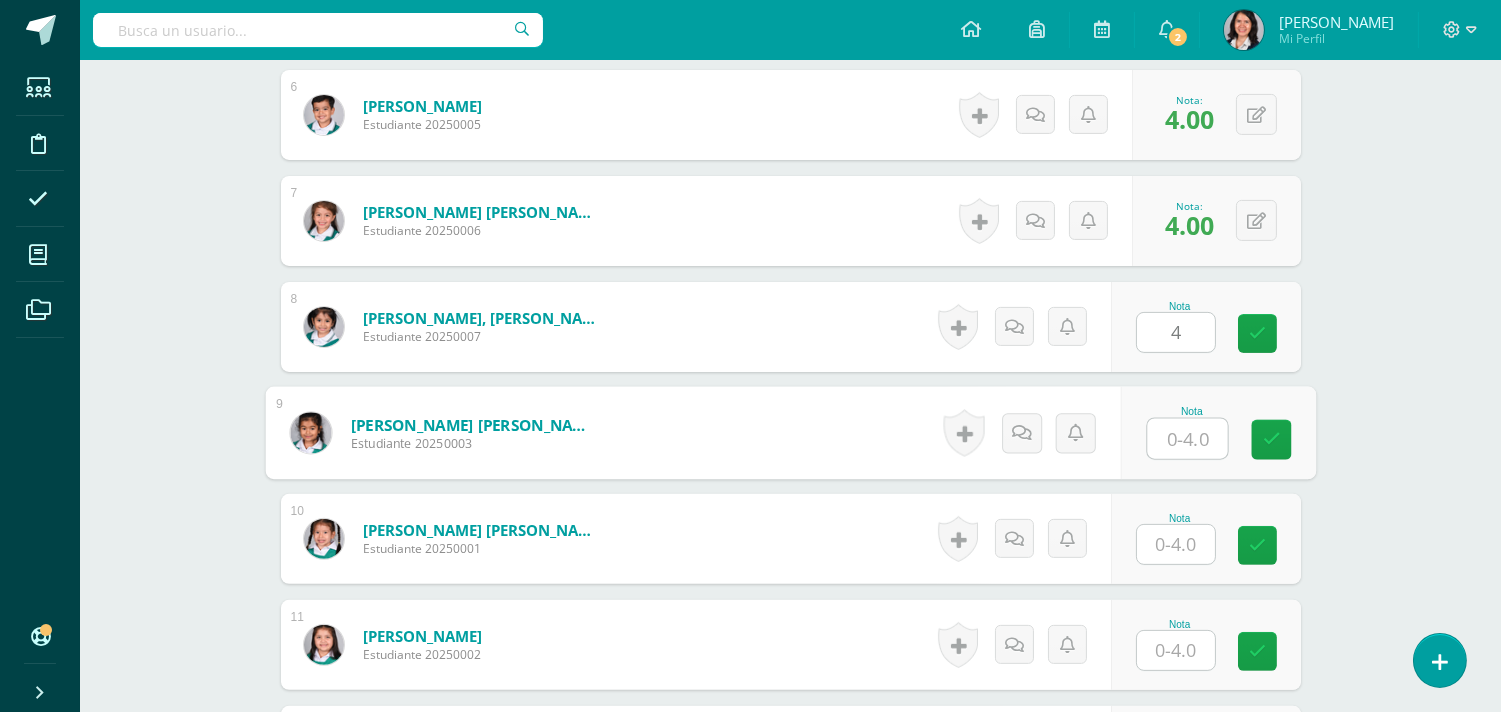 click at bounding box center [1187, 439] 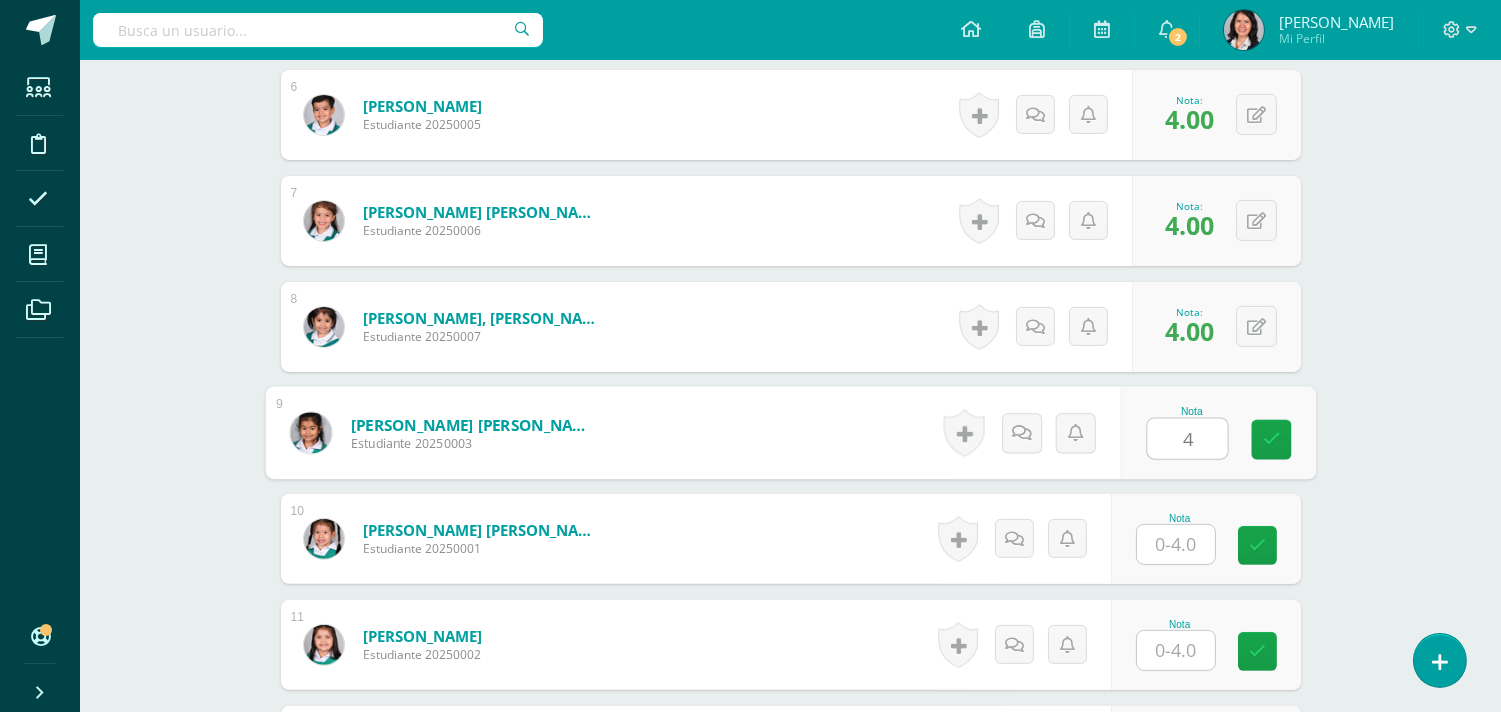type on "4" 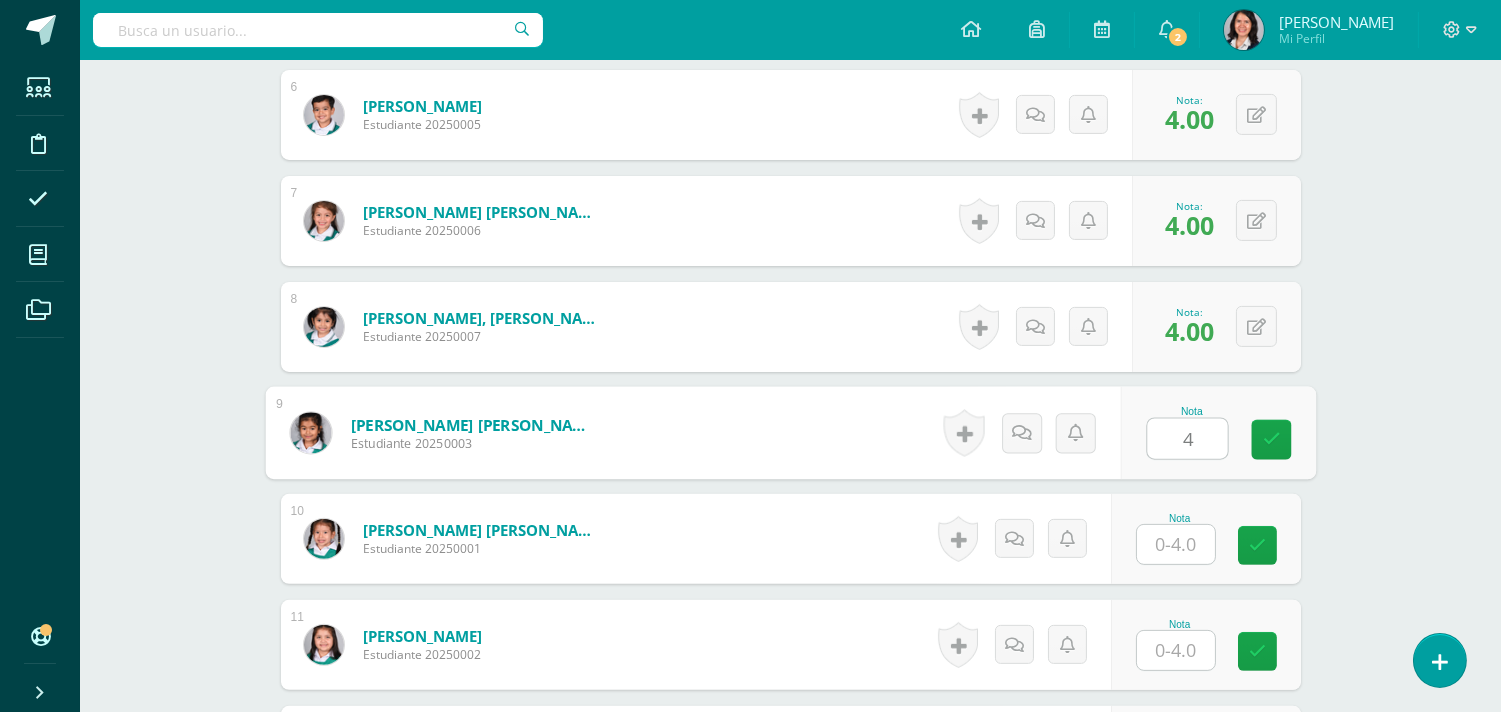 click at bounding box center [1176, 544] 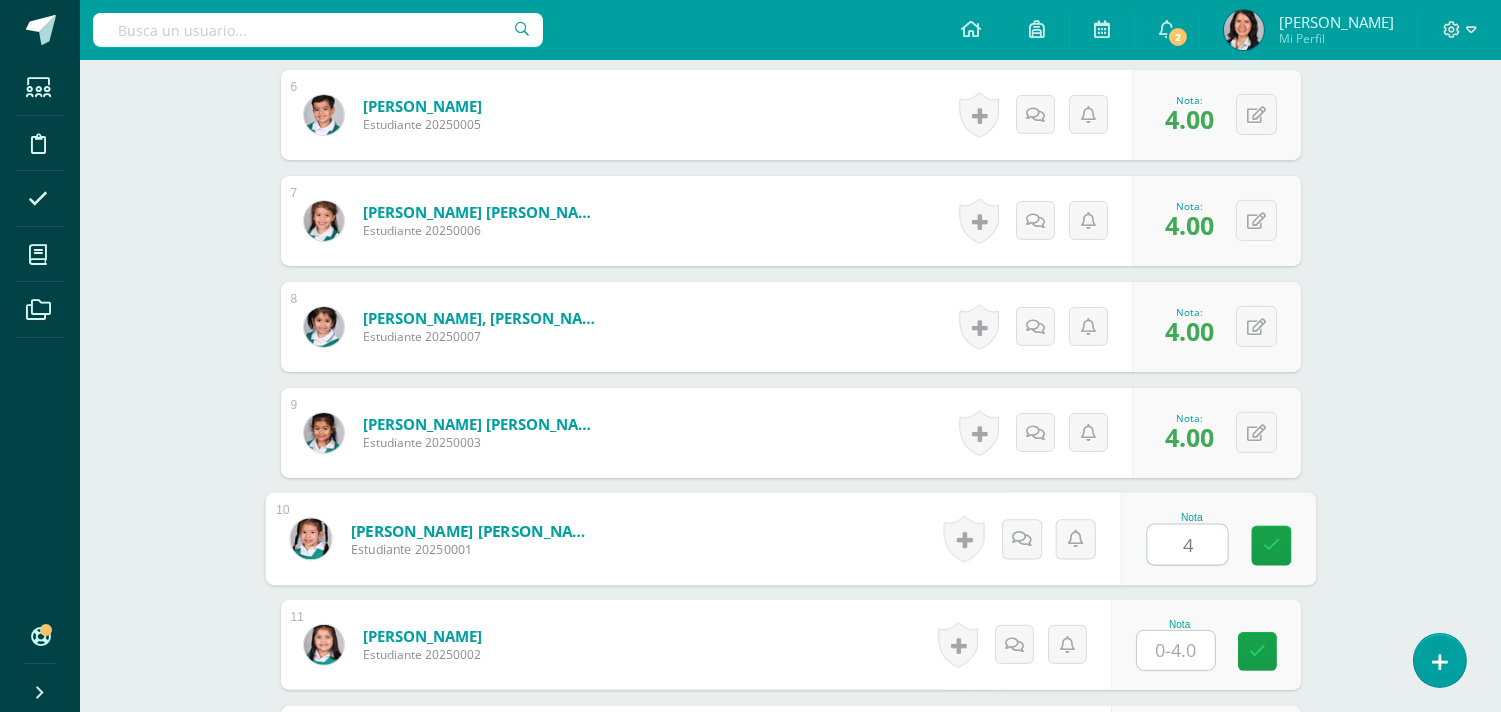 type on "4" 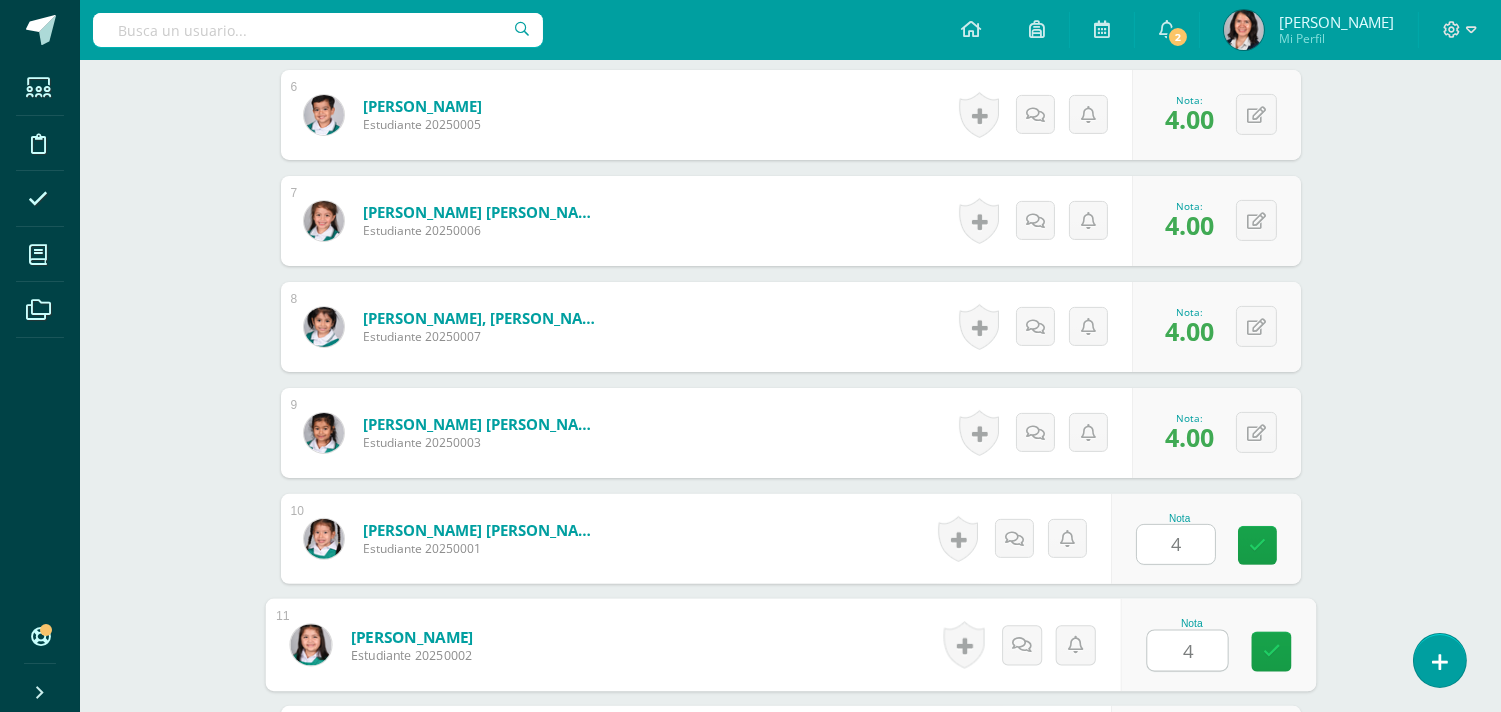 click on "4" at bounding box center [1187, 651] 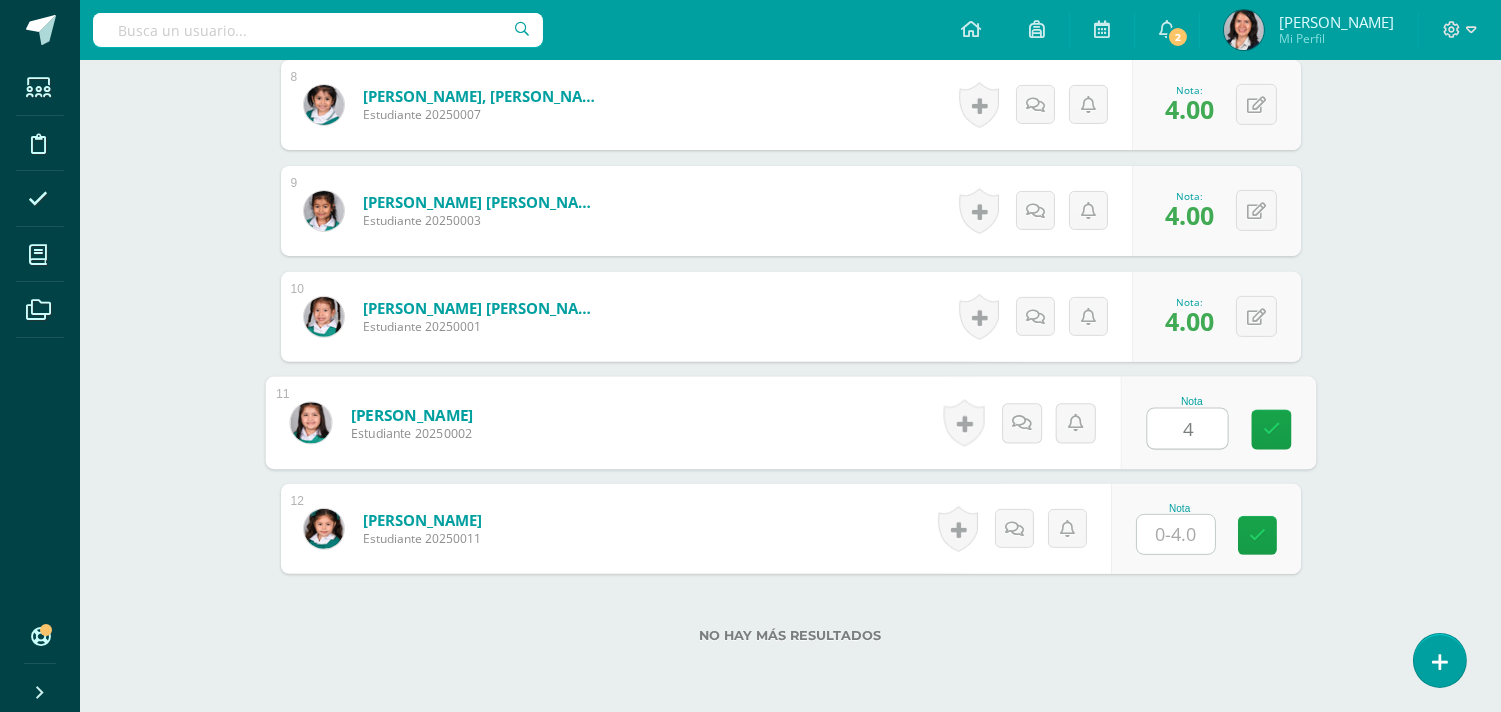 scroll, scrollTop: 1437, scrollLeft: 0, axis: vertical 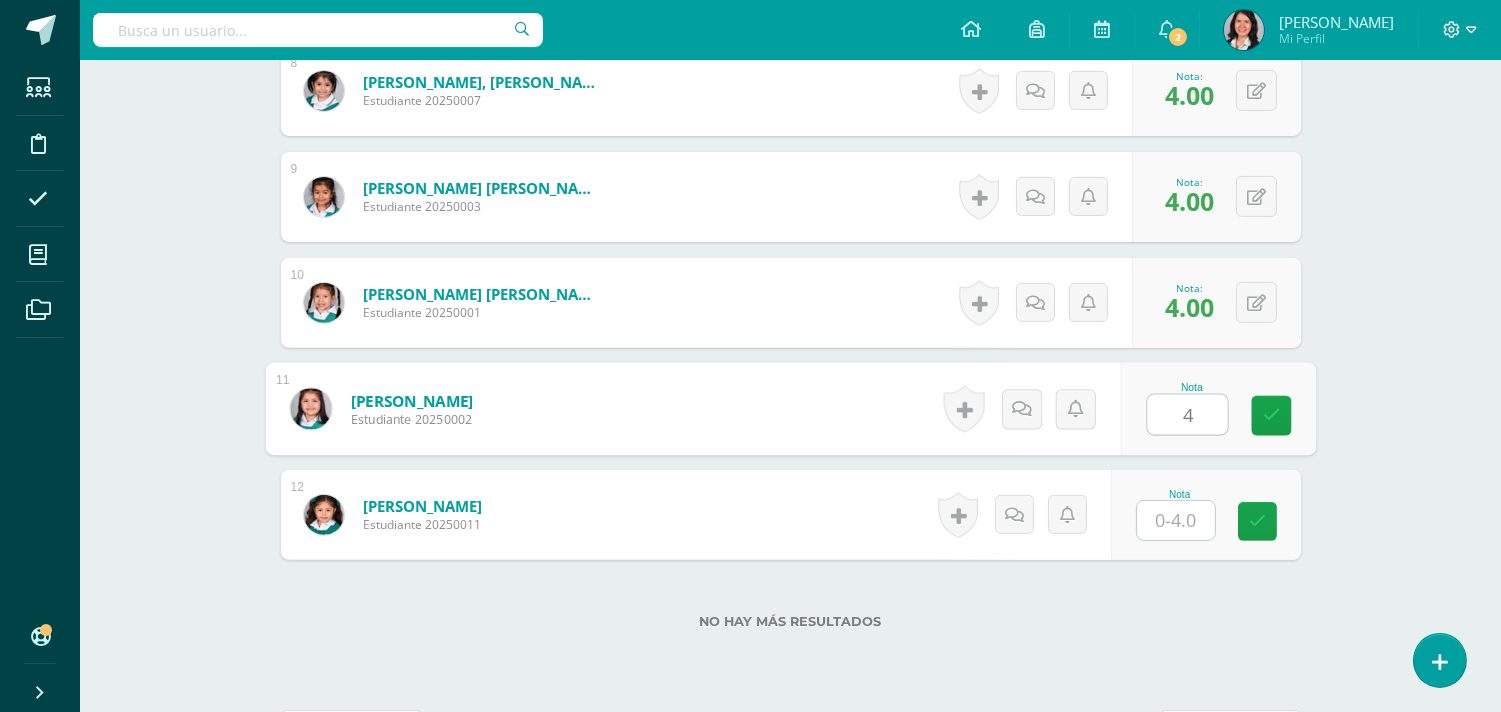 type on "4" 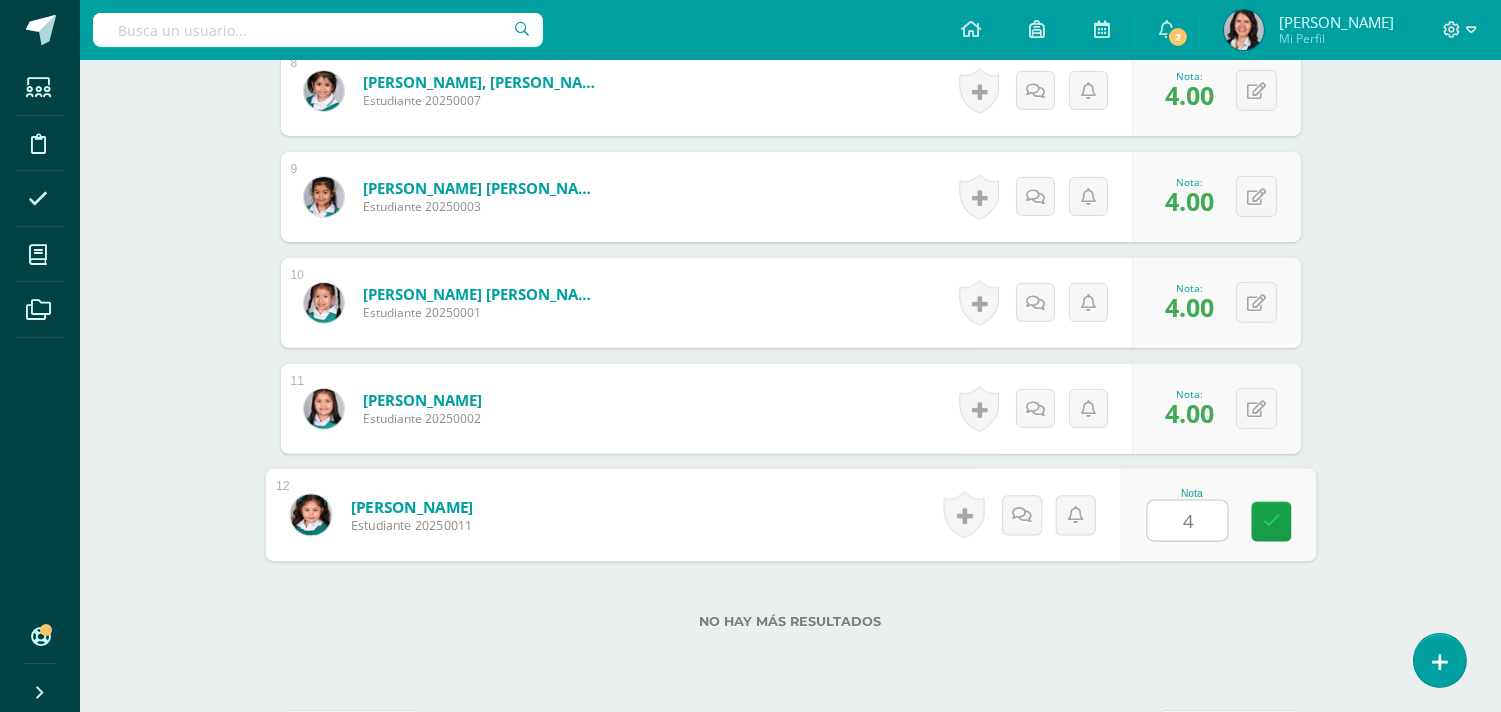 type on "4" 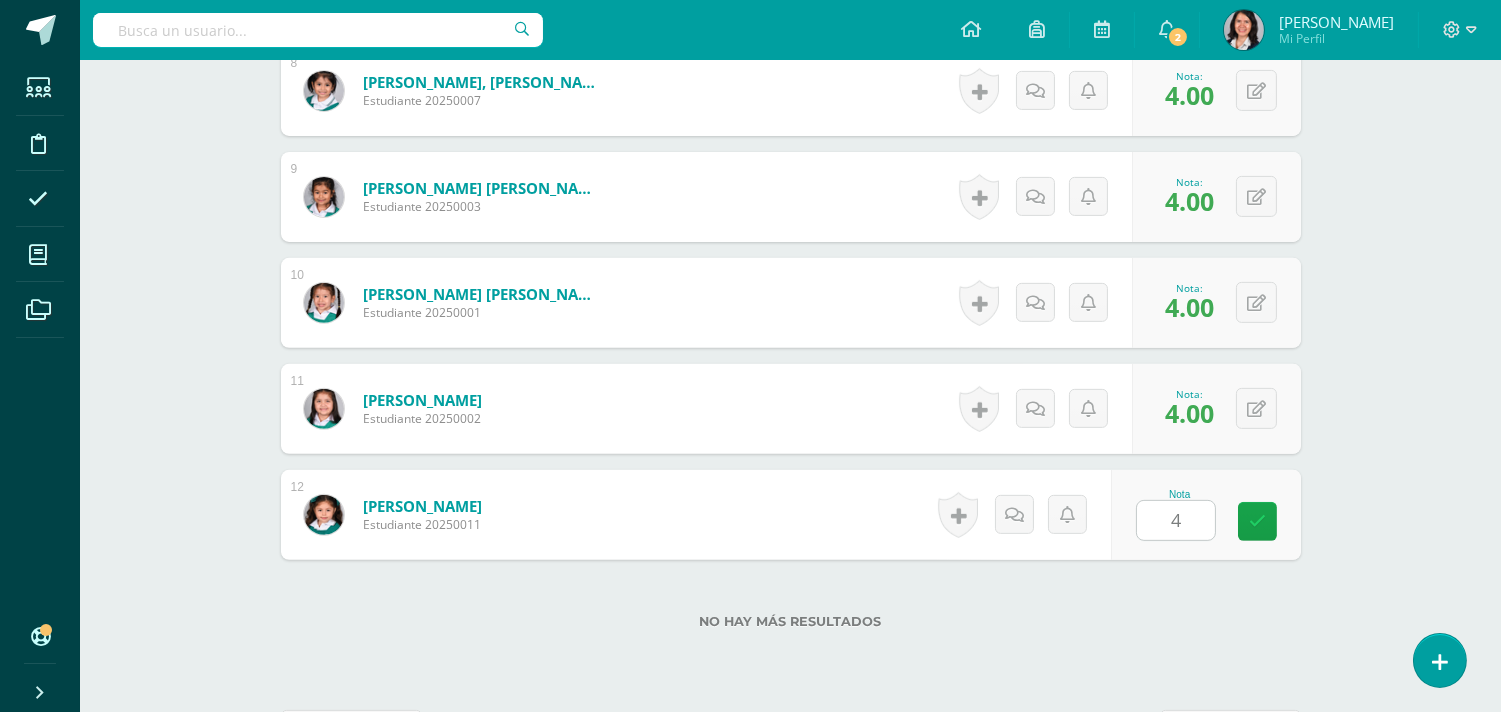 click on "No hay más resultados" at bounding box center [791, 606] 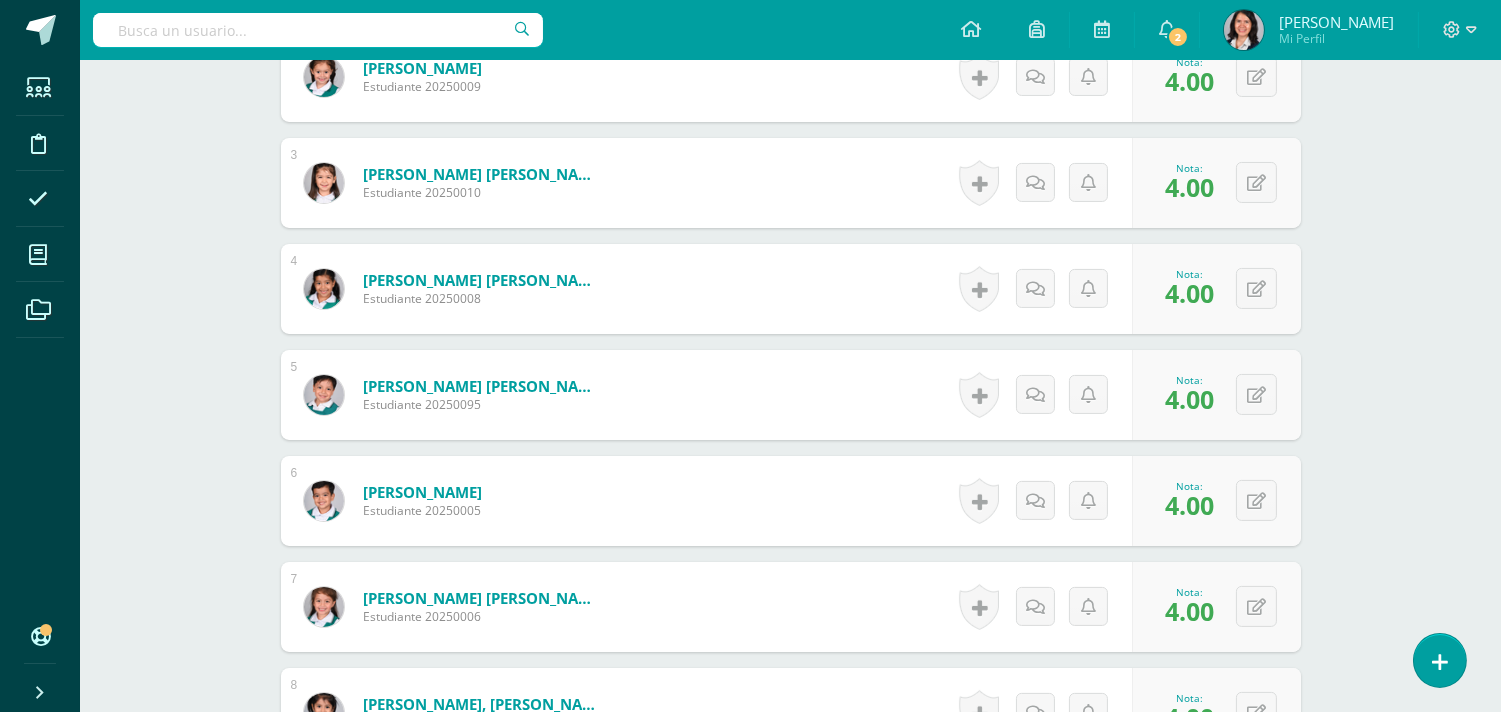 scroll, scrollTop: 0, scrollLeft: 0, axis: both 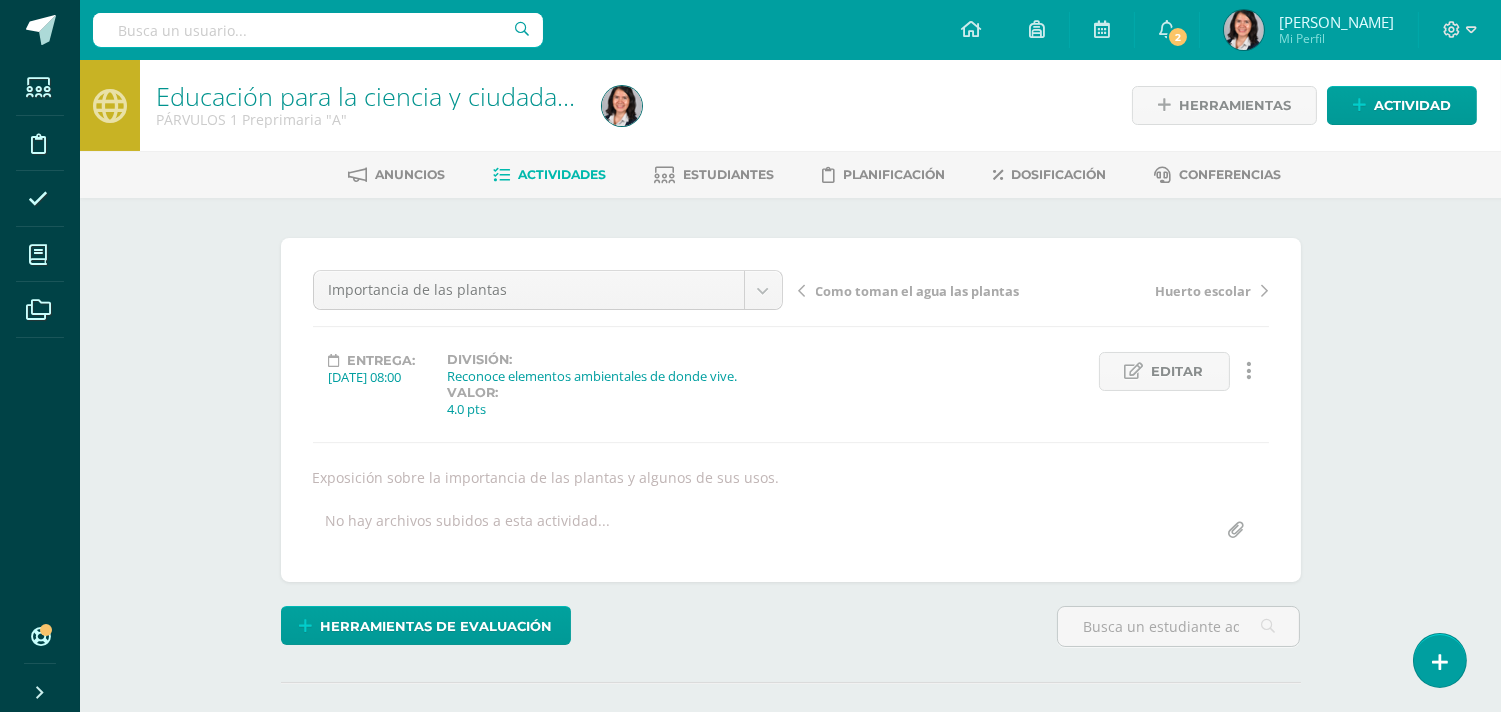 click on "Actividades" at bounding box center [562, 174] 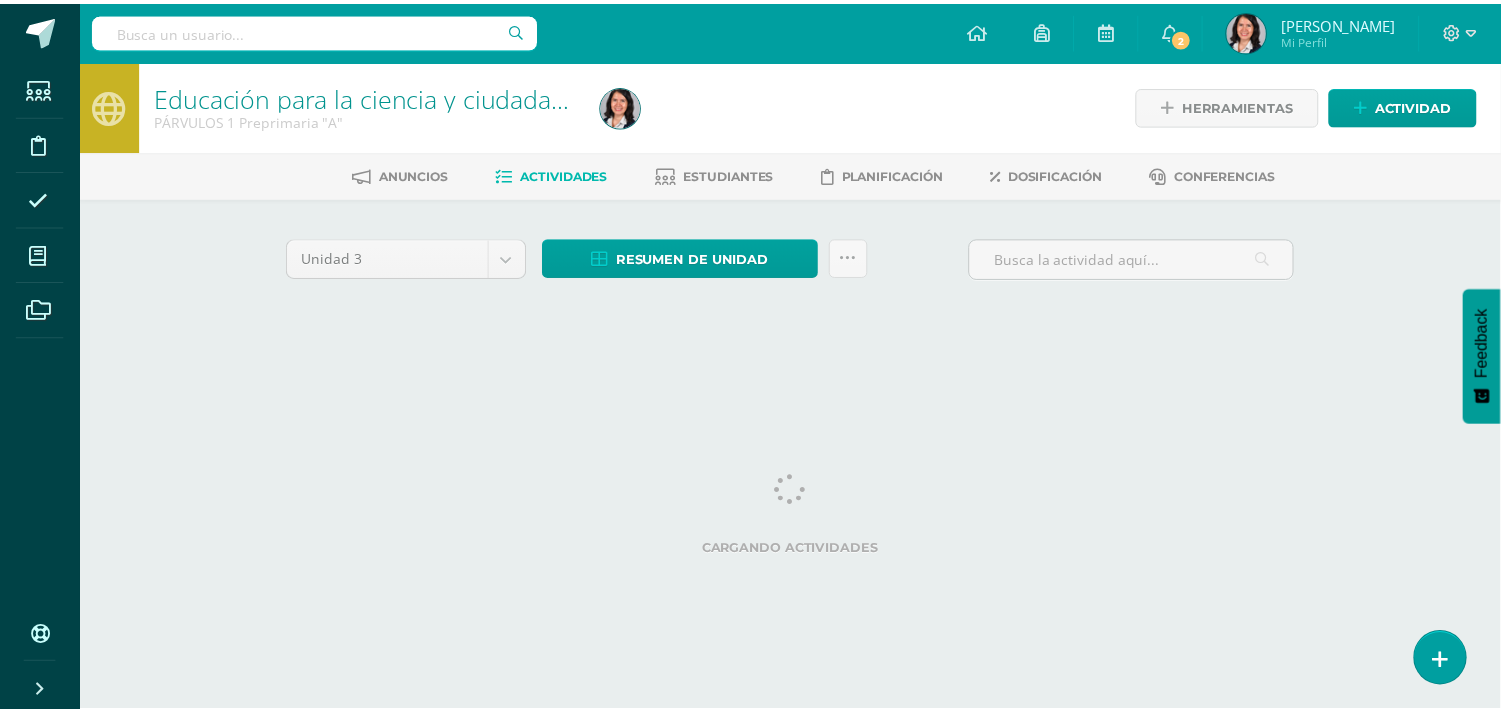 scroll, scrollTop: 0, scrollLeft: 0, axis: both 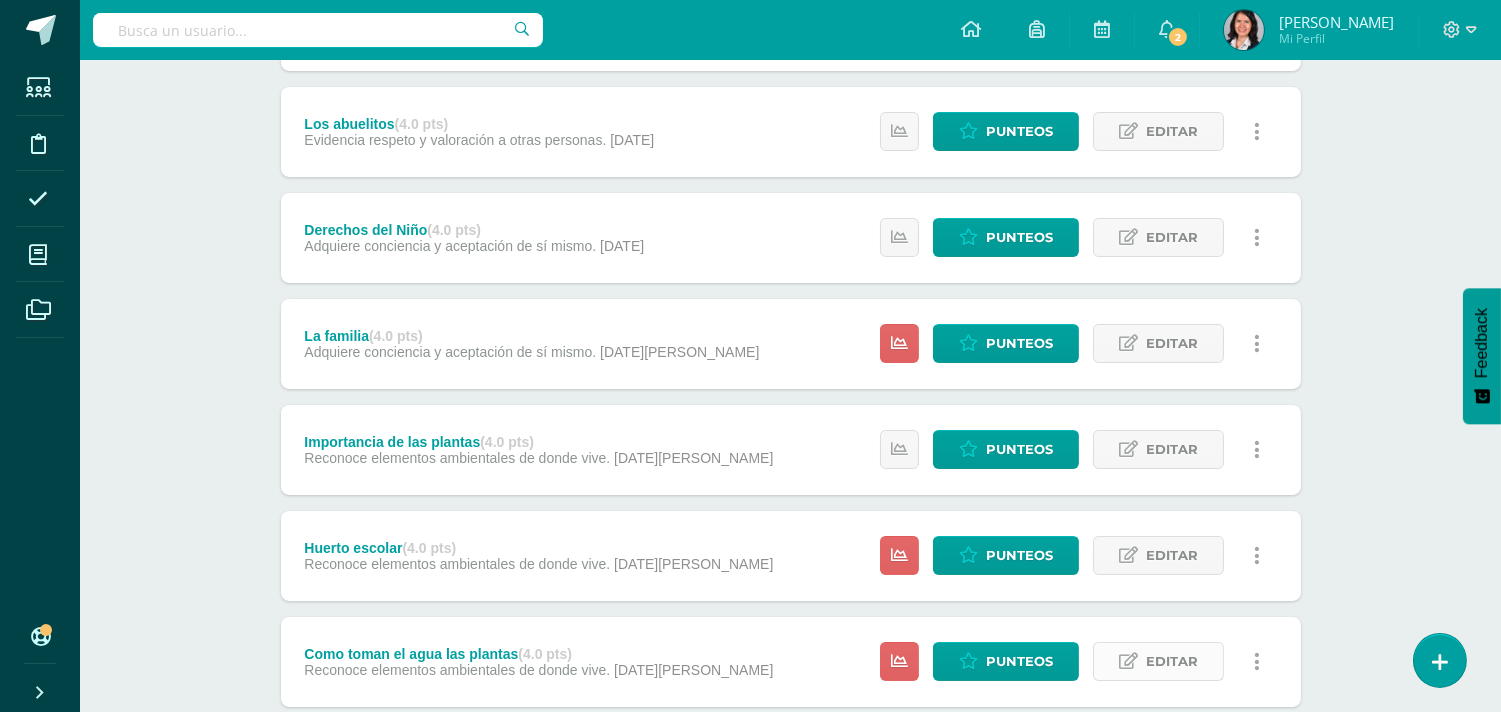 click on "Editar" at bounding box center [1172, 661] 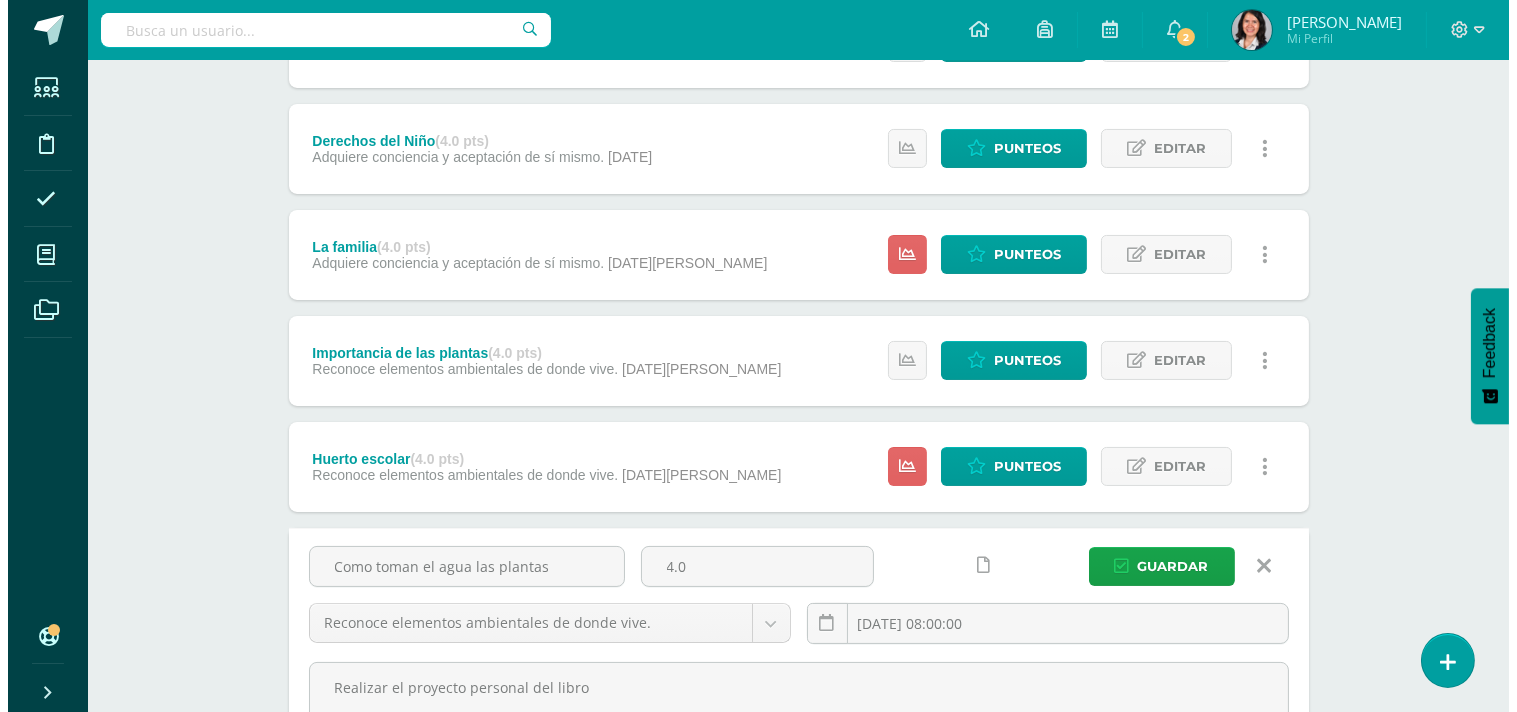 scroll, scrollTop: 592, scrollLeft: 0, axis: vertical 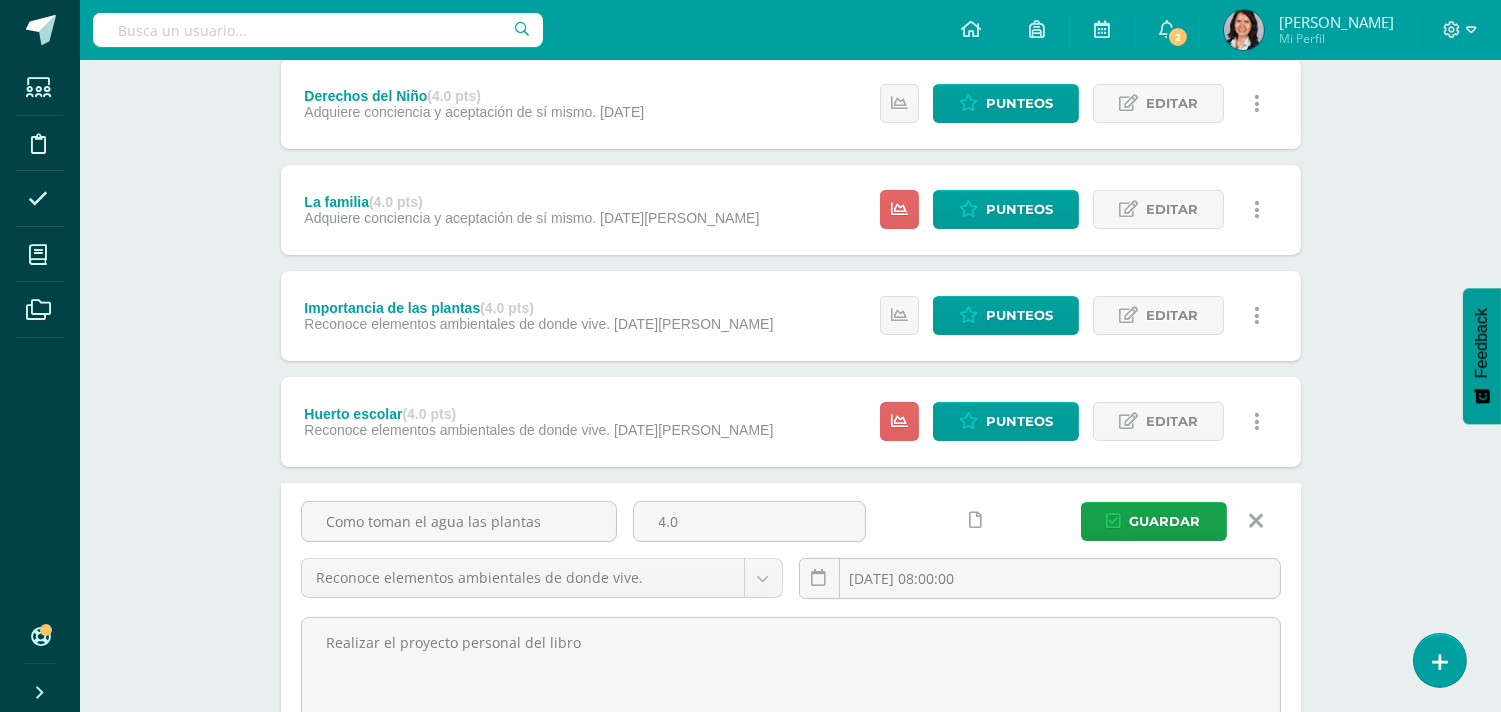 click at bounding box center [1256, 521] 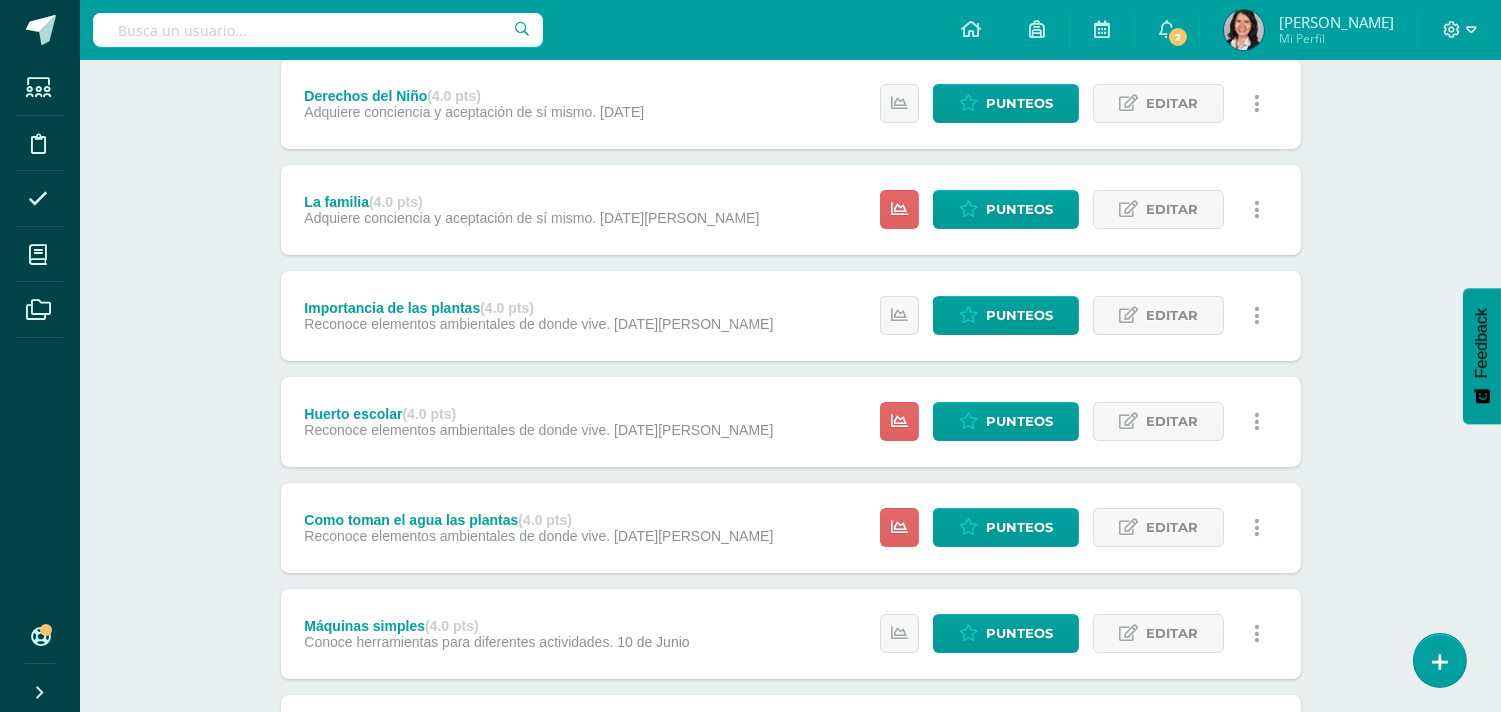 click at bounding box center (1257, 528) 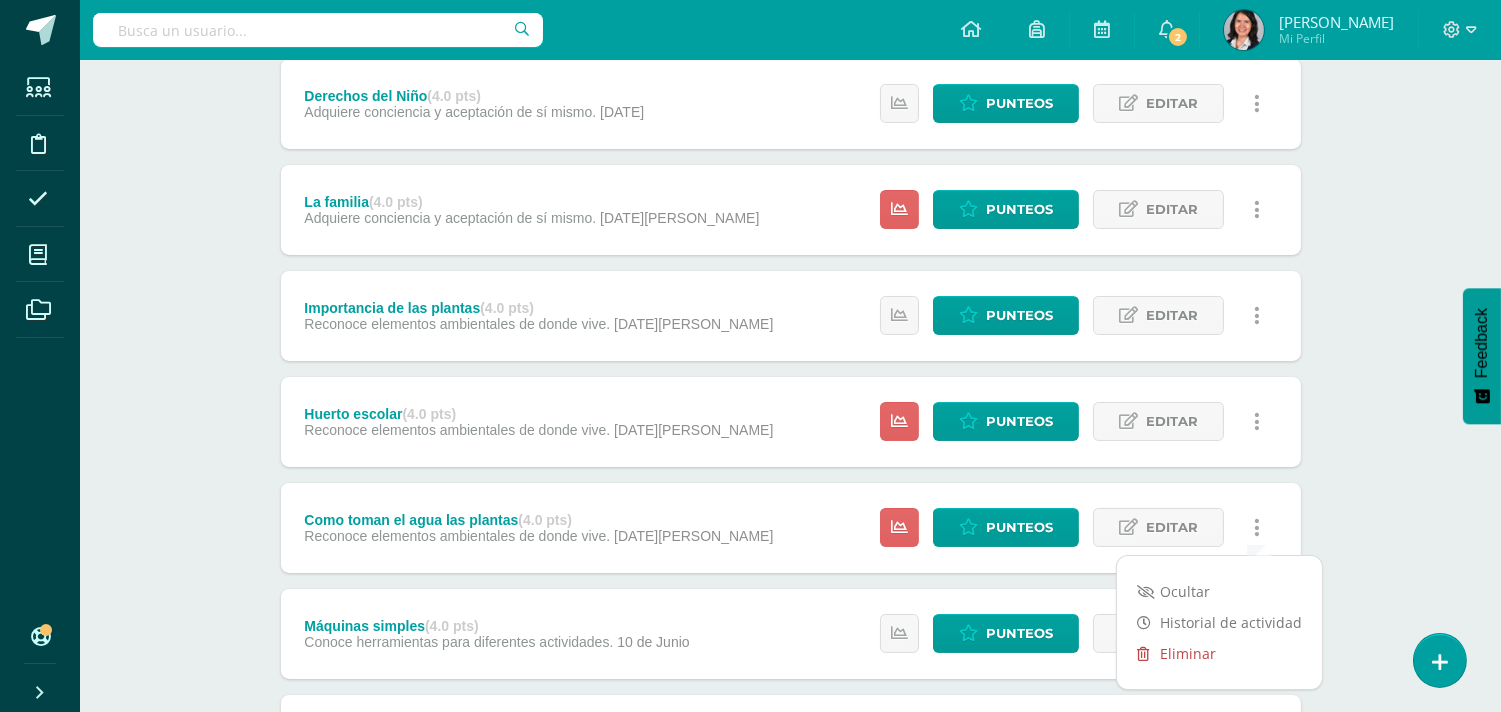 click on "Eliminar" at bounding box center (1219, 653) 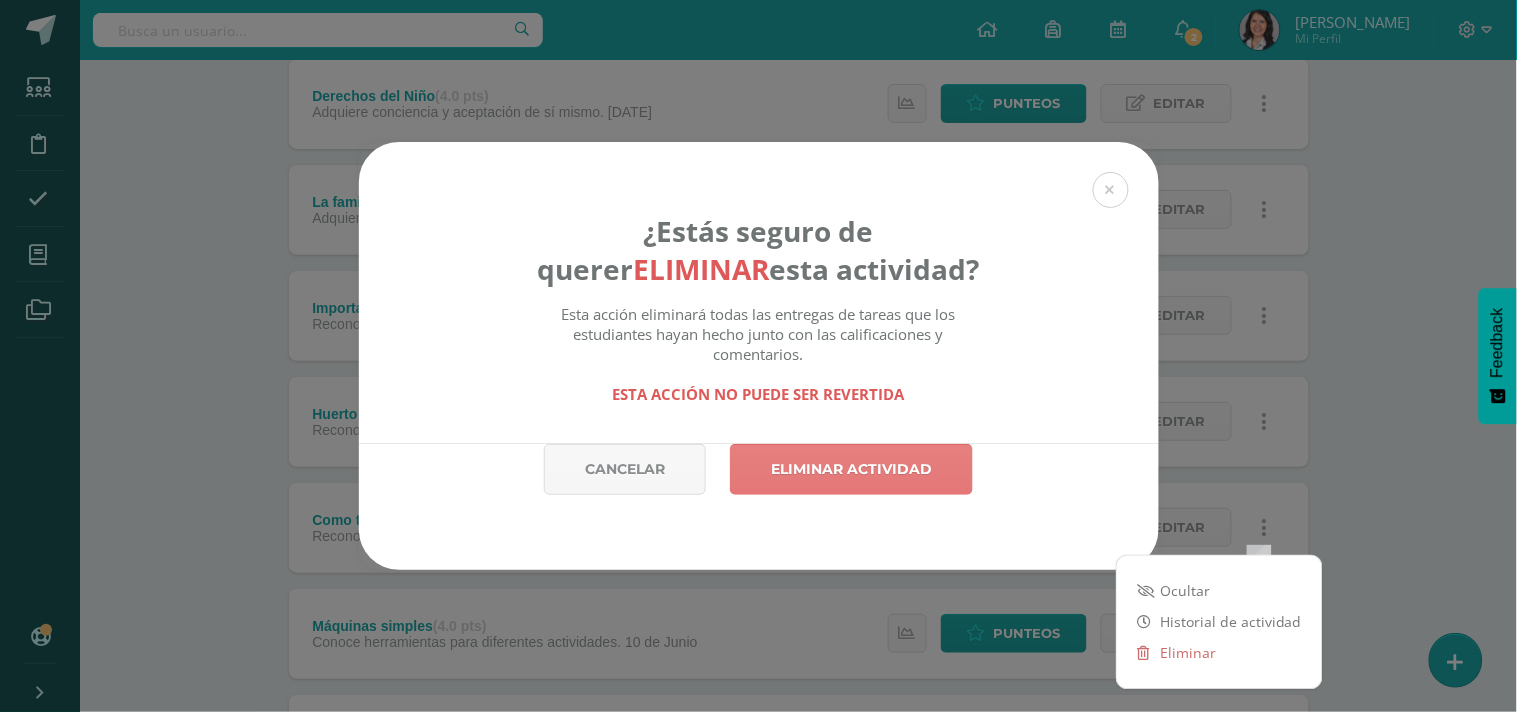 click on "Eliminar actividad" at bounding box center (851, 469) 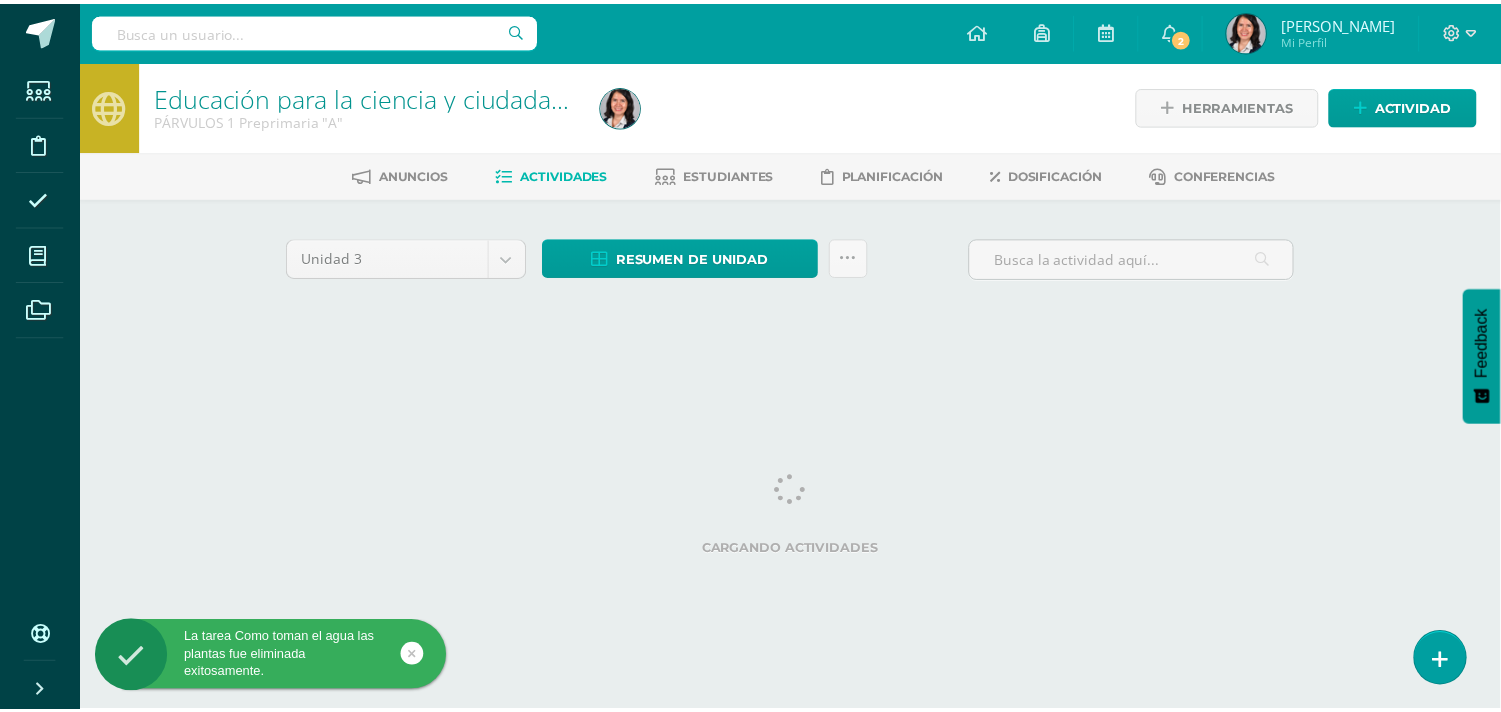 scroll, scrollTop: 0, scrollLeft: 0, axis: both 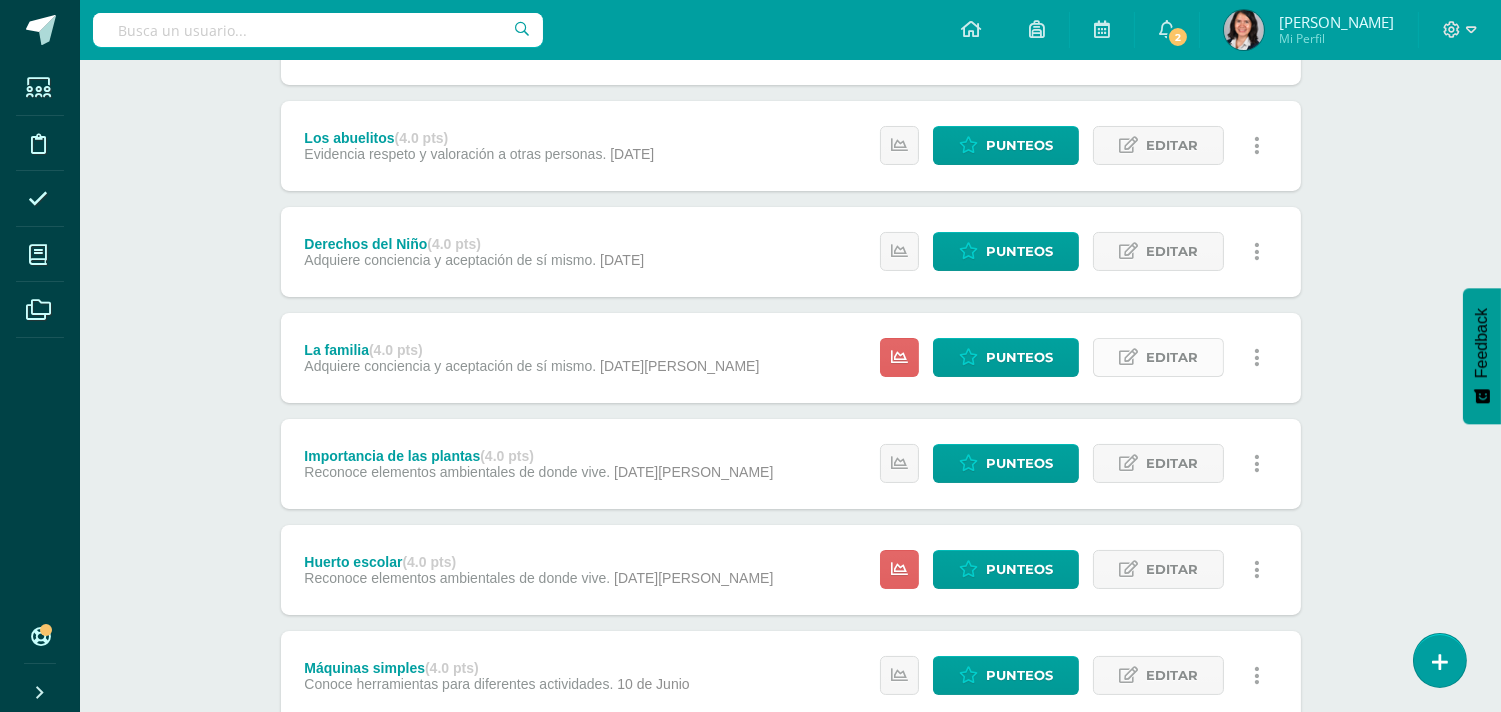 click on "Editar" at bounding box center (1172, 357) 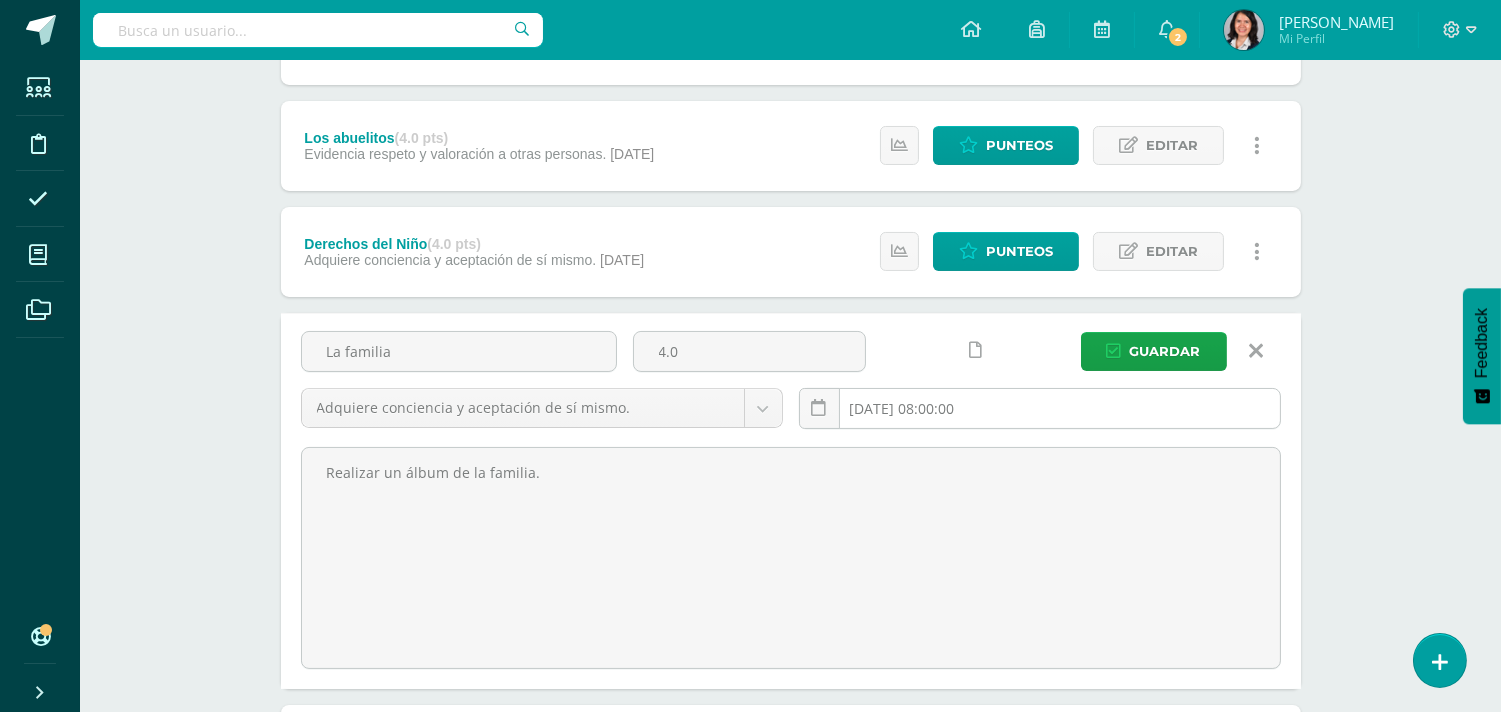 click on "[DATE] 08:00:00" at bounding box center [1040, 408] 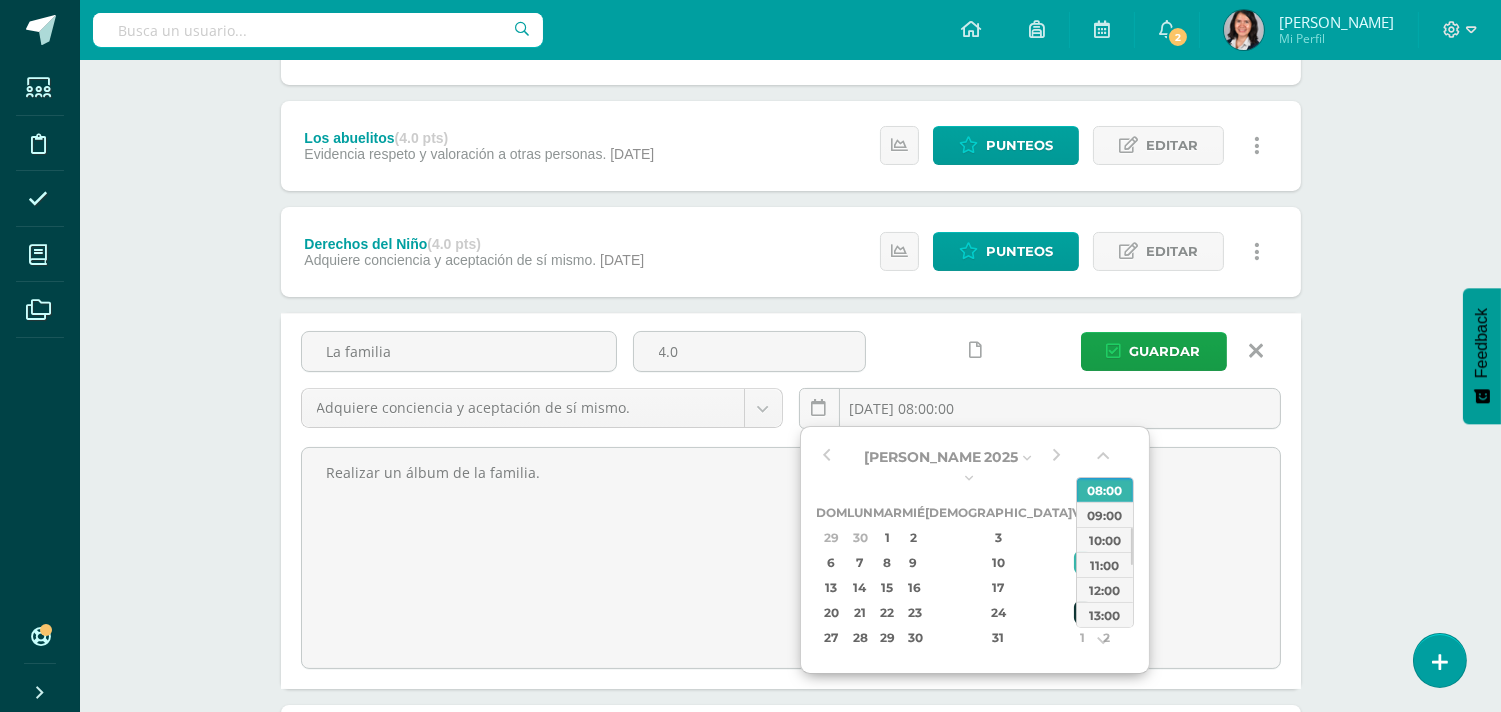 click on "25" at bounding box center [1083, 612] 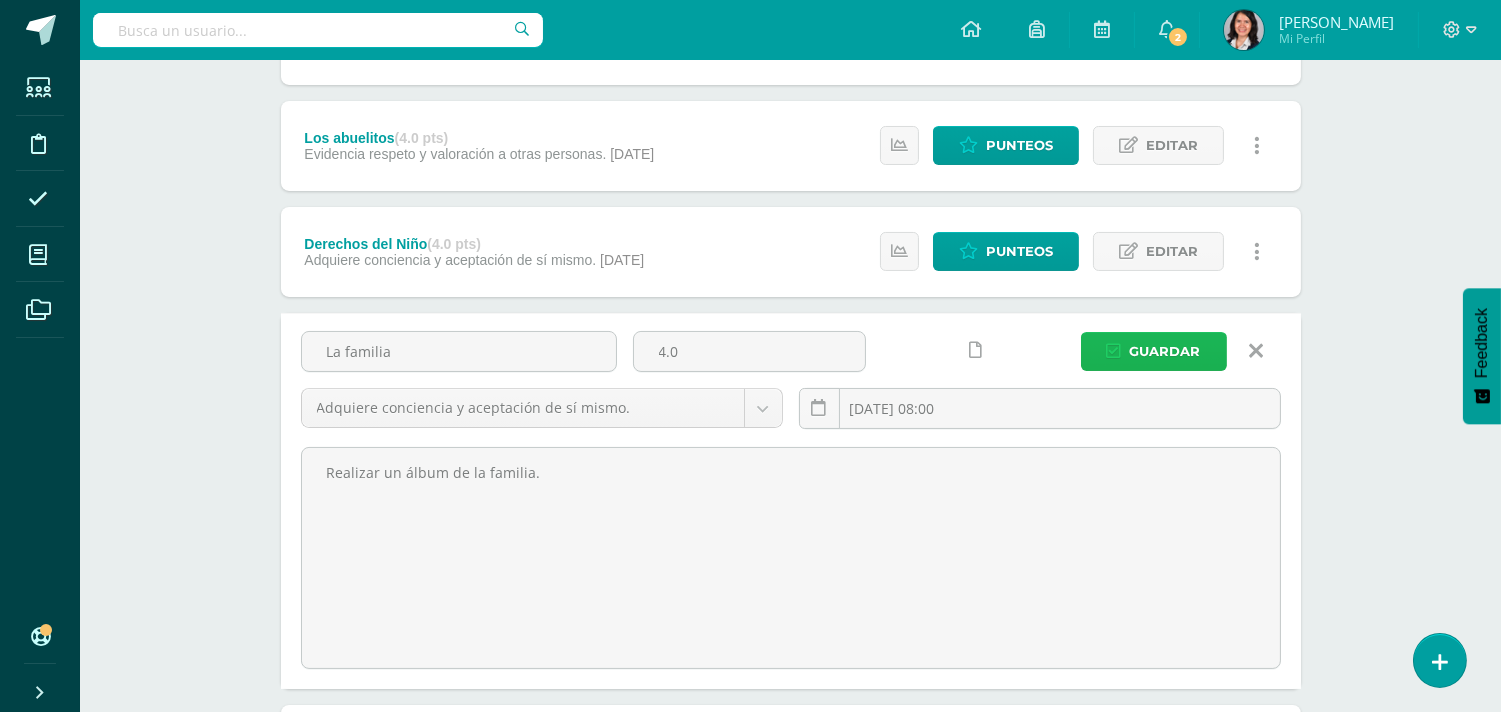 click on "Guardar" at bounding box center [1165, 351] 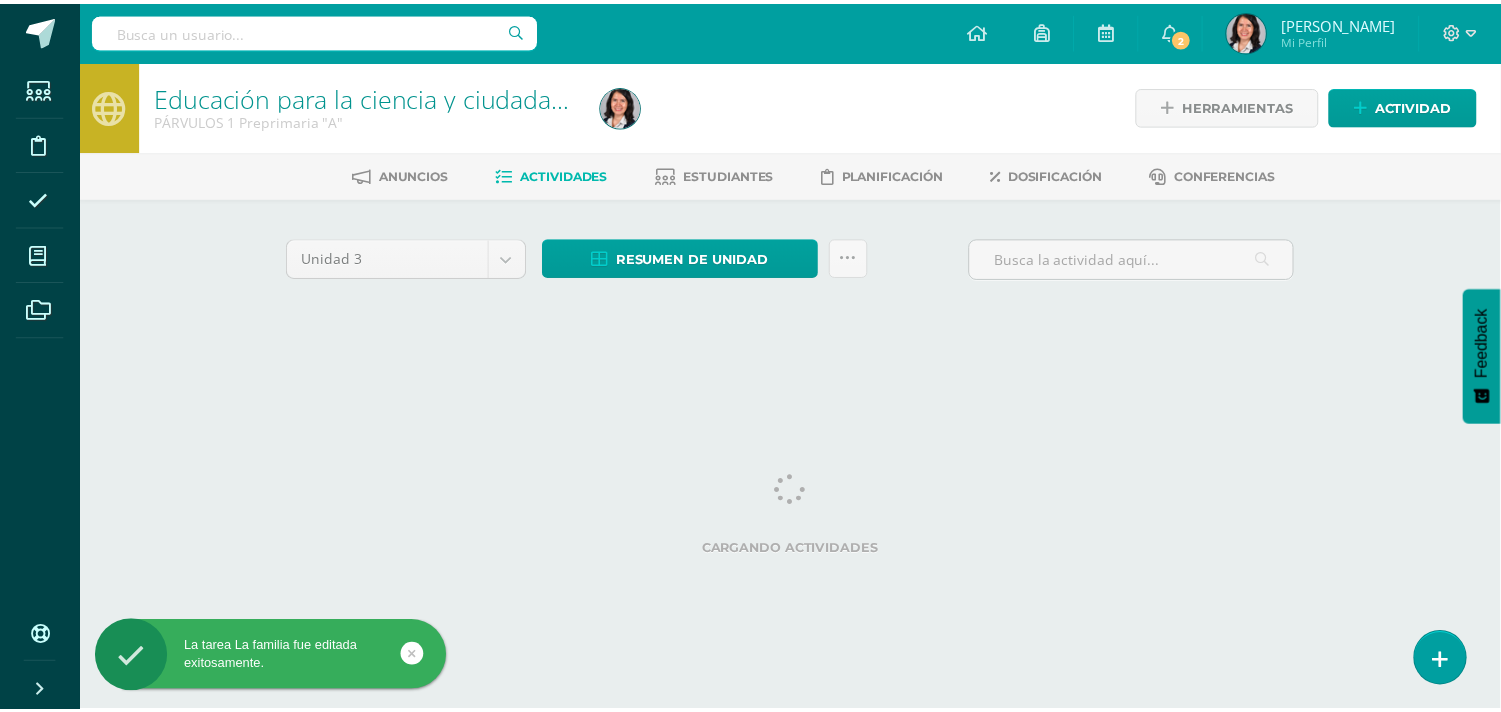 scroll, scrollTop: 0, scrollLeft: 0, axis: both 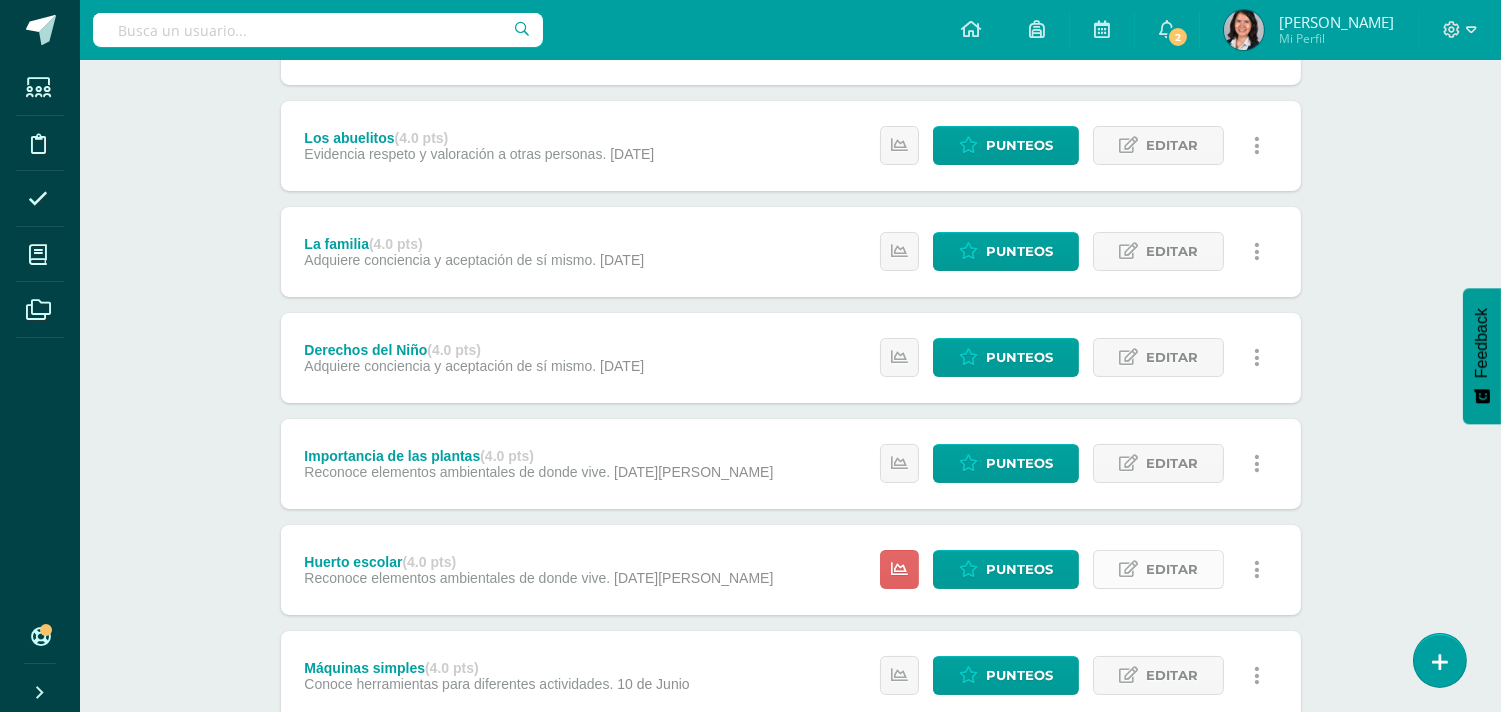 click on "Editar" at bounding box center [1172, 569] 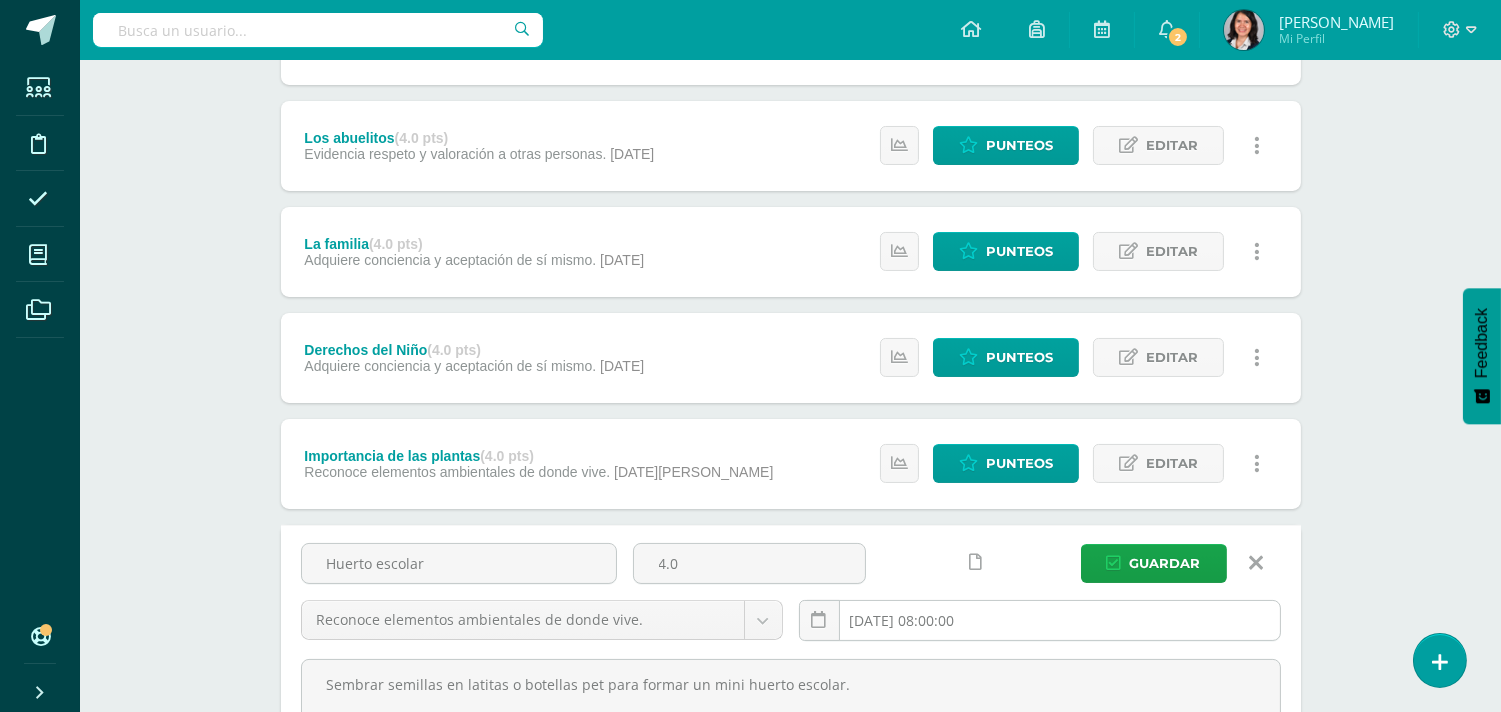 click on "[DATE] 08:00:00" at bounding box center (1040, 620) 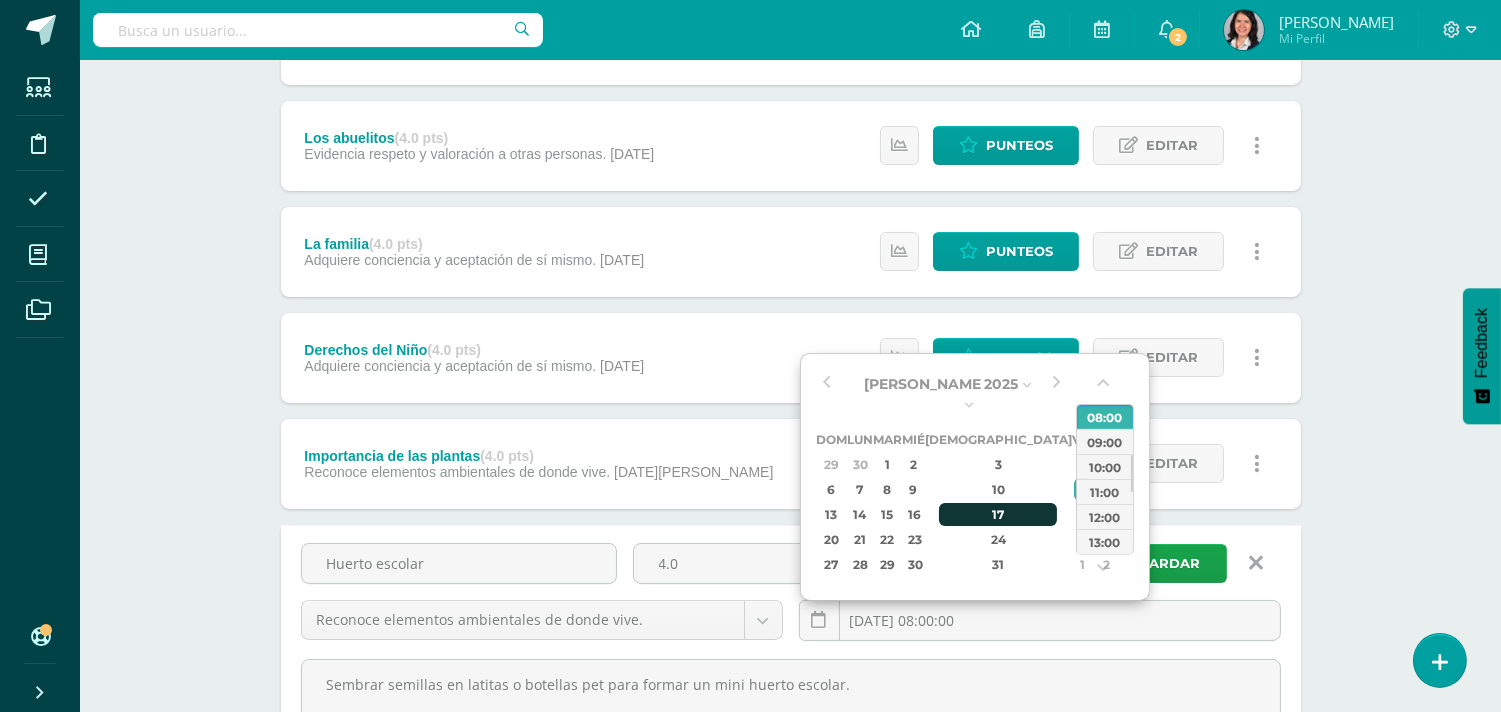 click on "17" at bounding box center [998, 514] 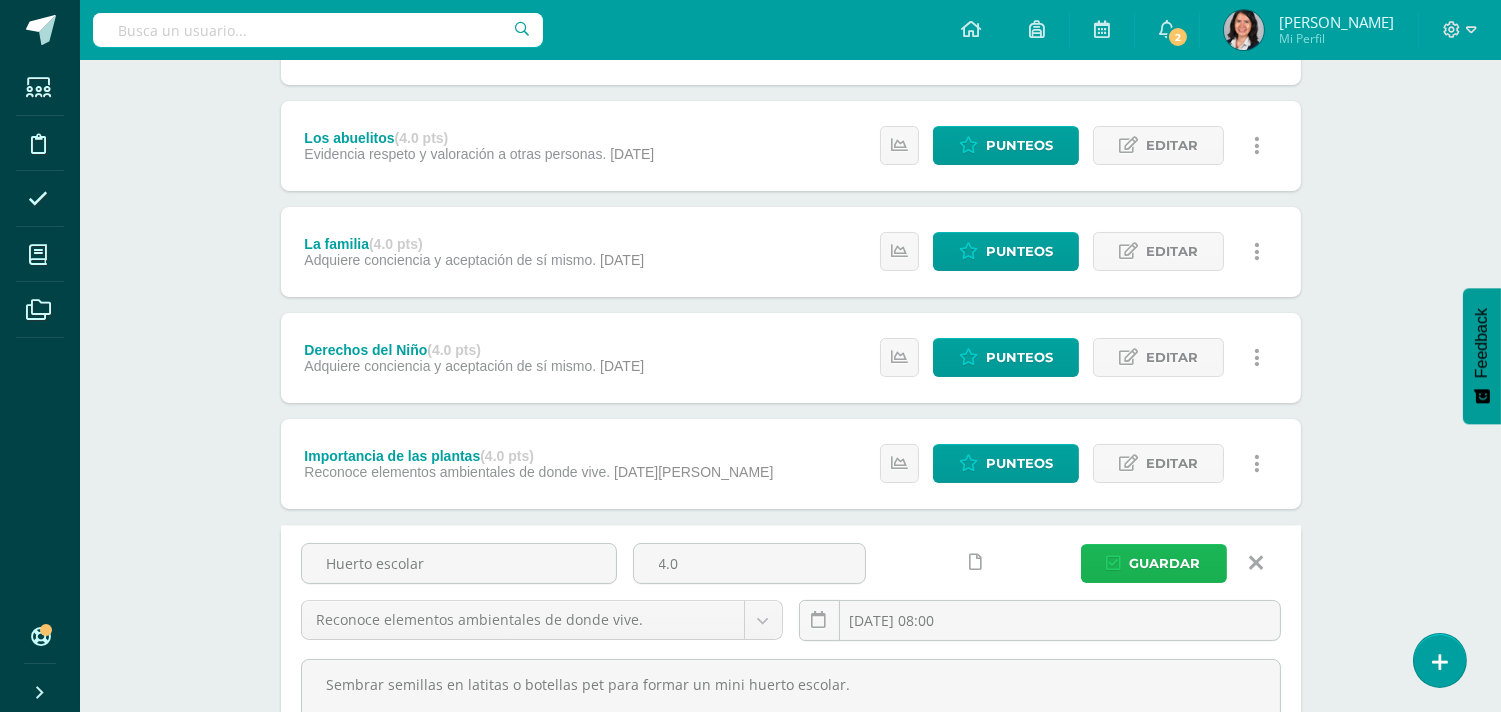 click on "Guardar" at bounding box center [1165, 563] 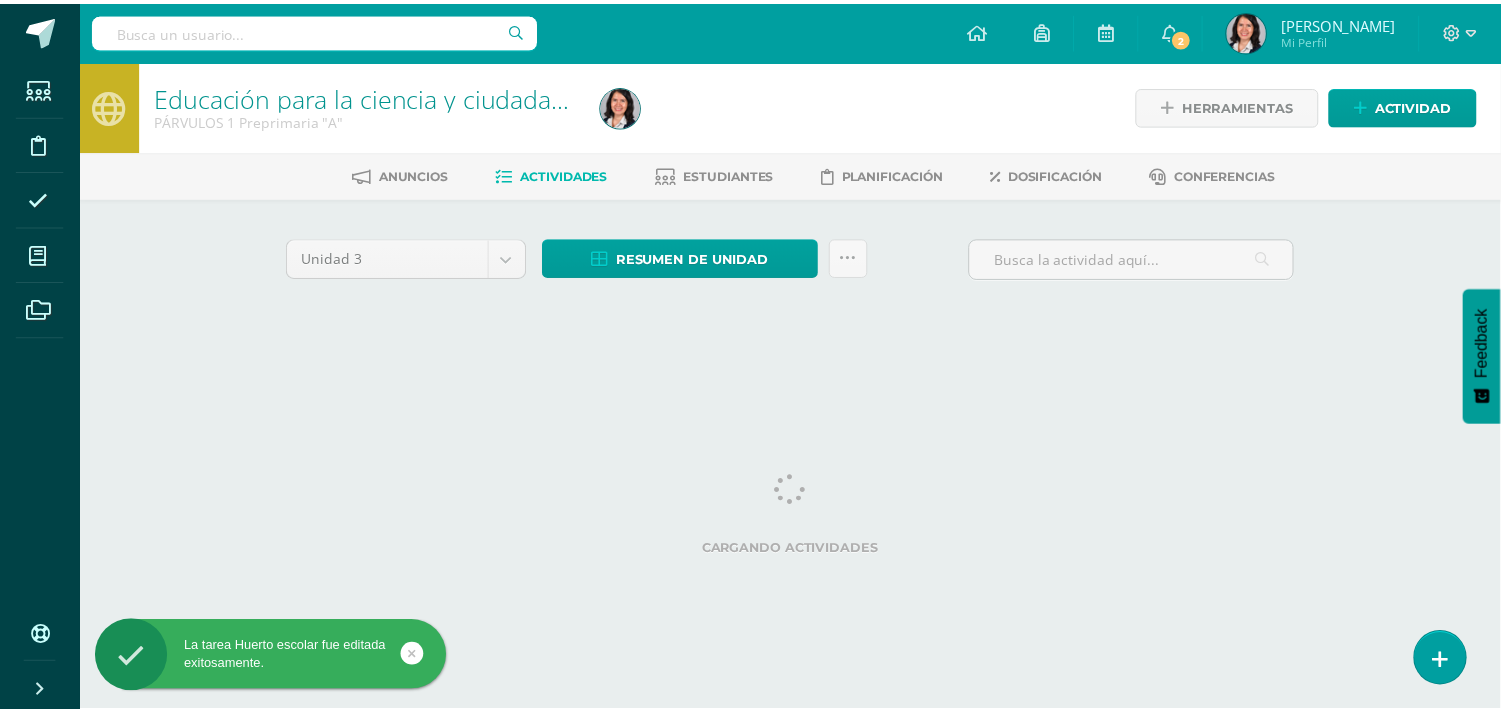 scroll, scrollTop: 0, scrollLeft: 0, axis: both 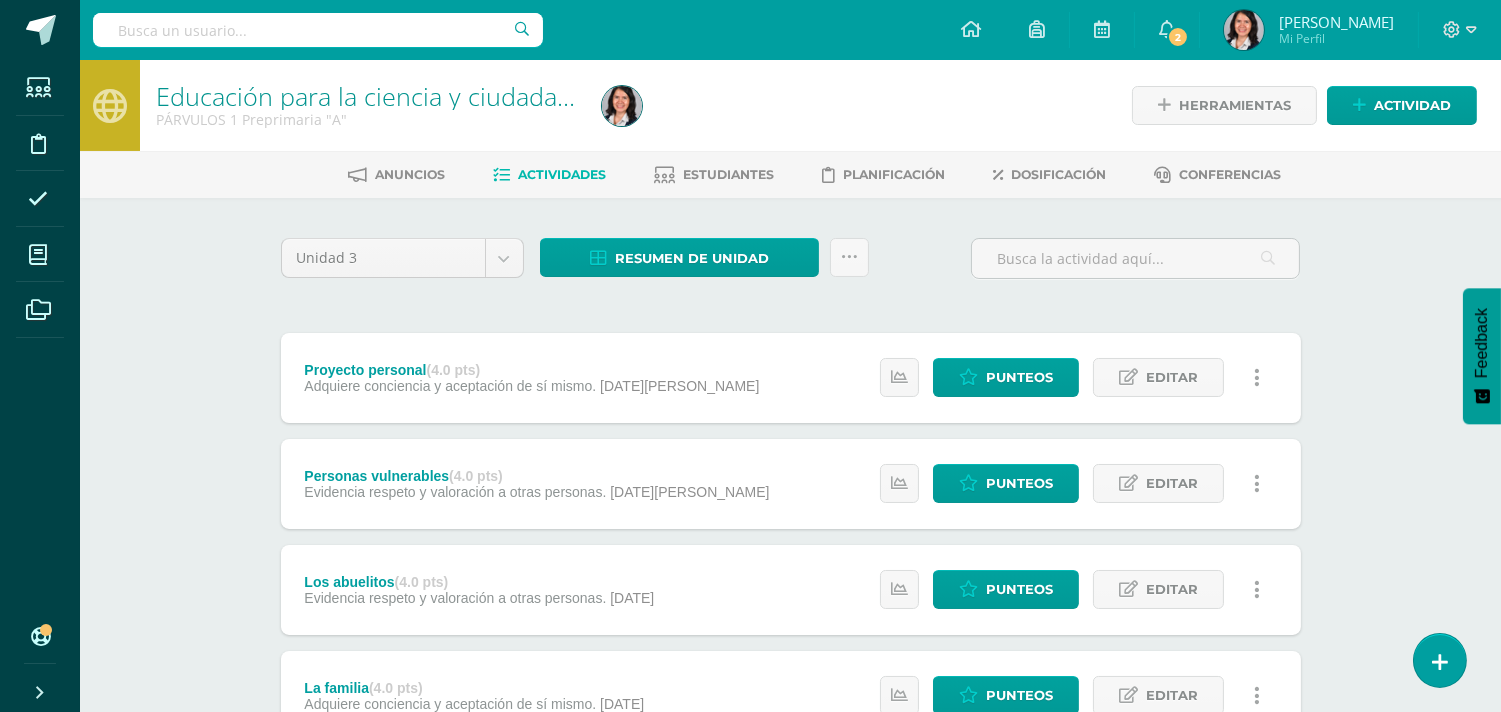 click on "30 de Julio" at bounding box center [679, 386] 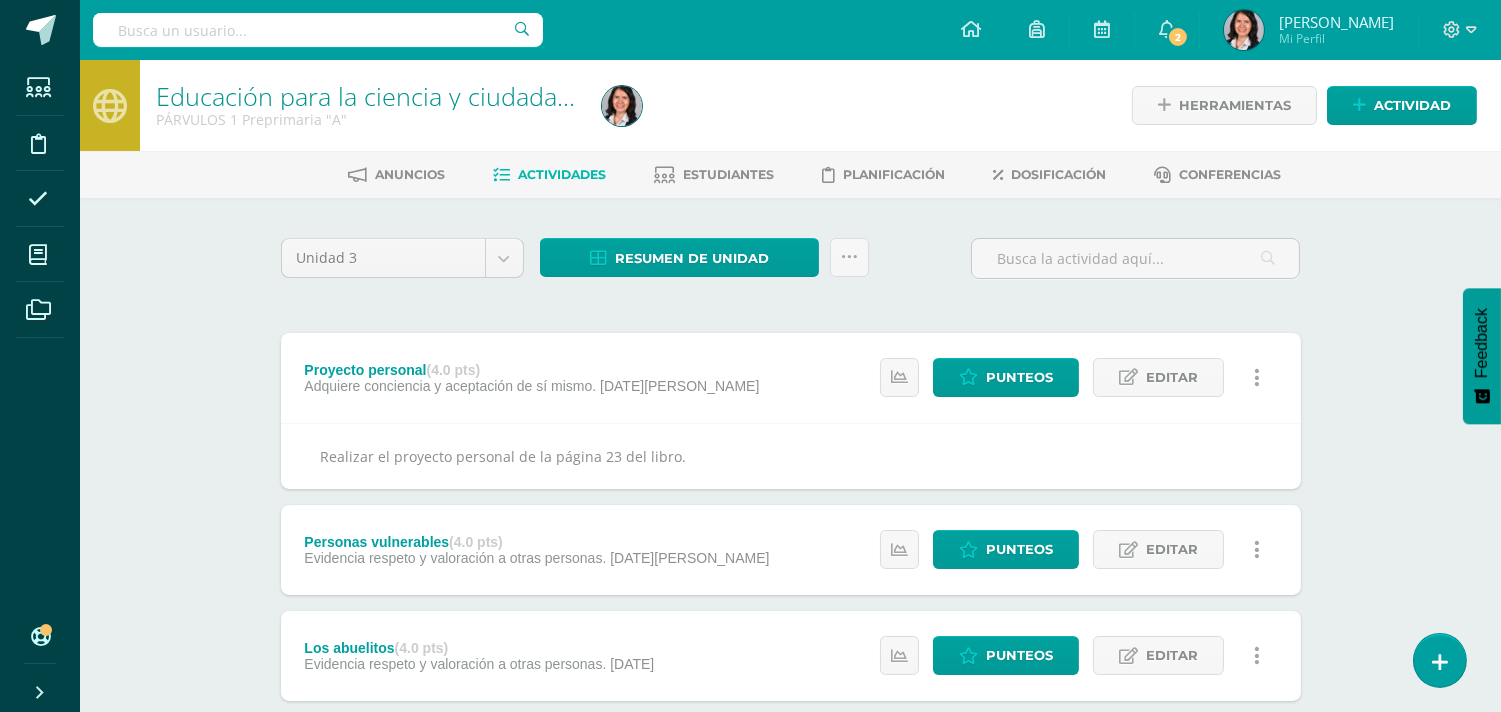 scroll, scrollTop: 44, scrollLeft: 0, axis: vertical 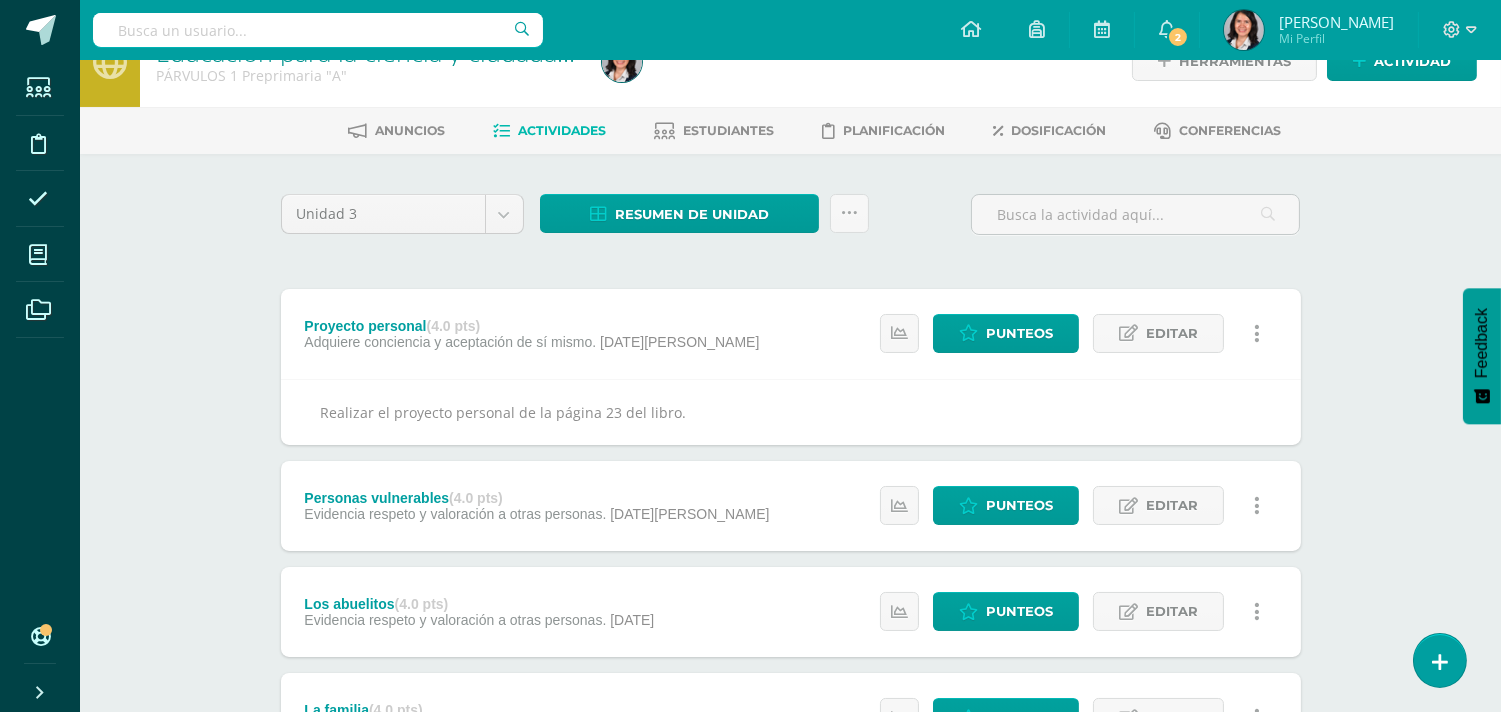 click on "Personas vulnerables  (4.0 pts)
Evidencia respeto y valoración a otras personas.
30 de Julio" at bounding box center [537, 506] 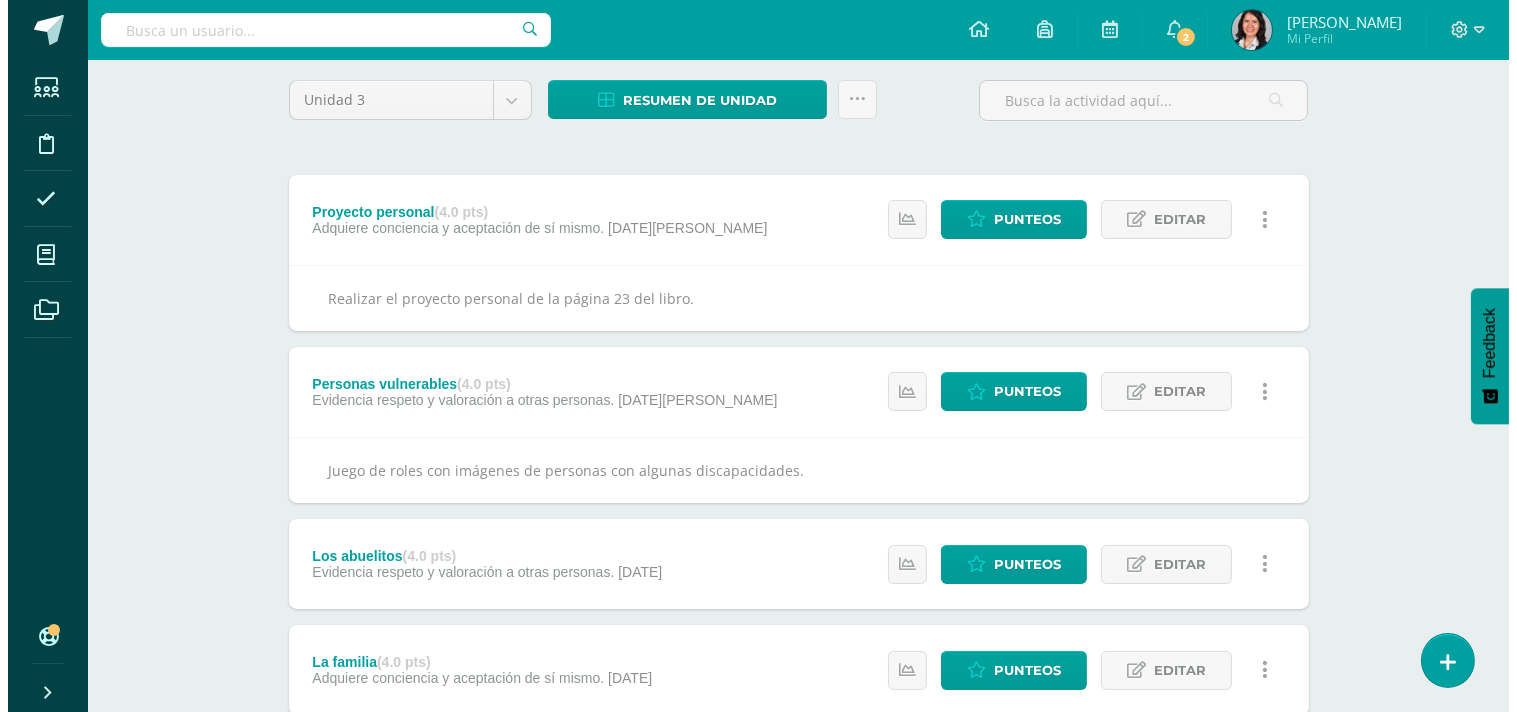 scroll, scrollTop: 177, scrollLeft: 0, axis: vertical 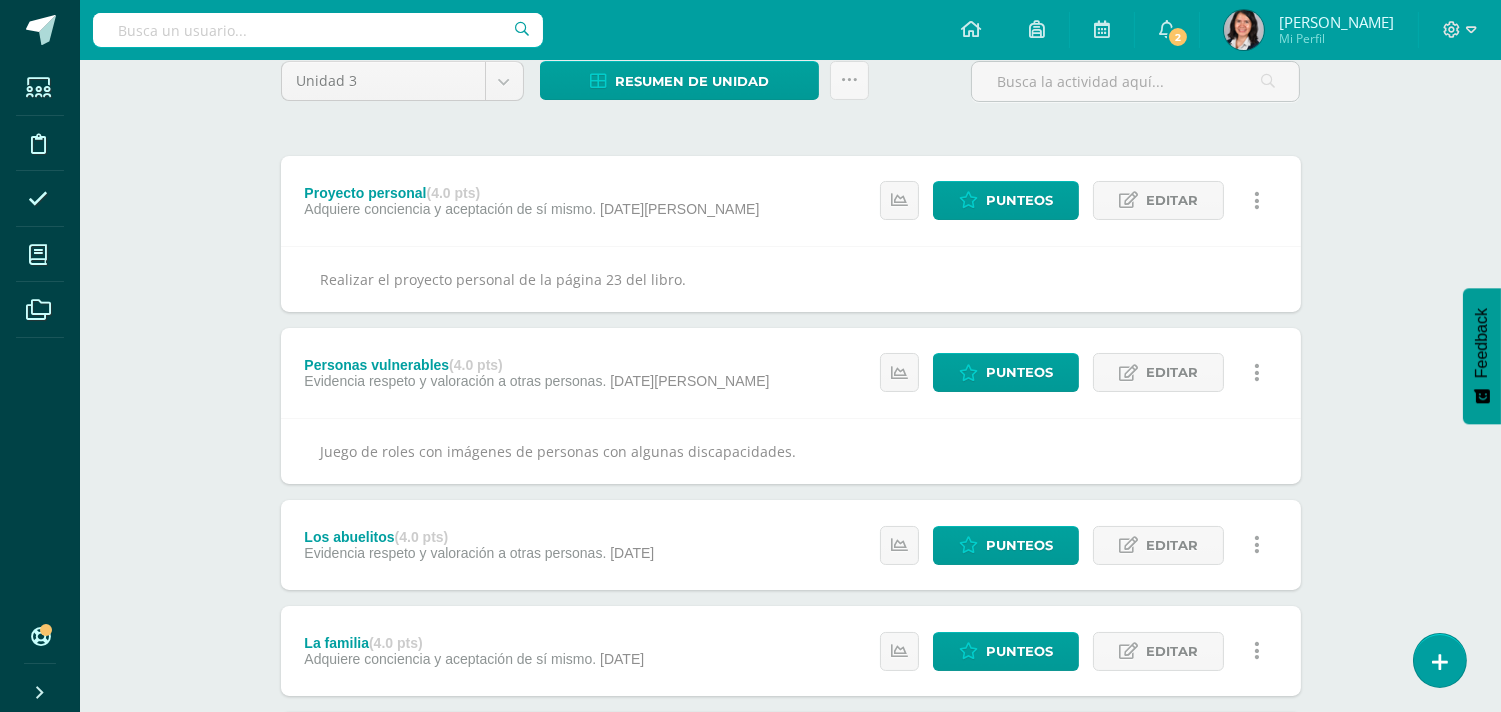 click at bounding box center [1257, 373] 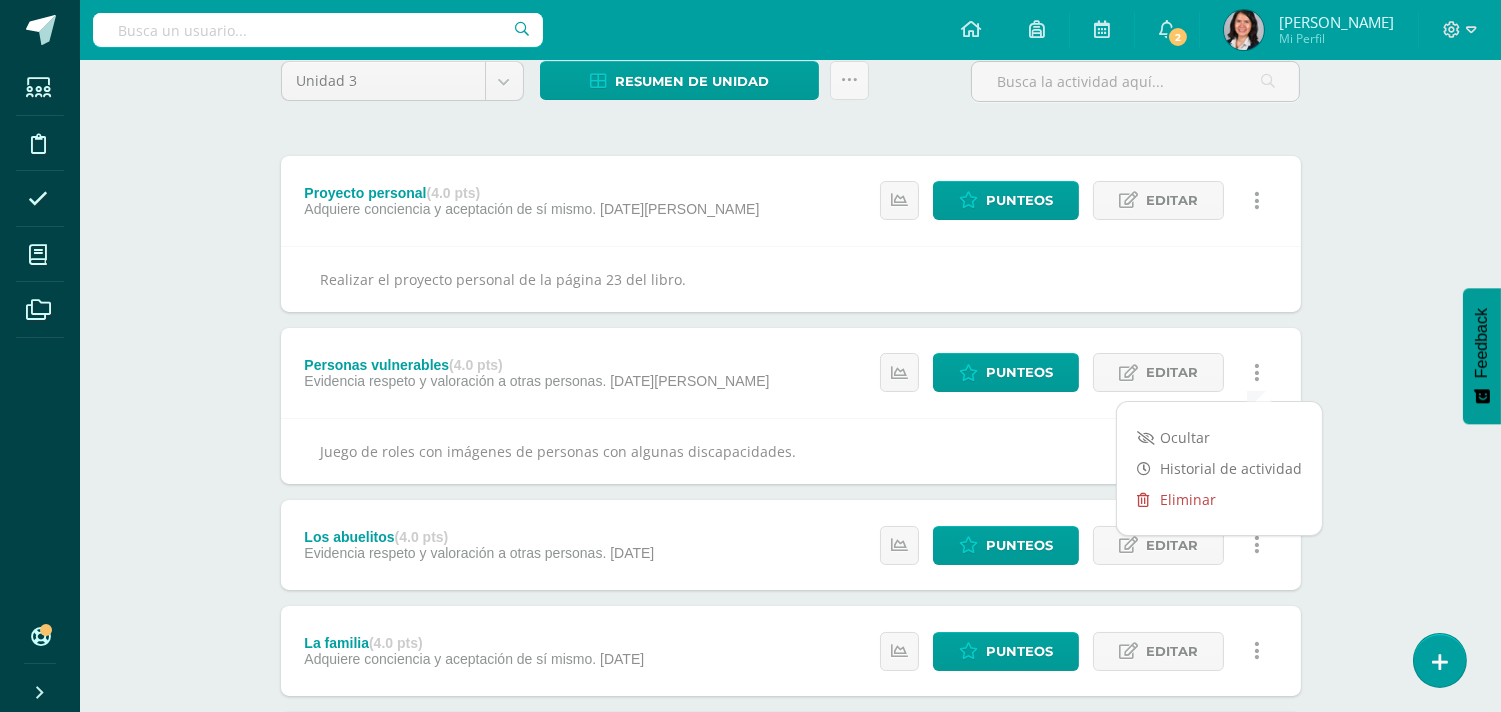 click on "Eliminar" at bounding box center (1219, 499) 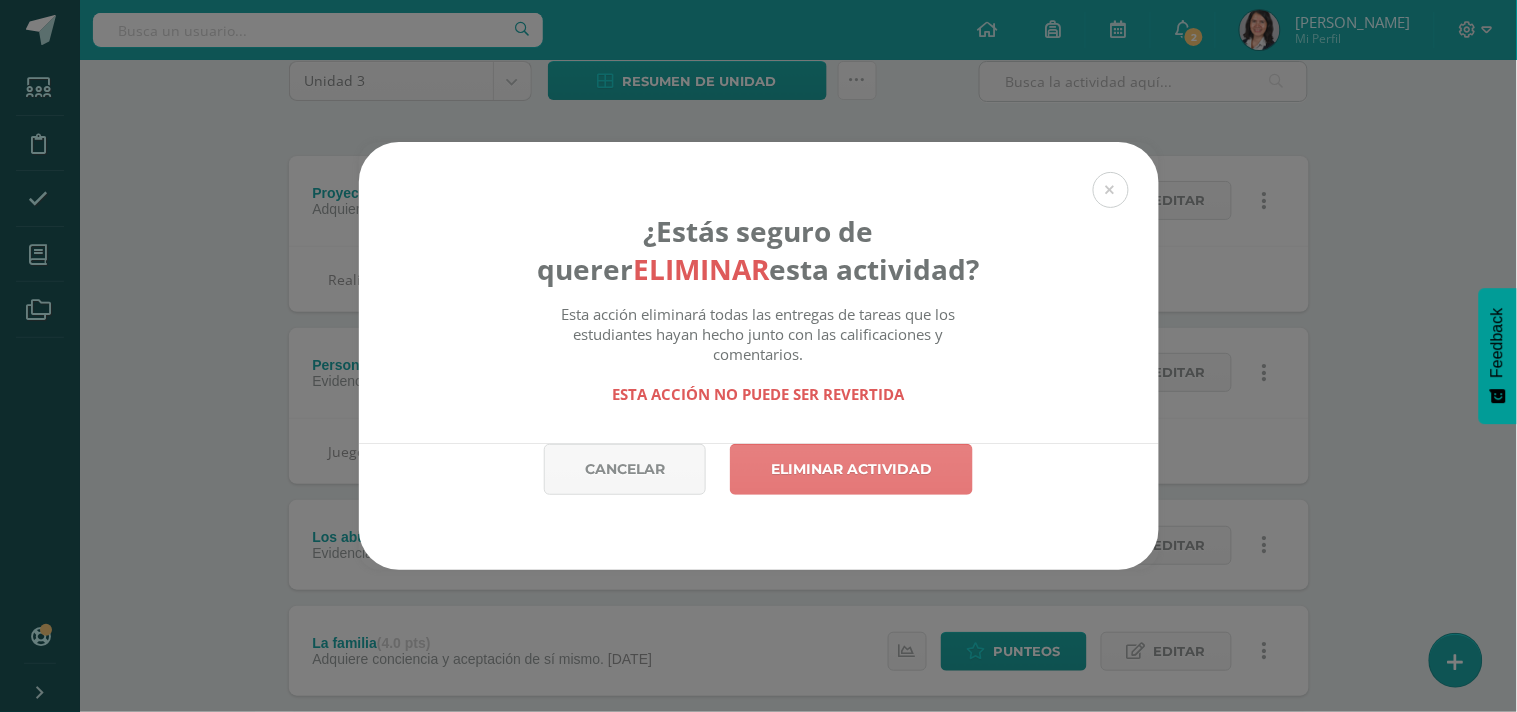 click on "Eliminar actividad" at bounding box center [851, 469] 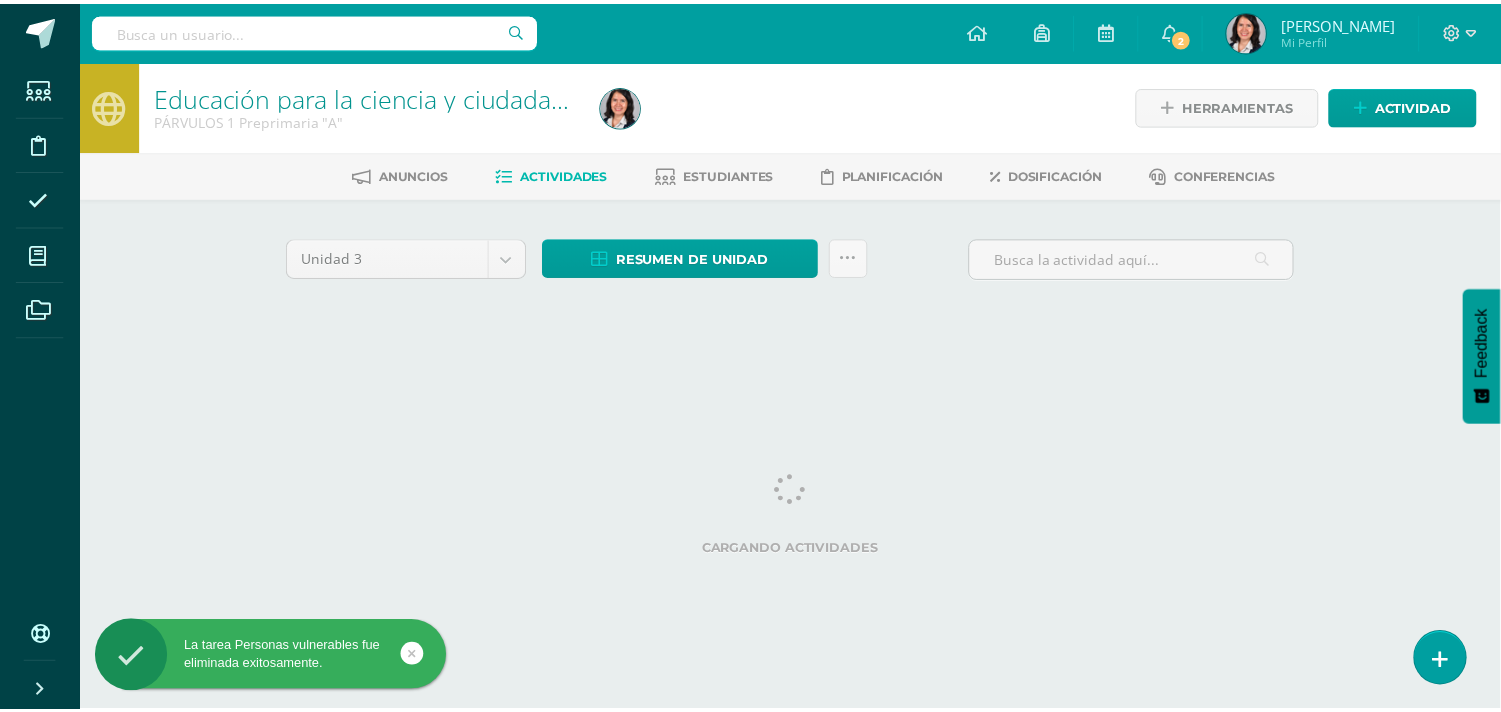 scroll, scrollTop: 0, scrollLeft: 0, axis: both 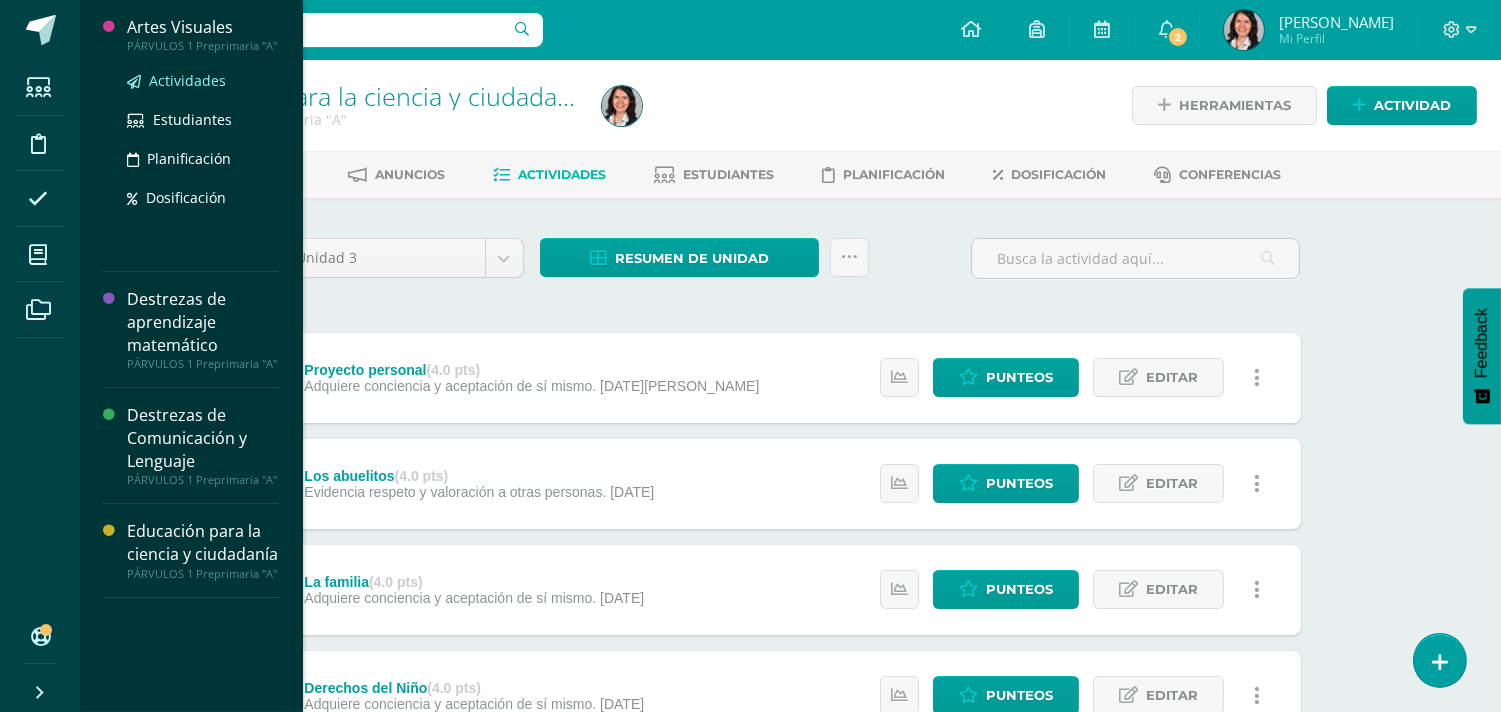 click on "Actividades" at bounding box center (187, 80) 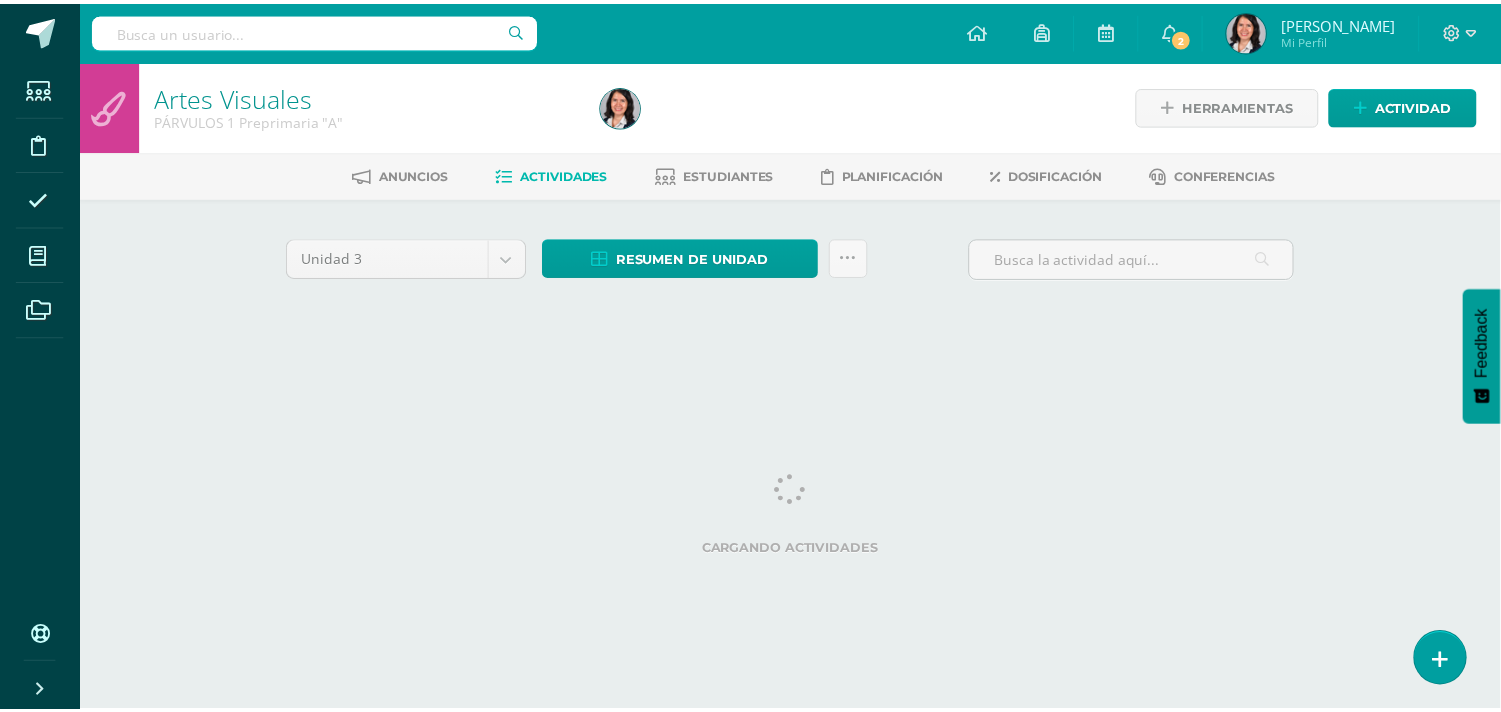 scroll, scrollTop: 0, scrollLeft: 0, axis: both 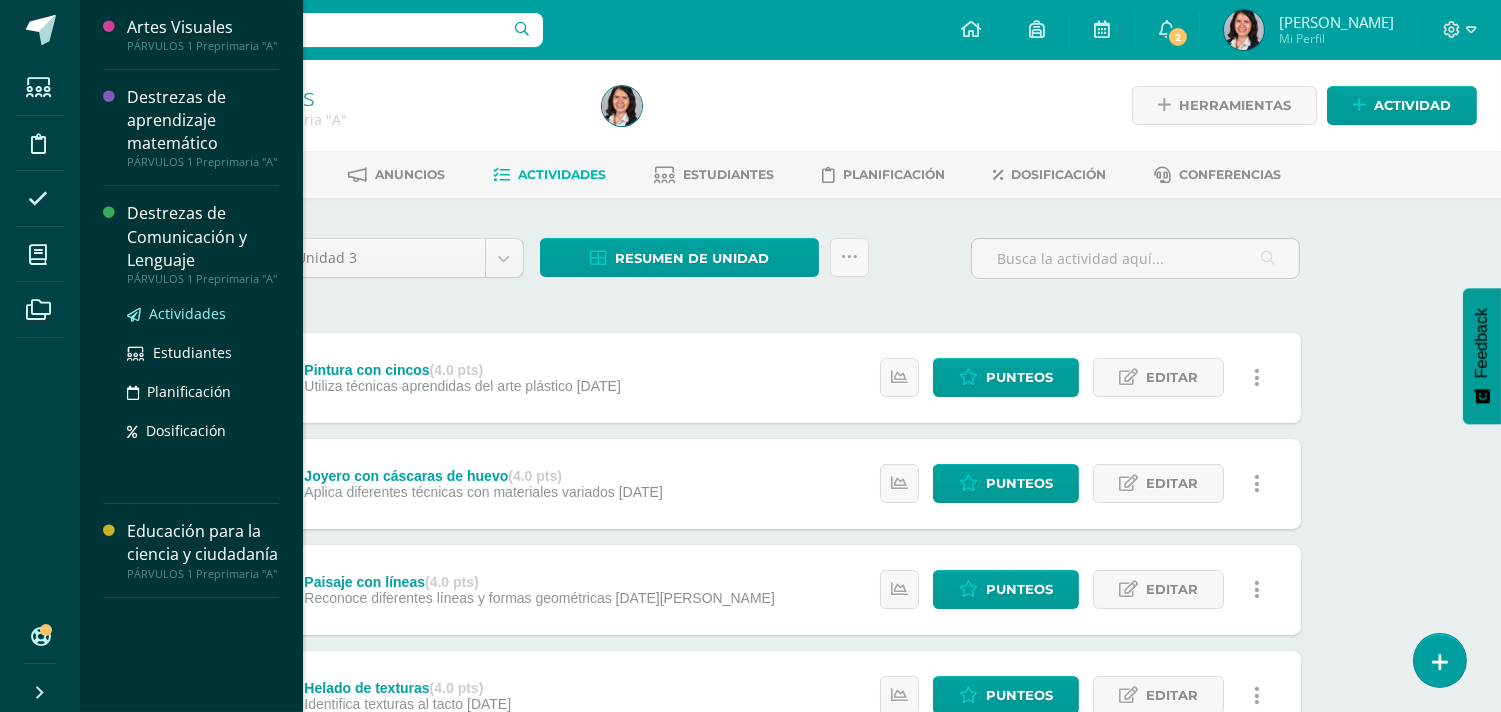 click on "Actividades" at bounding box center (187, 313) 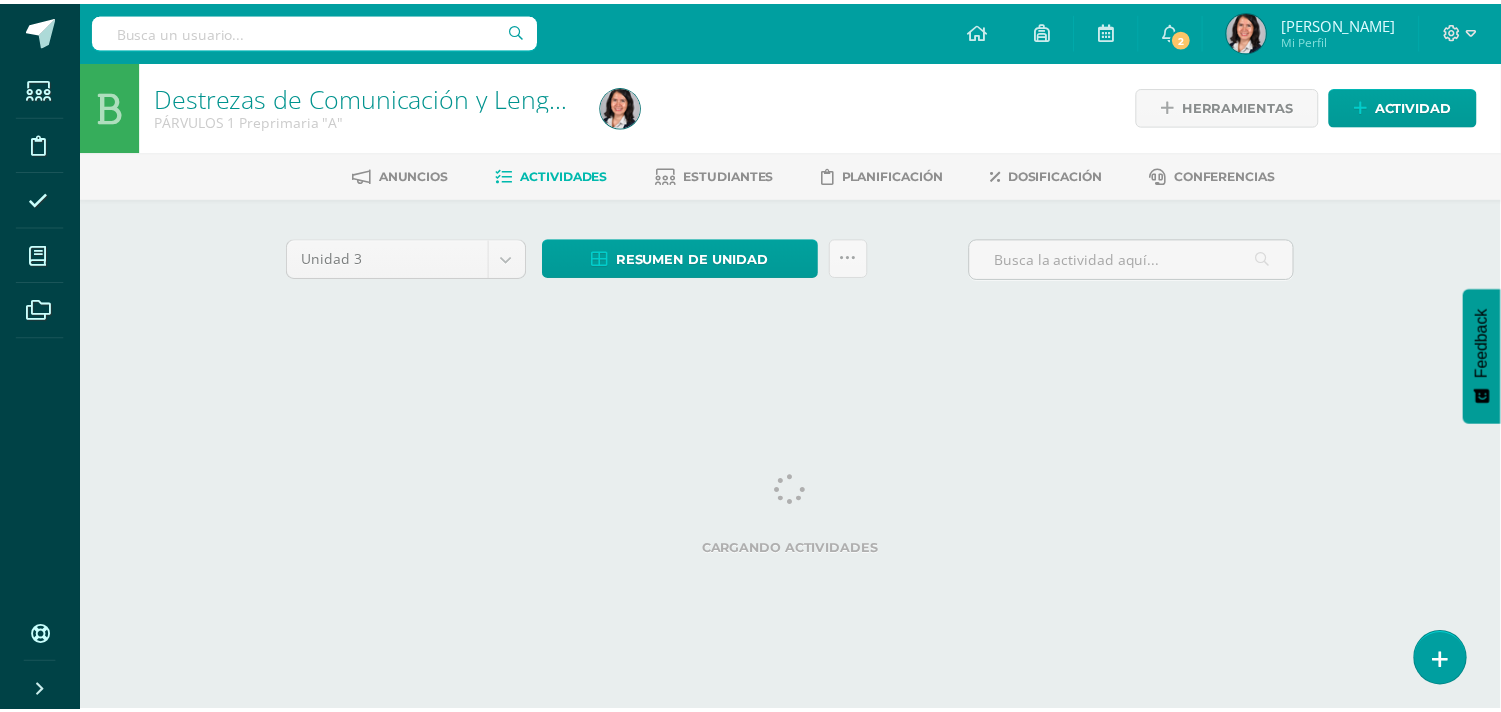 scroll, scrollTop: 0, scrollLeft: 0, axis: both 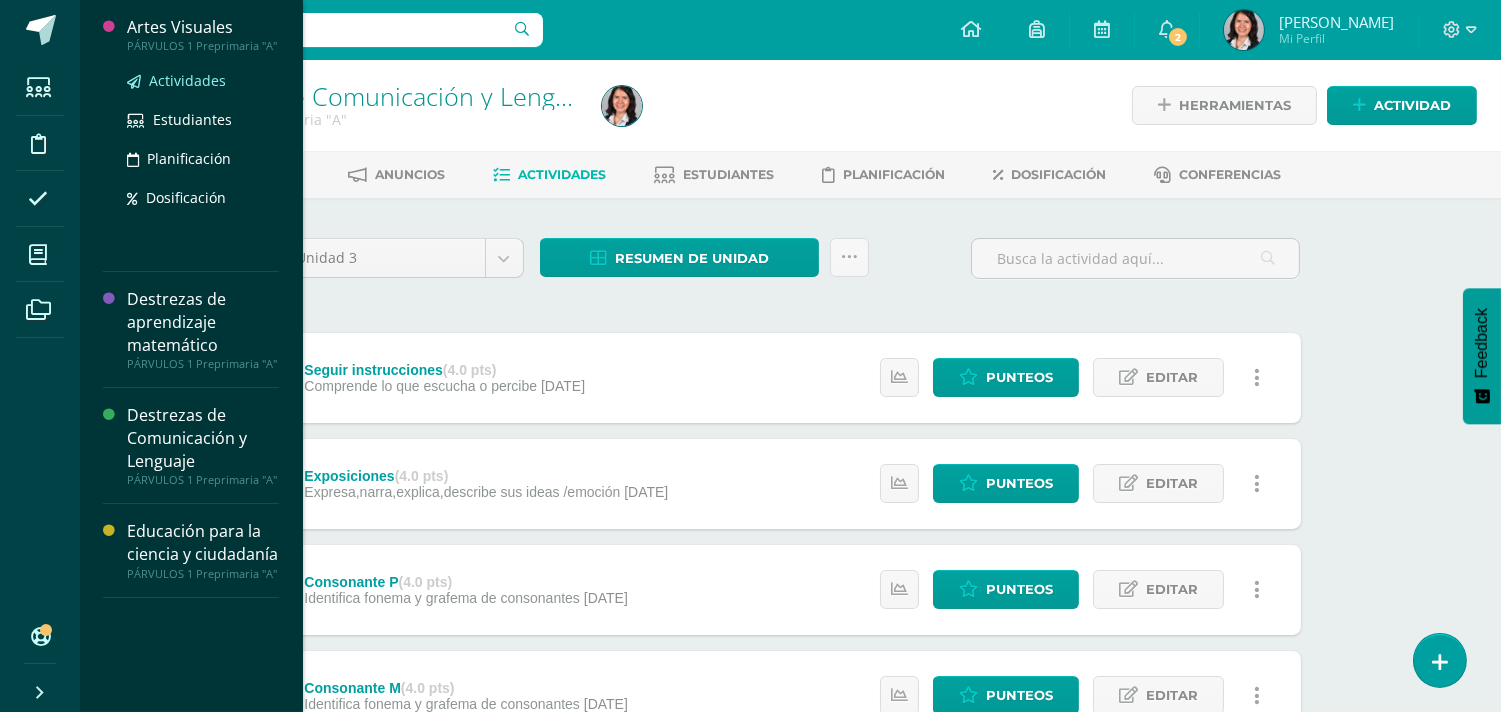 click on "Actividades" at bounding box center (187, 80) 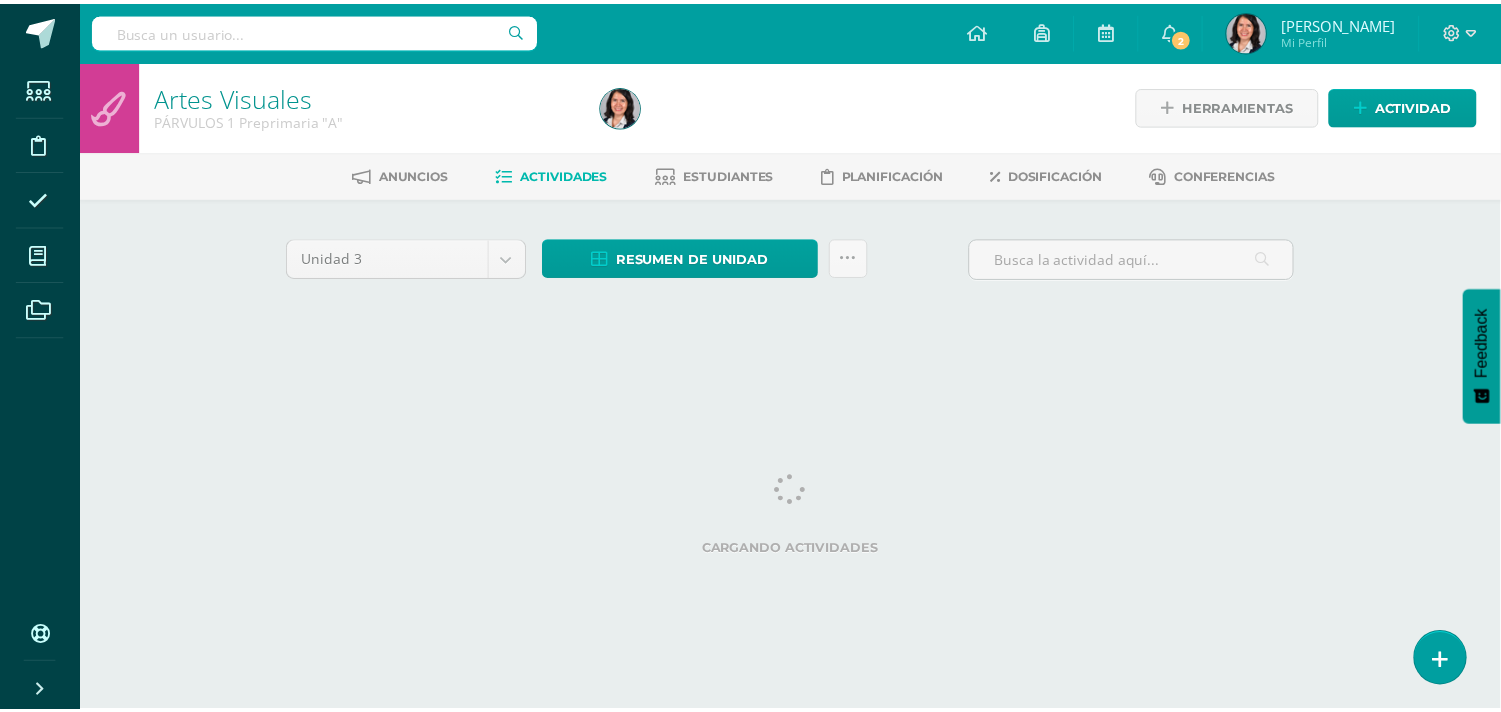 scroll, scrollTop: 0, scrollLeft: 0, axis: both 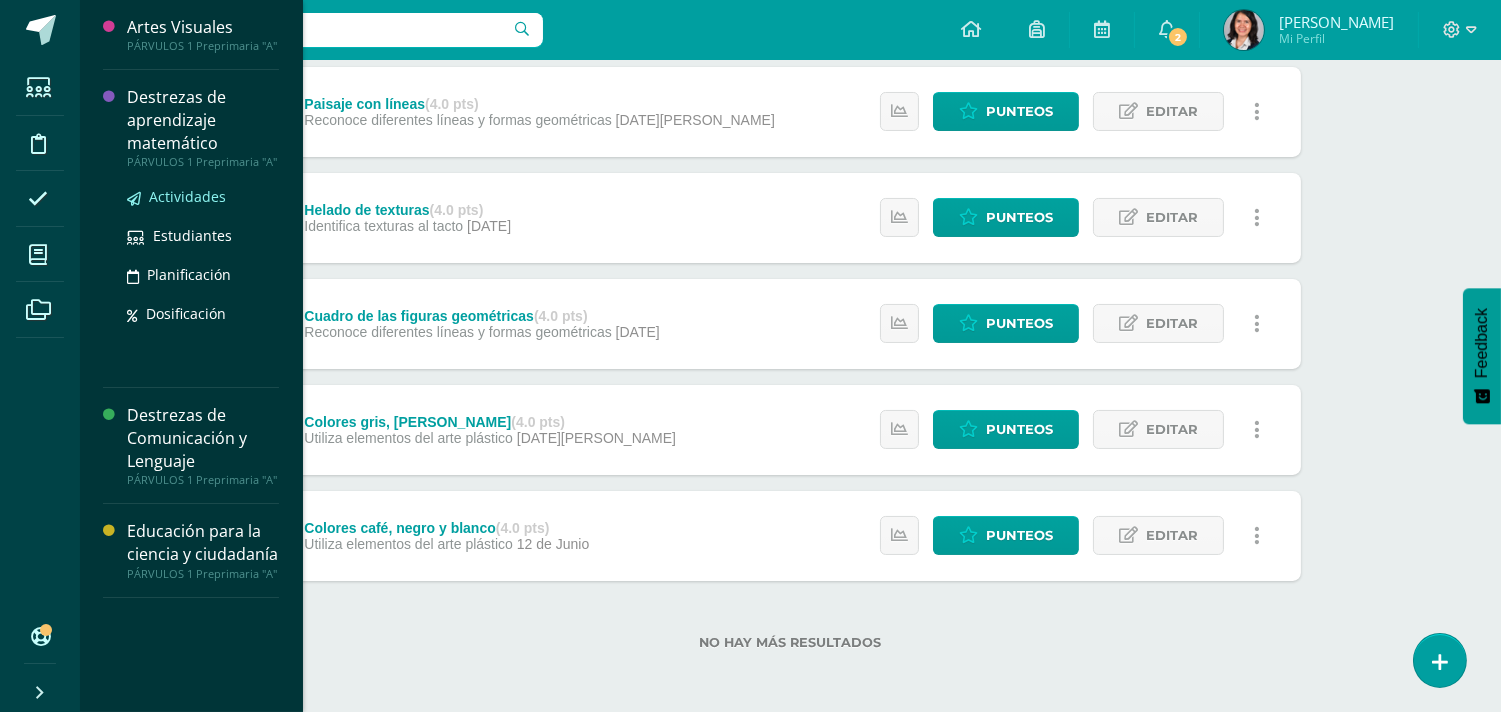 click on "Actividades" at bounding box center (187, 196) 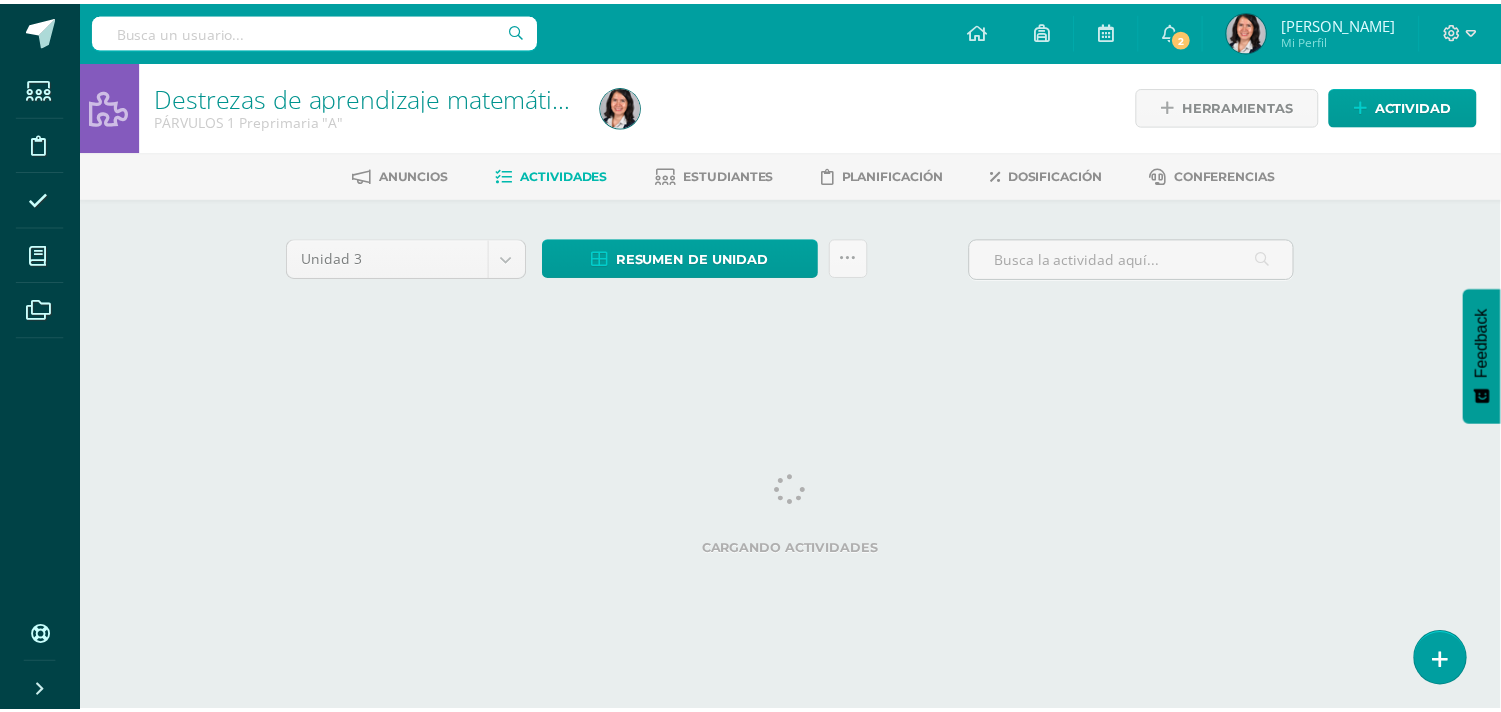 scroll, scrollTop: 0, scrollLeft: 0, axis: both 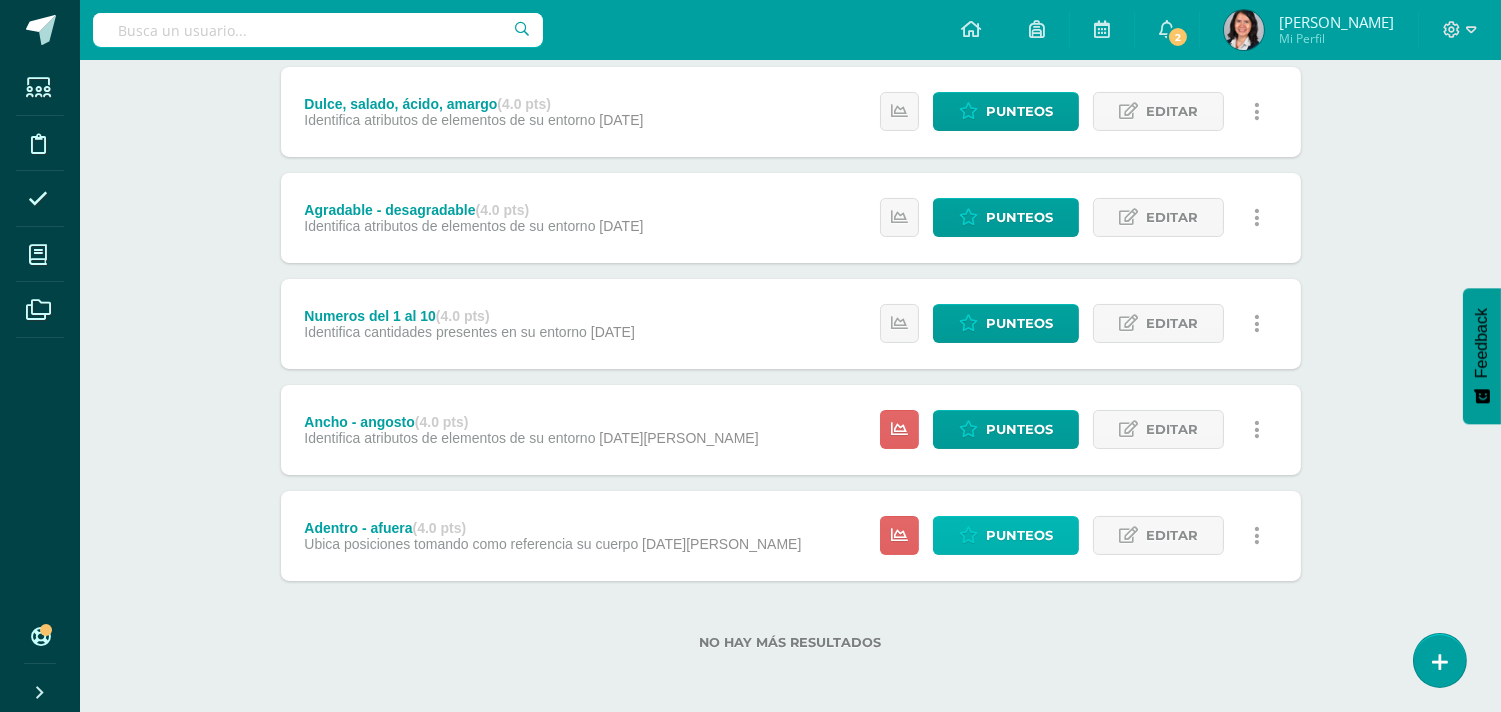 click on "Punteos" at bounding box center [1019, 535] 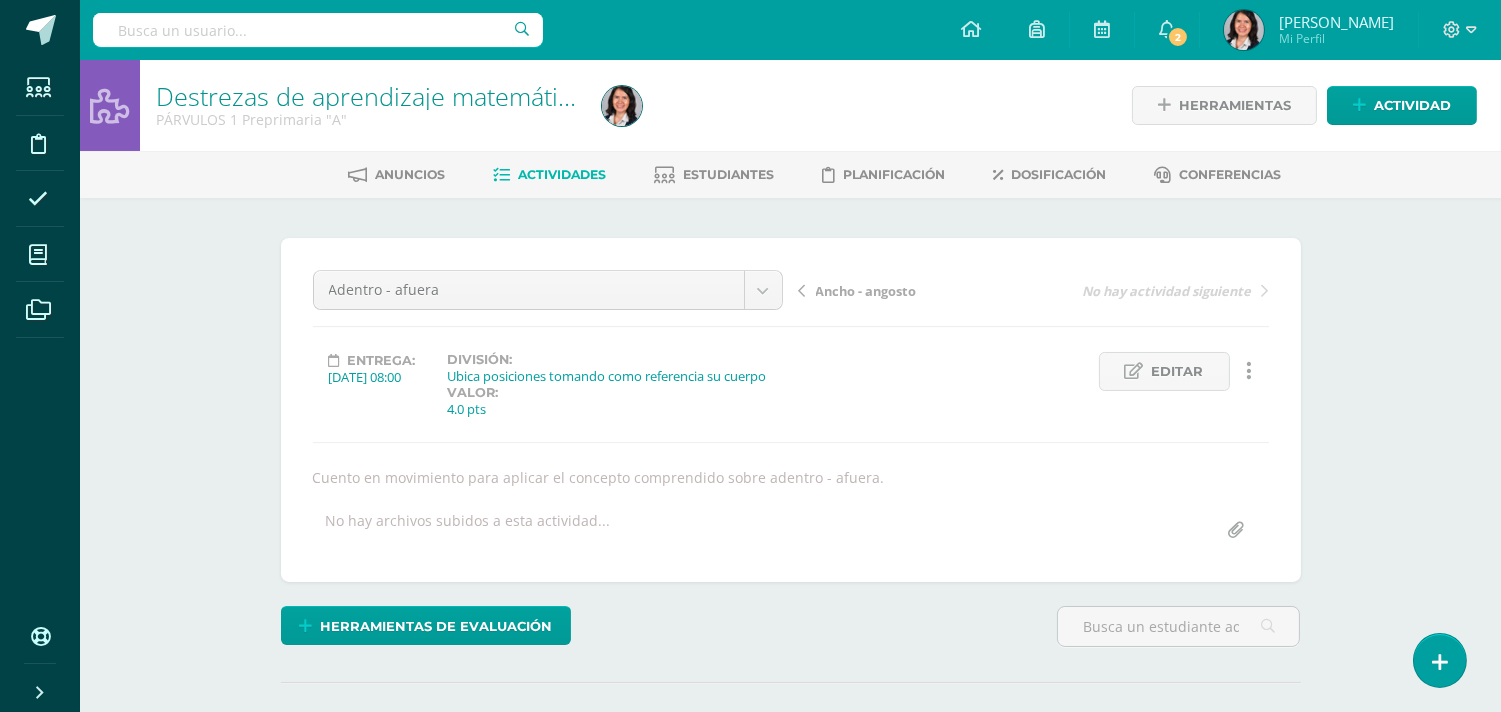 scroll, scrollTop: 0, scrollLeft: 0, axis: both 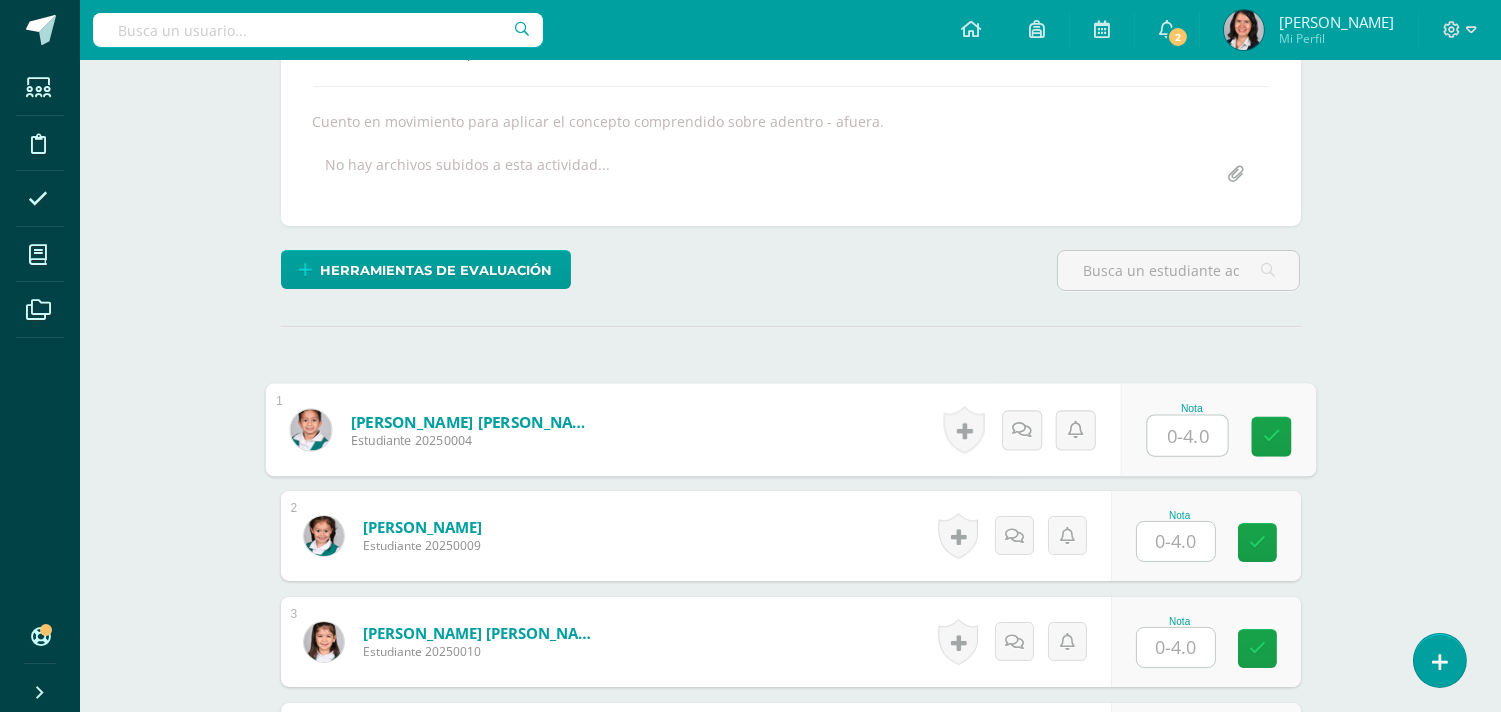 click at bounding box center (1187, 436) 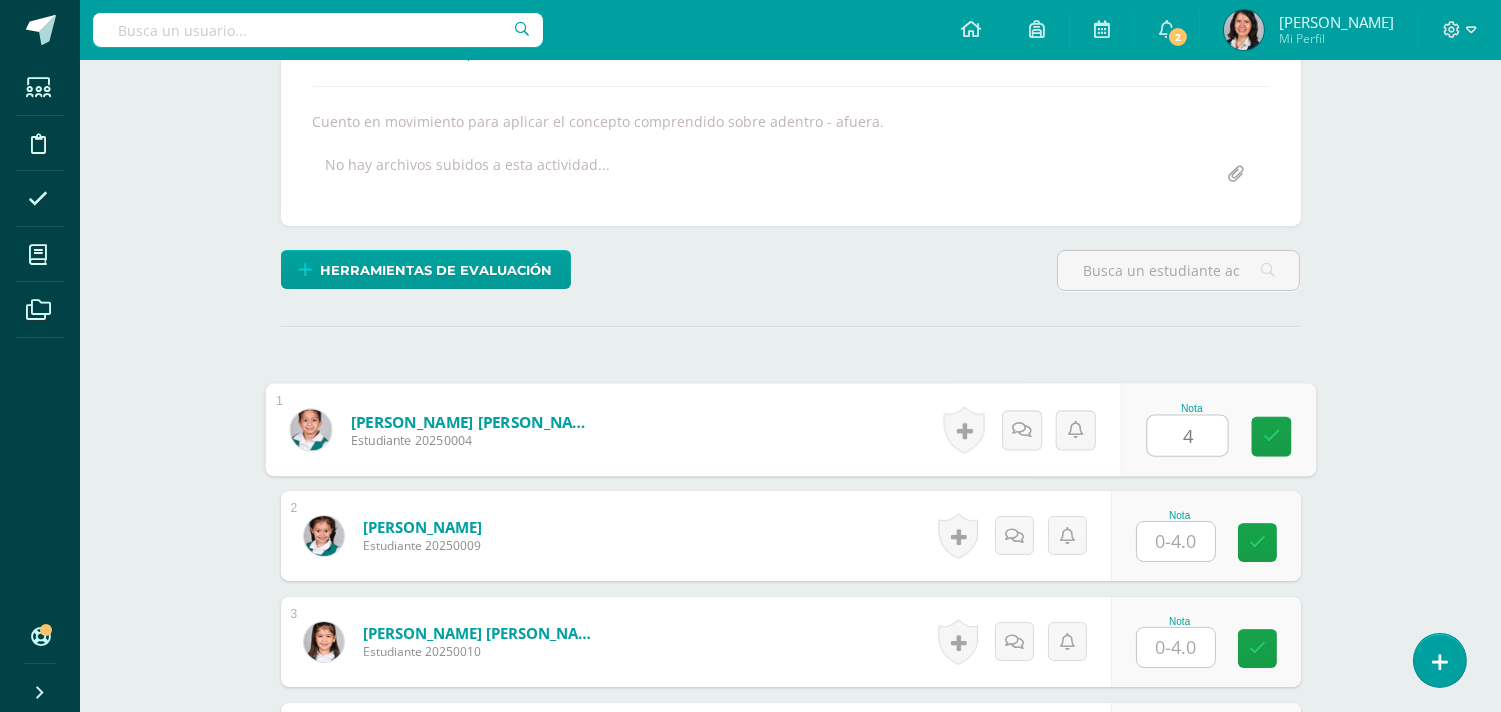 scroll, scrollTop: 357, scrollLeft: 0, axis: vertical 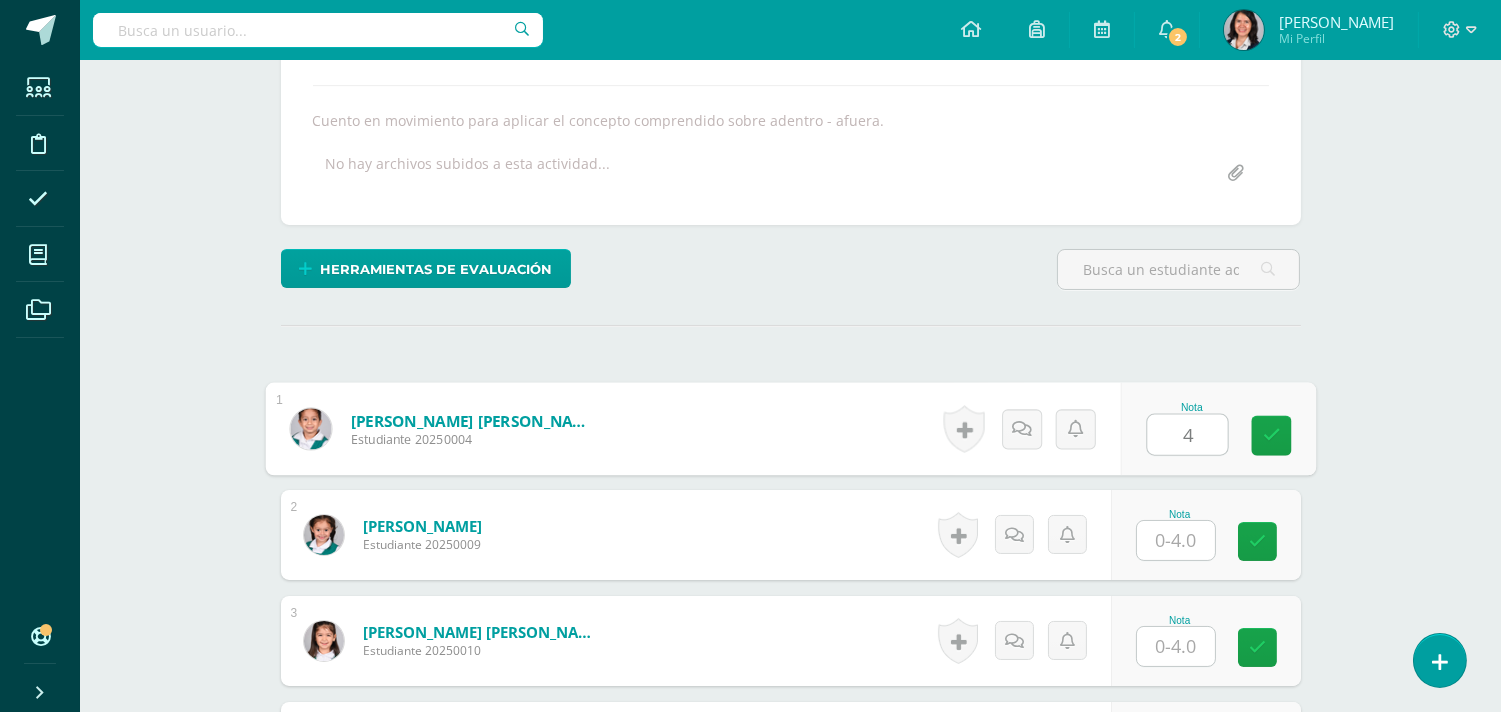 type on "4" 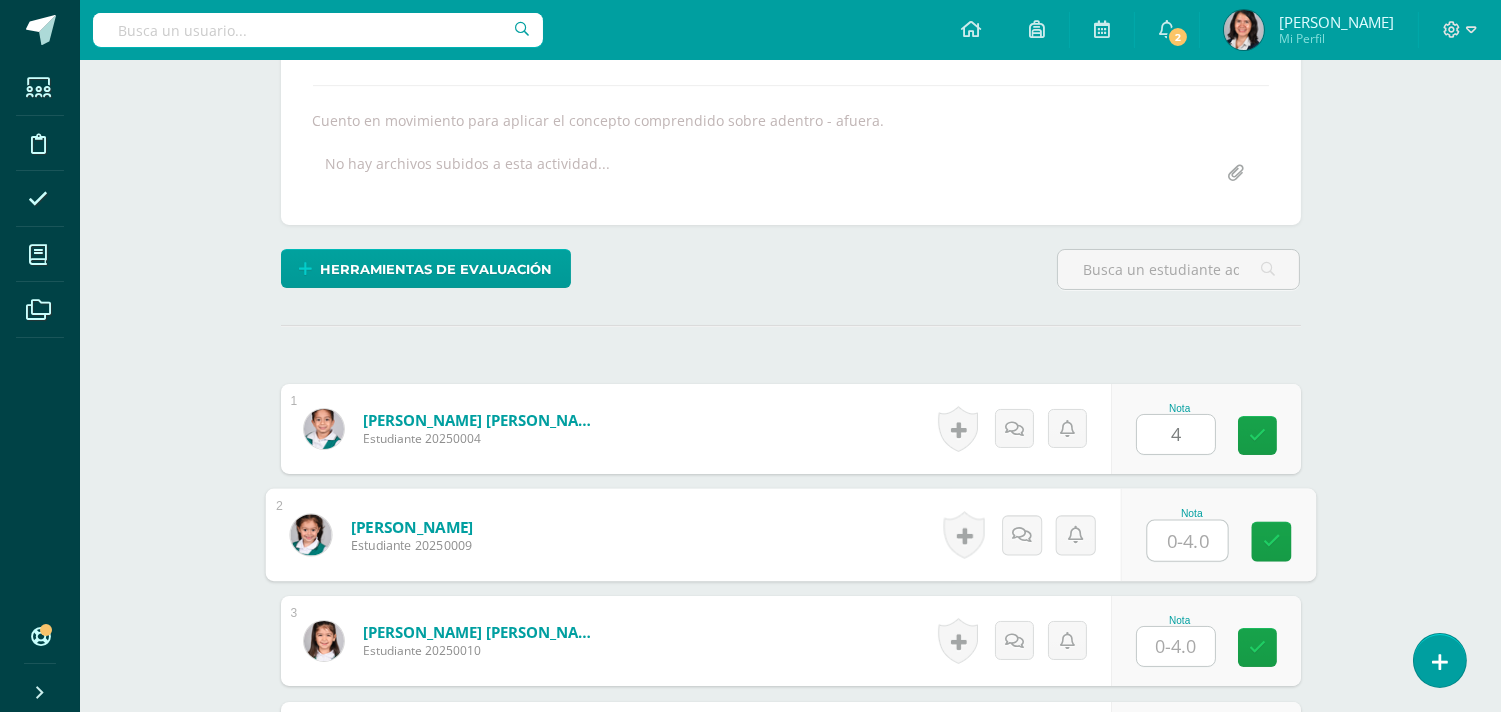 click at bounding box center (1187, 541) 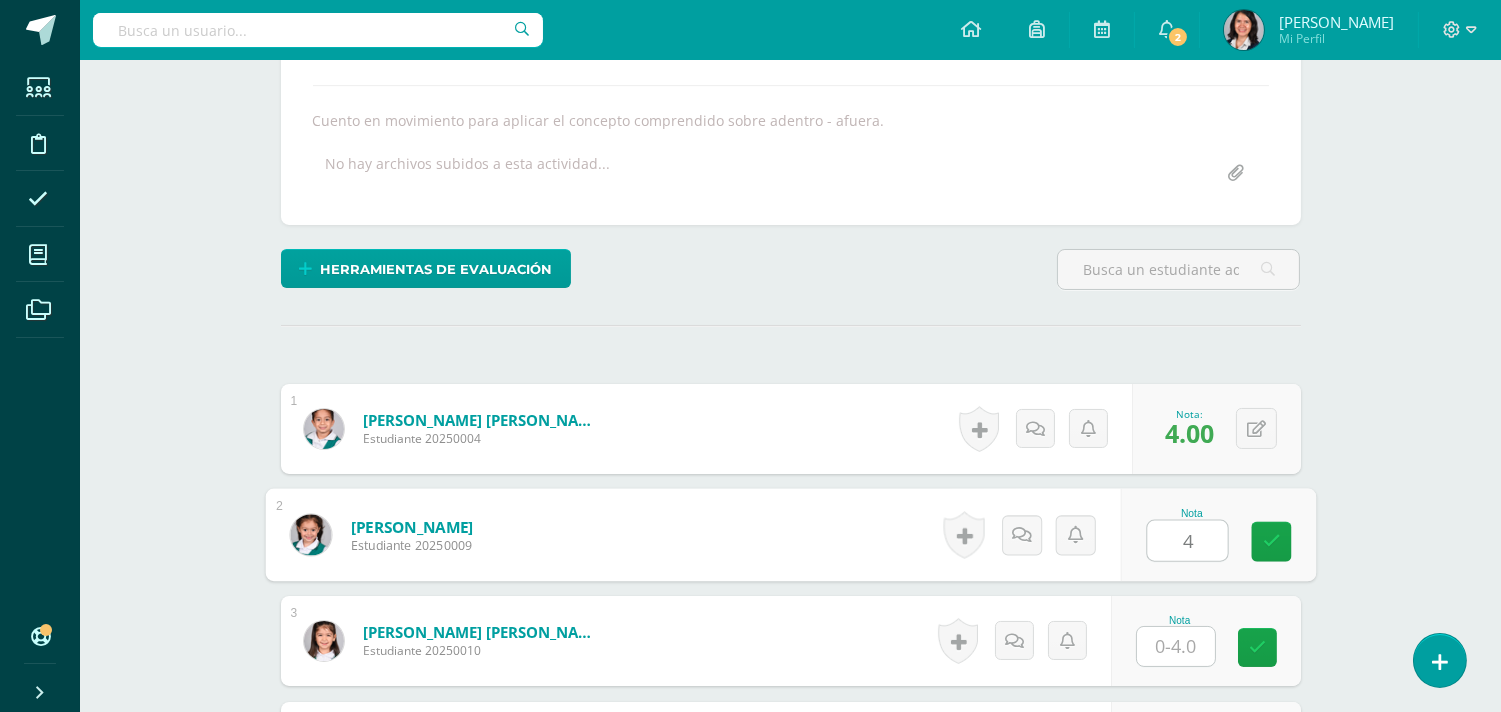 type on "4" 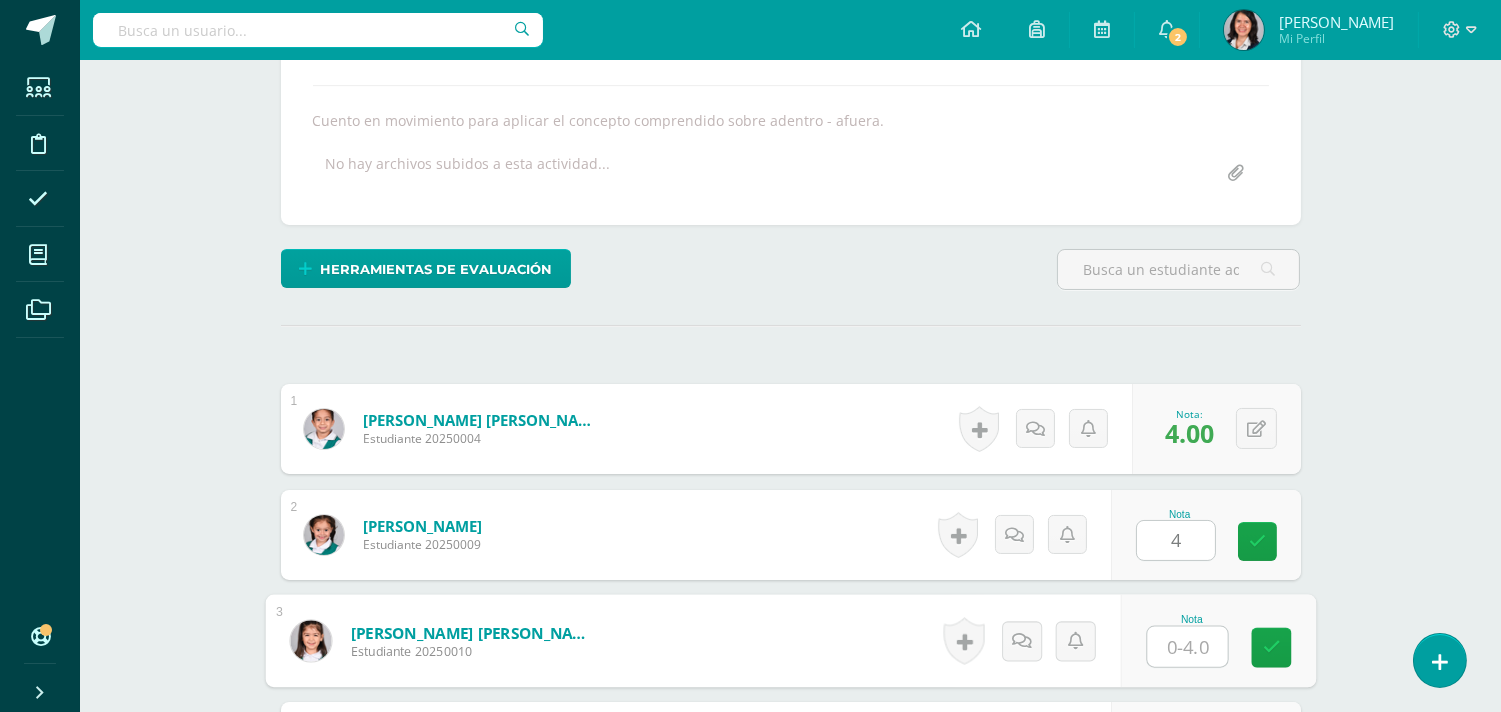 click at bounding box center [1187, 647] 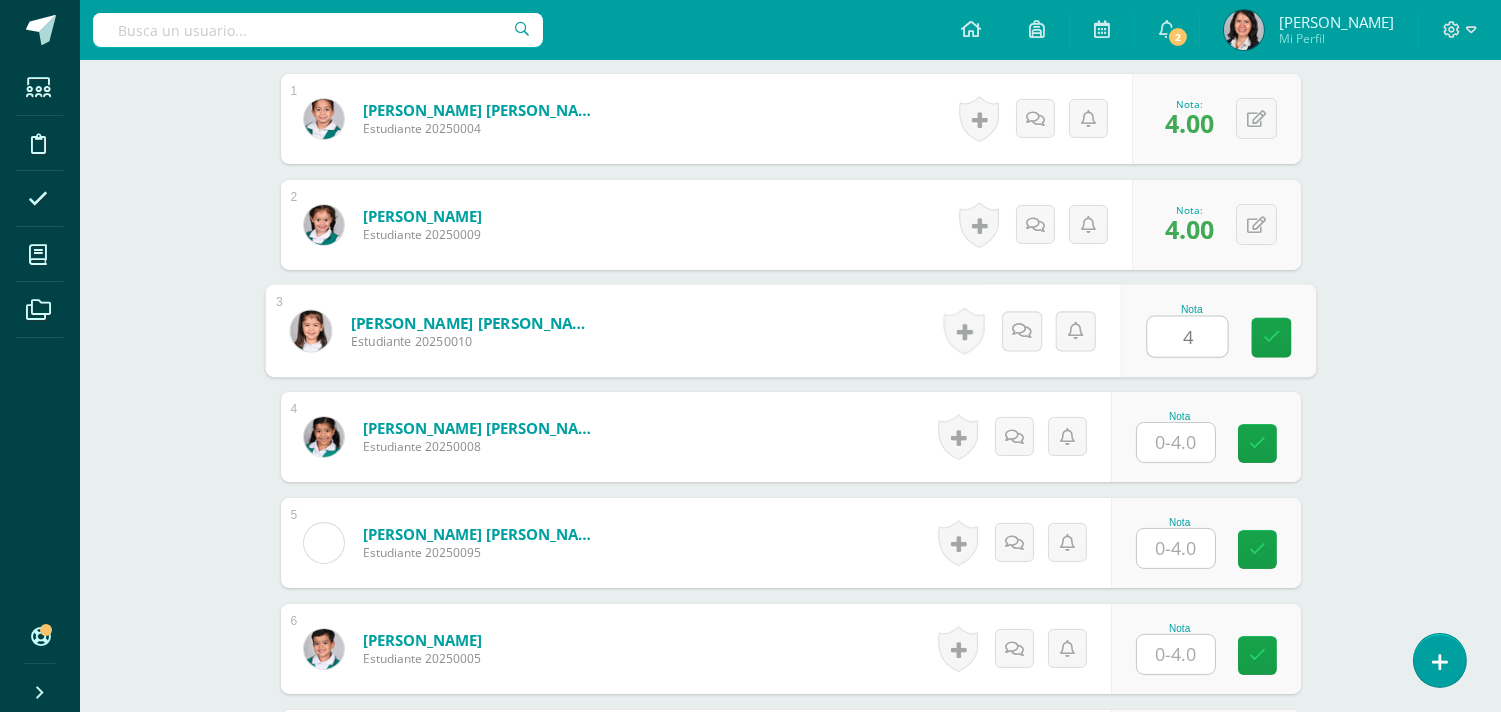 scroll, scrollTop: 668, scrollLeft: 0, axis: vertical 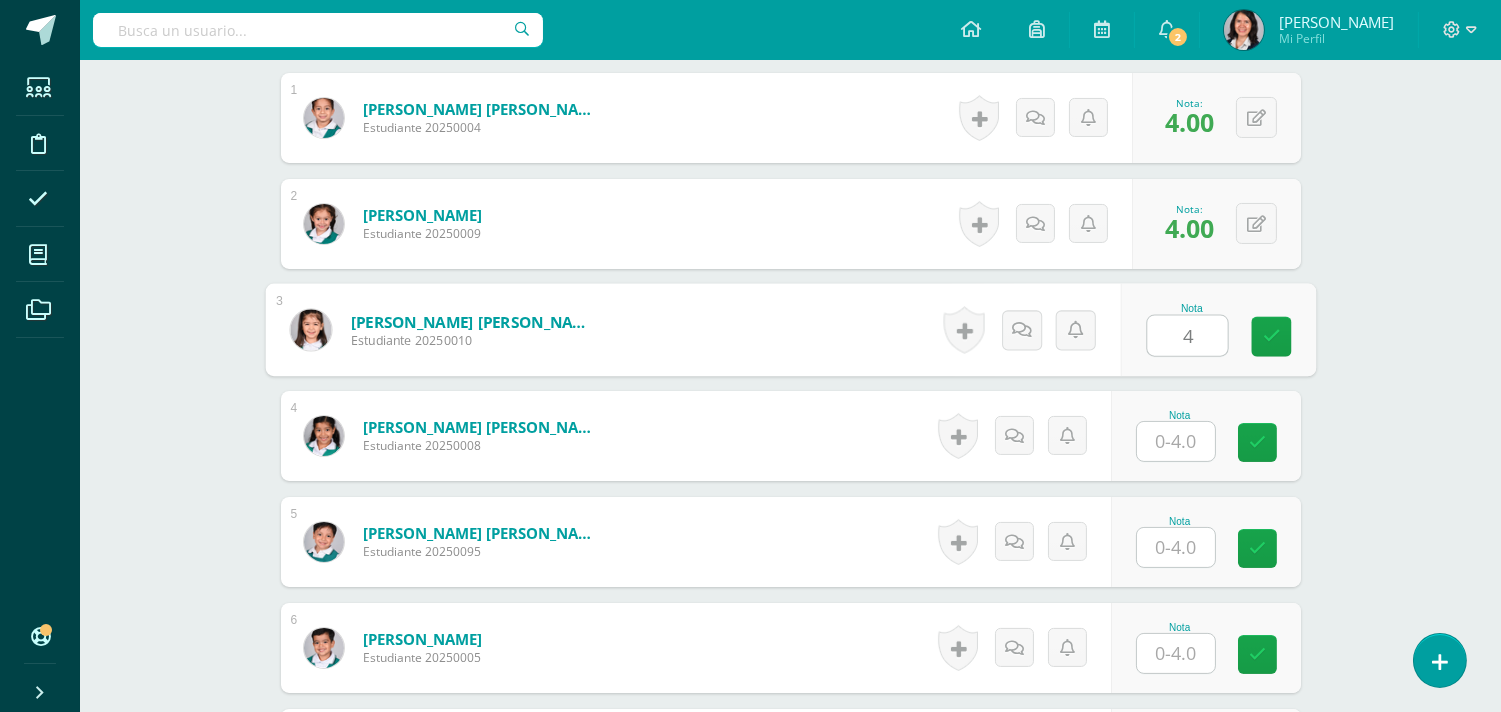 type on "4" 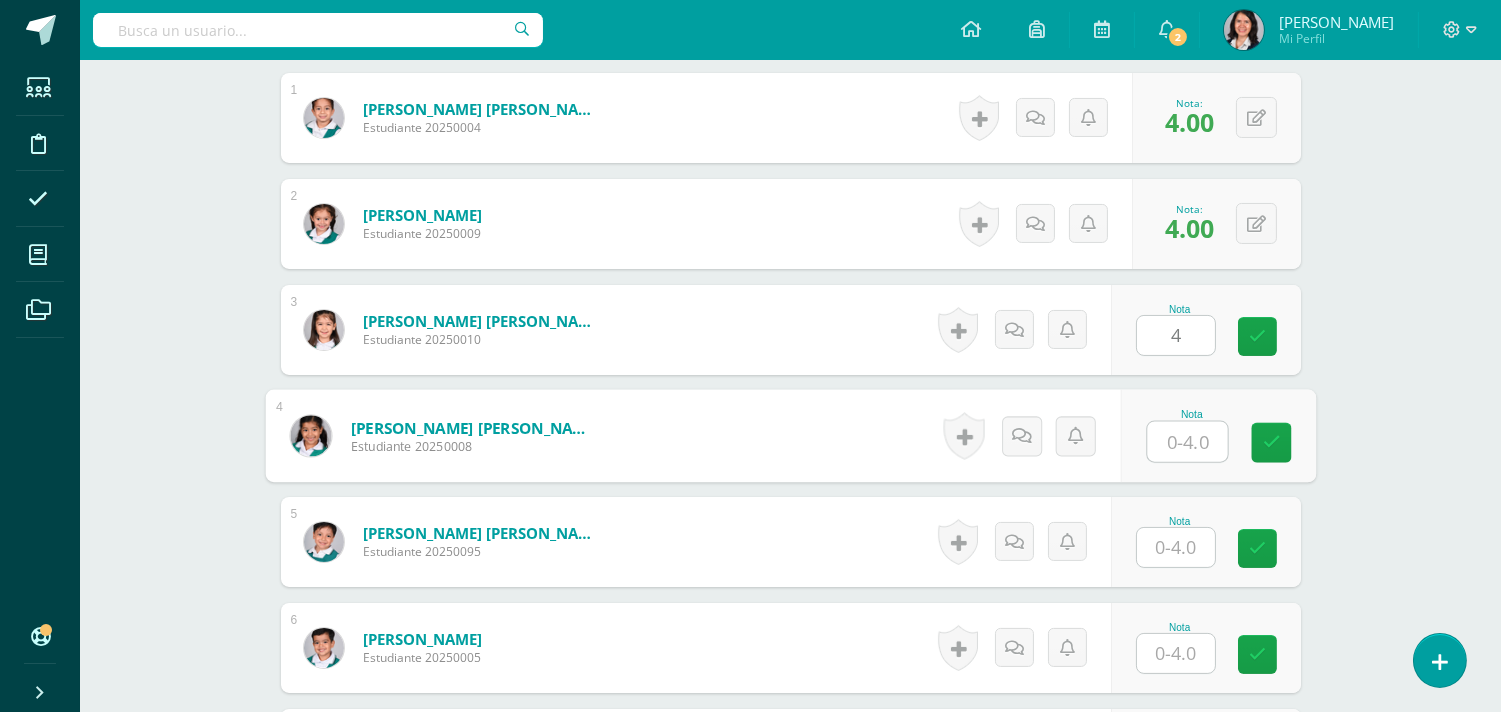 click at bounding box center (1187, 442) 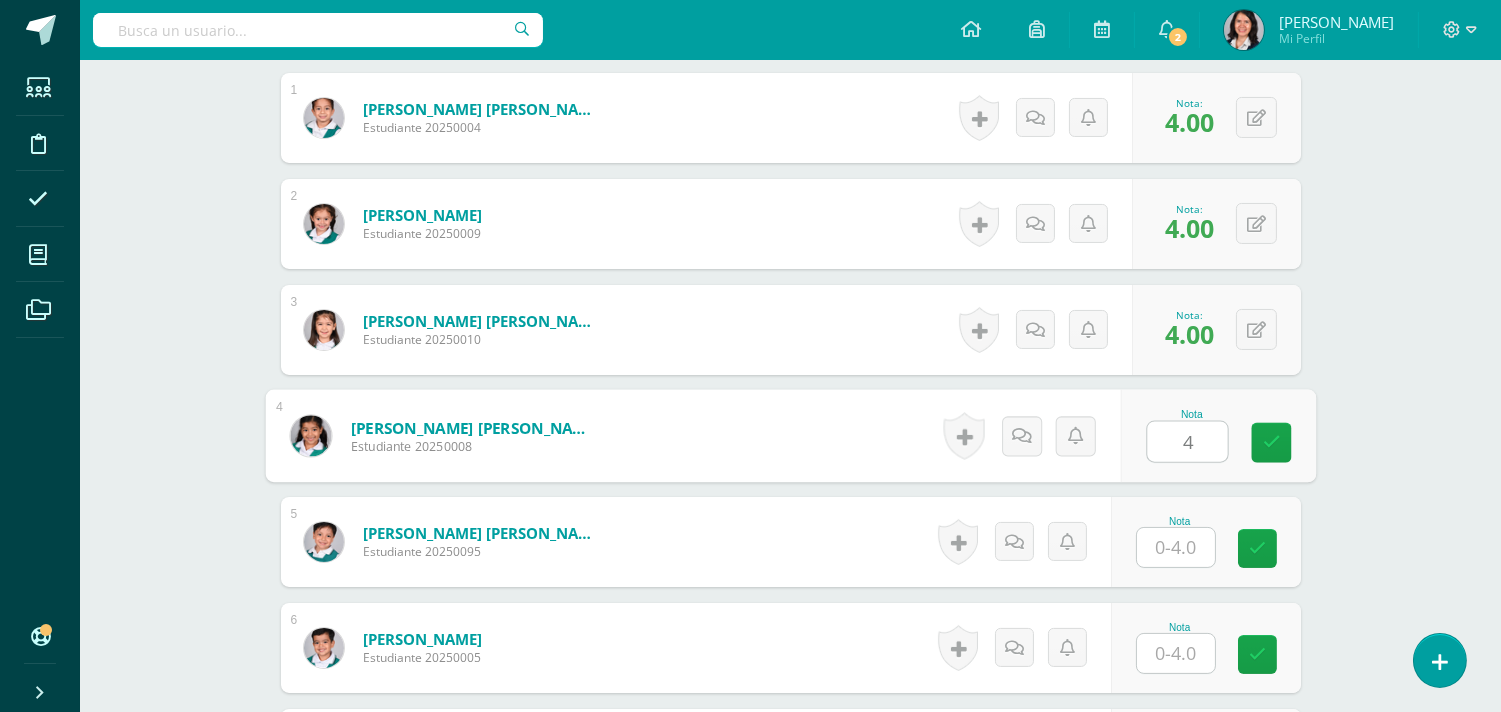 type on "4" 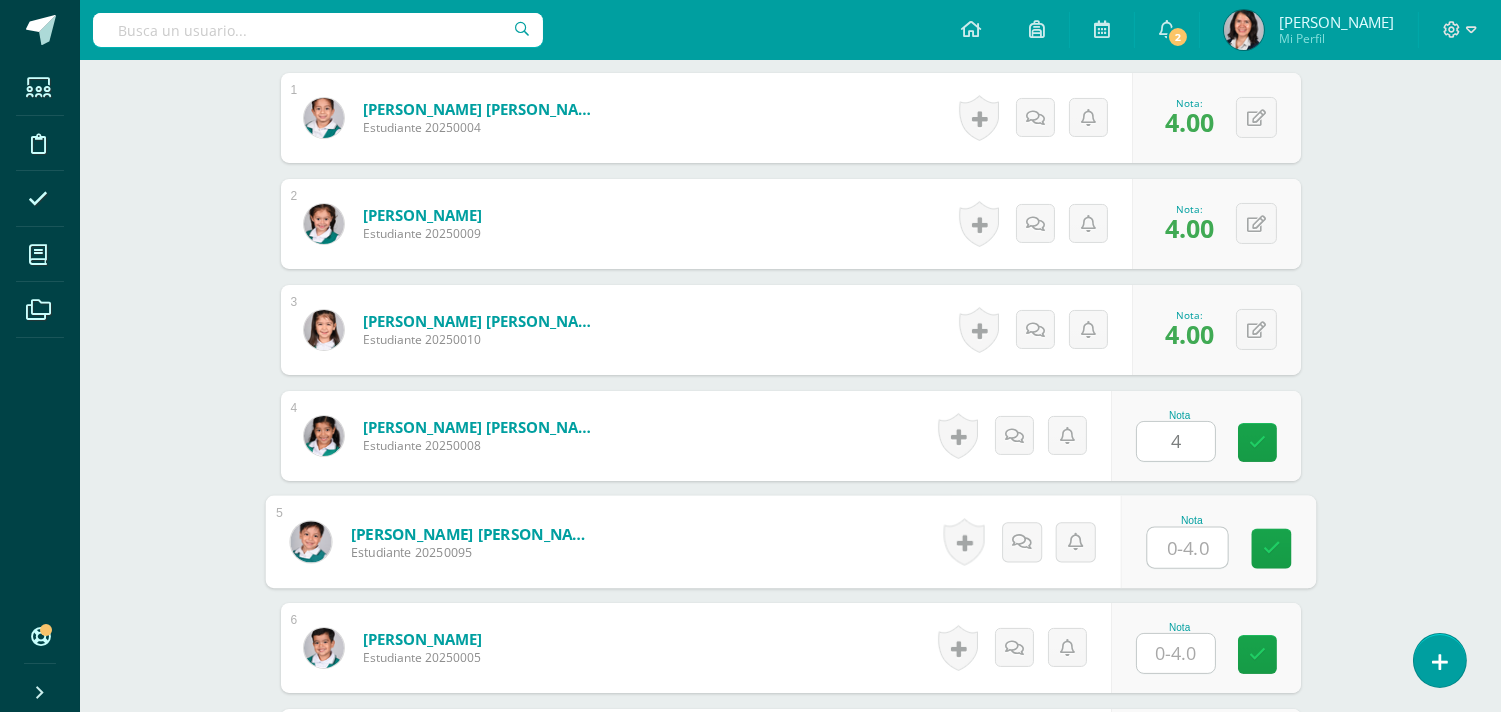 click at bounding box center [1187, 548] 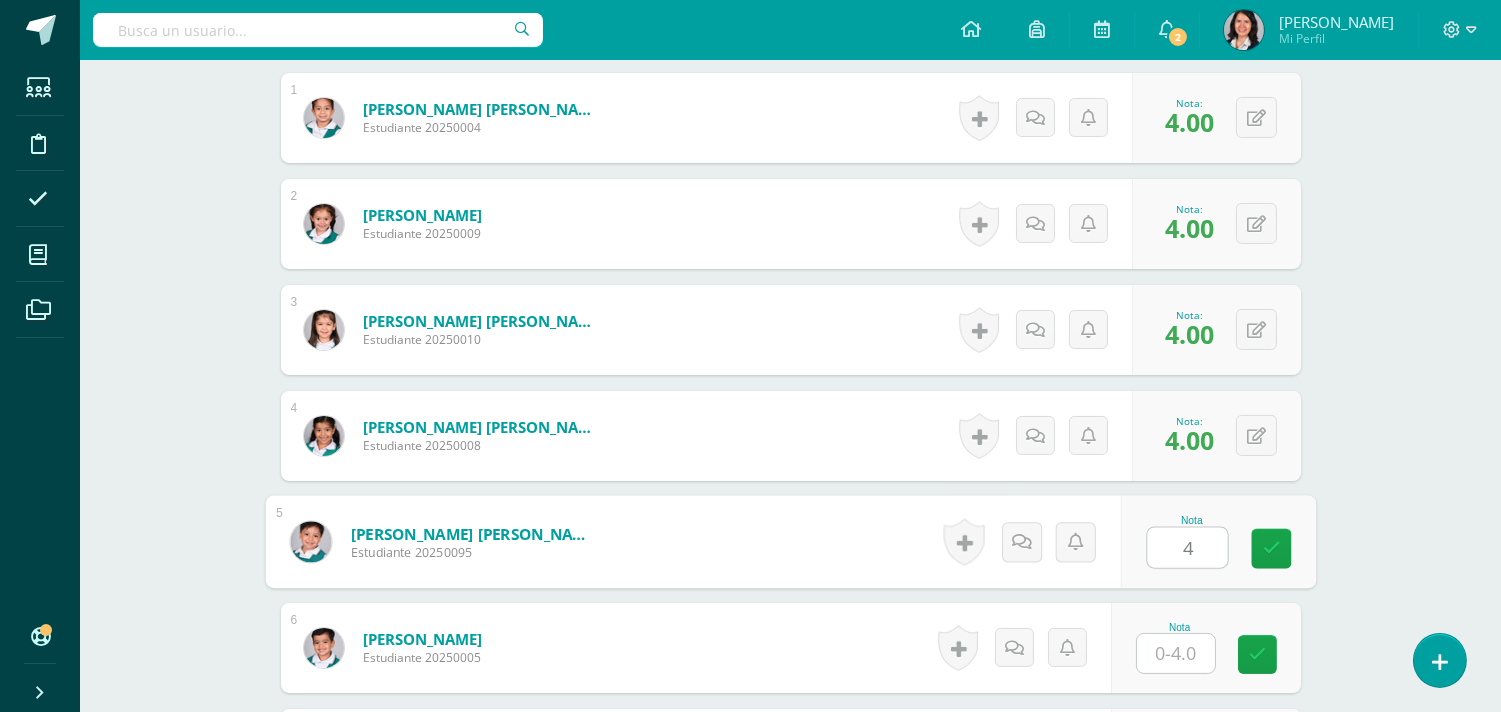 type on "4" 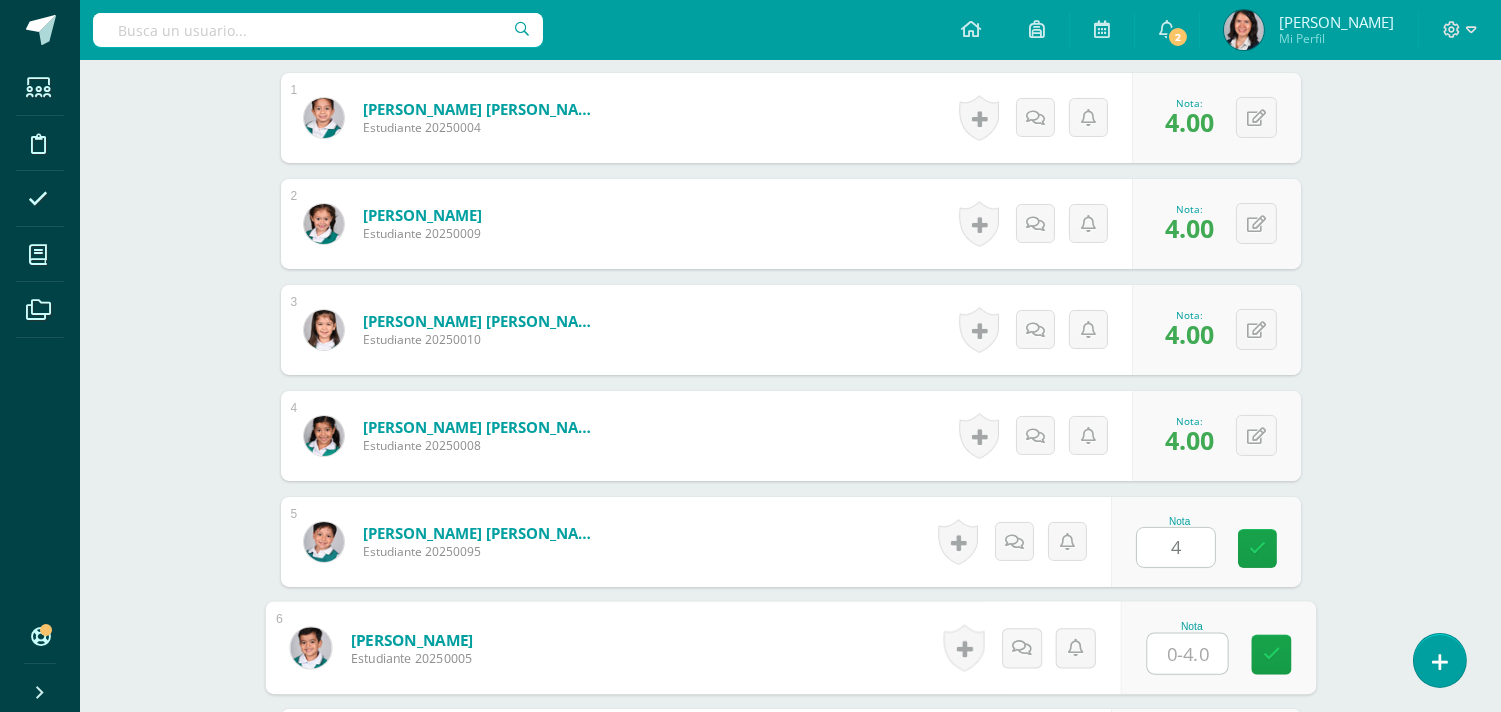 click at bounding box center (1187, 654) 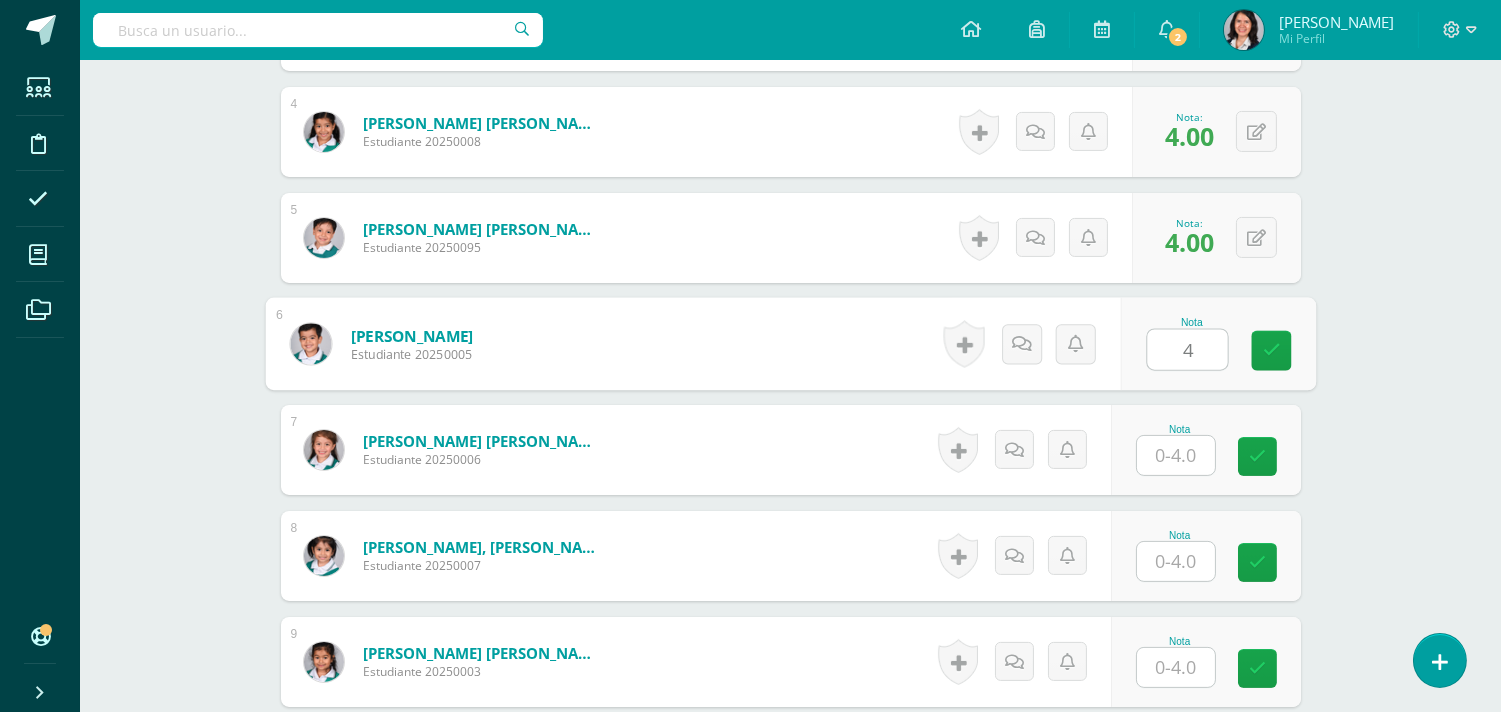scroll, scrollTop: 980, scrollLeft: 0, axis: vertical 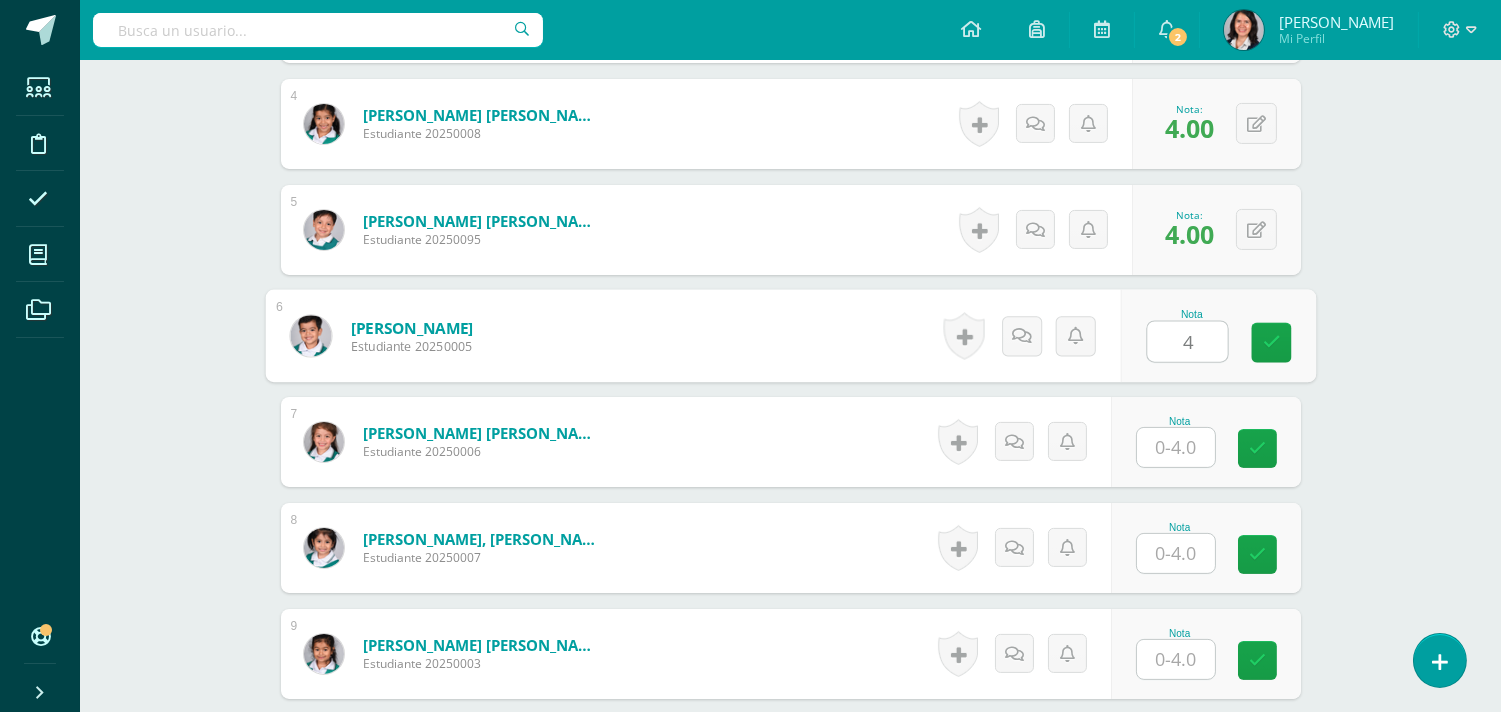 type on "4" 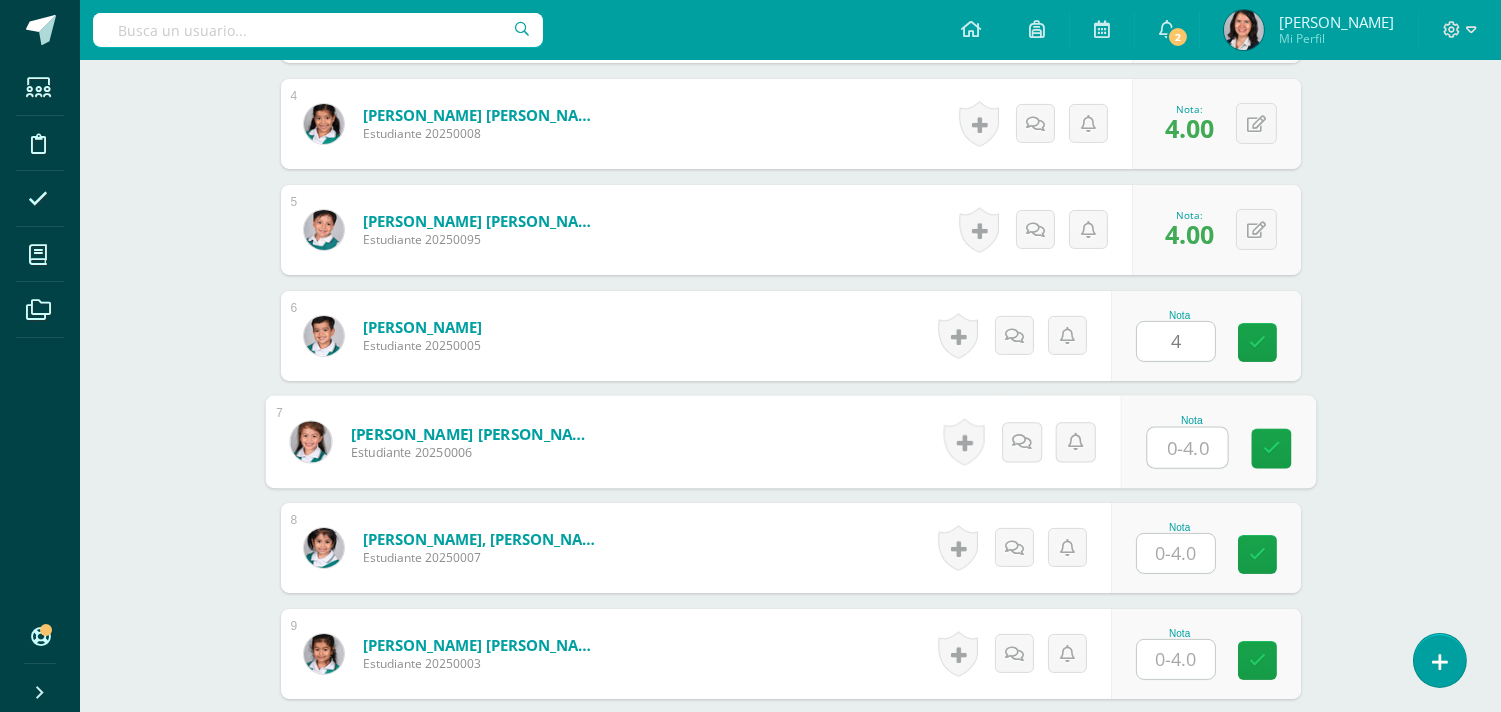 click at bounding box center (1187, 448) 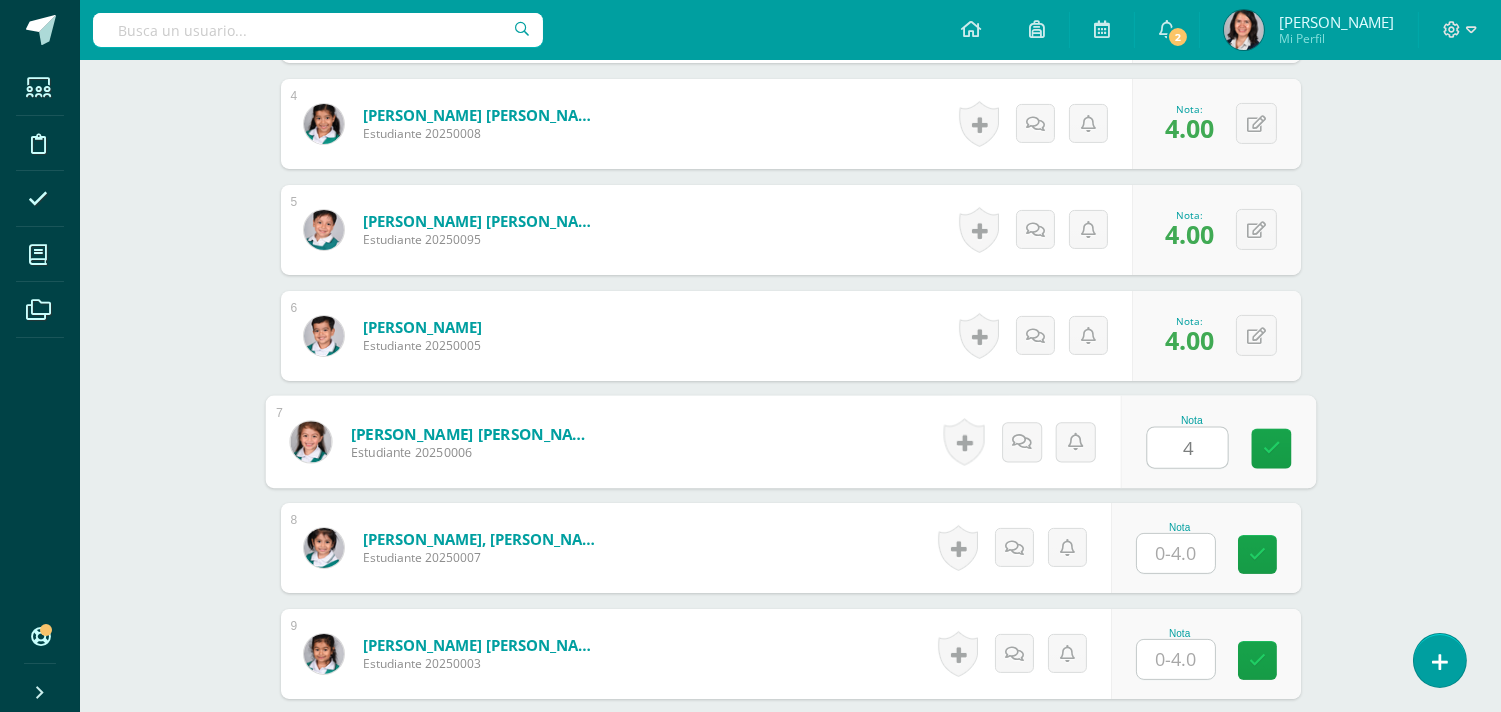 type on "4" 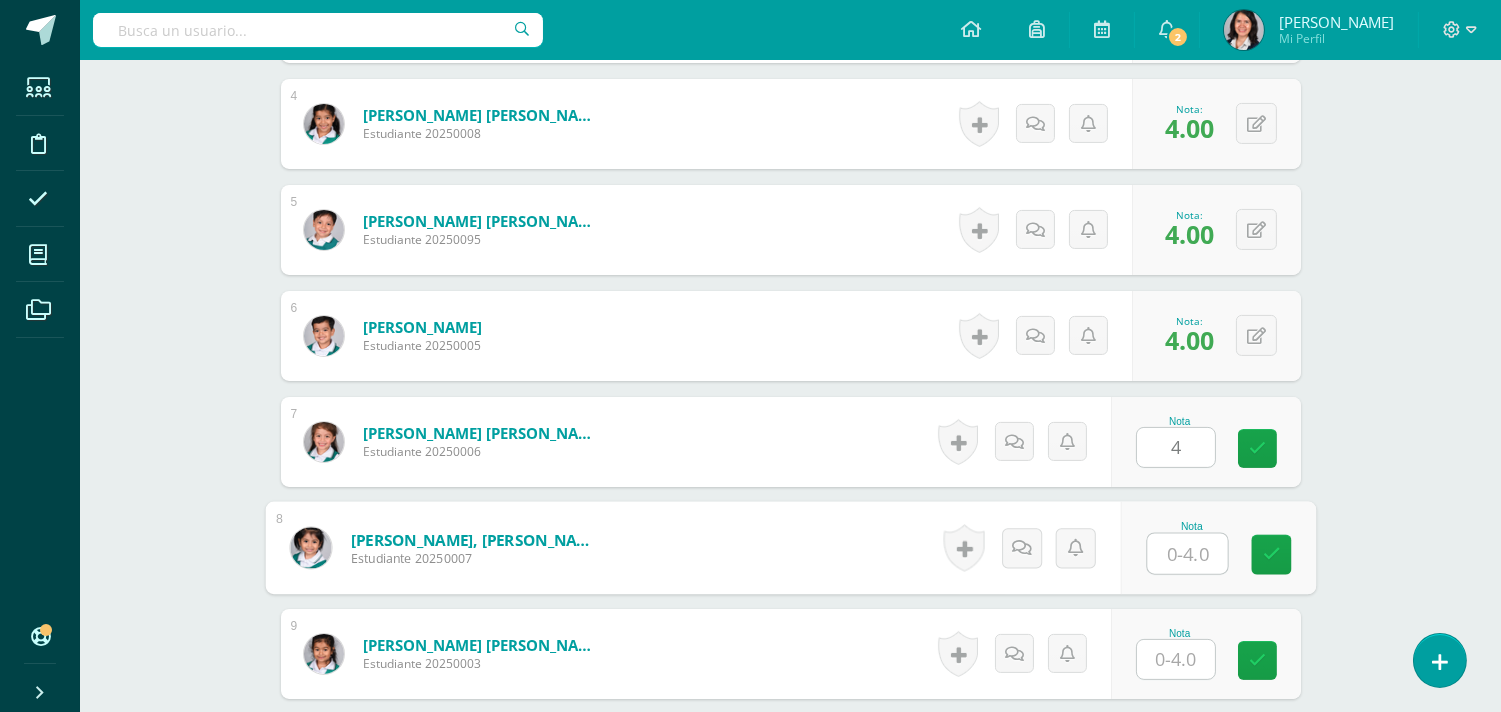 click at bounding box center (1187, 554) 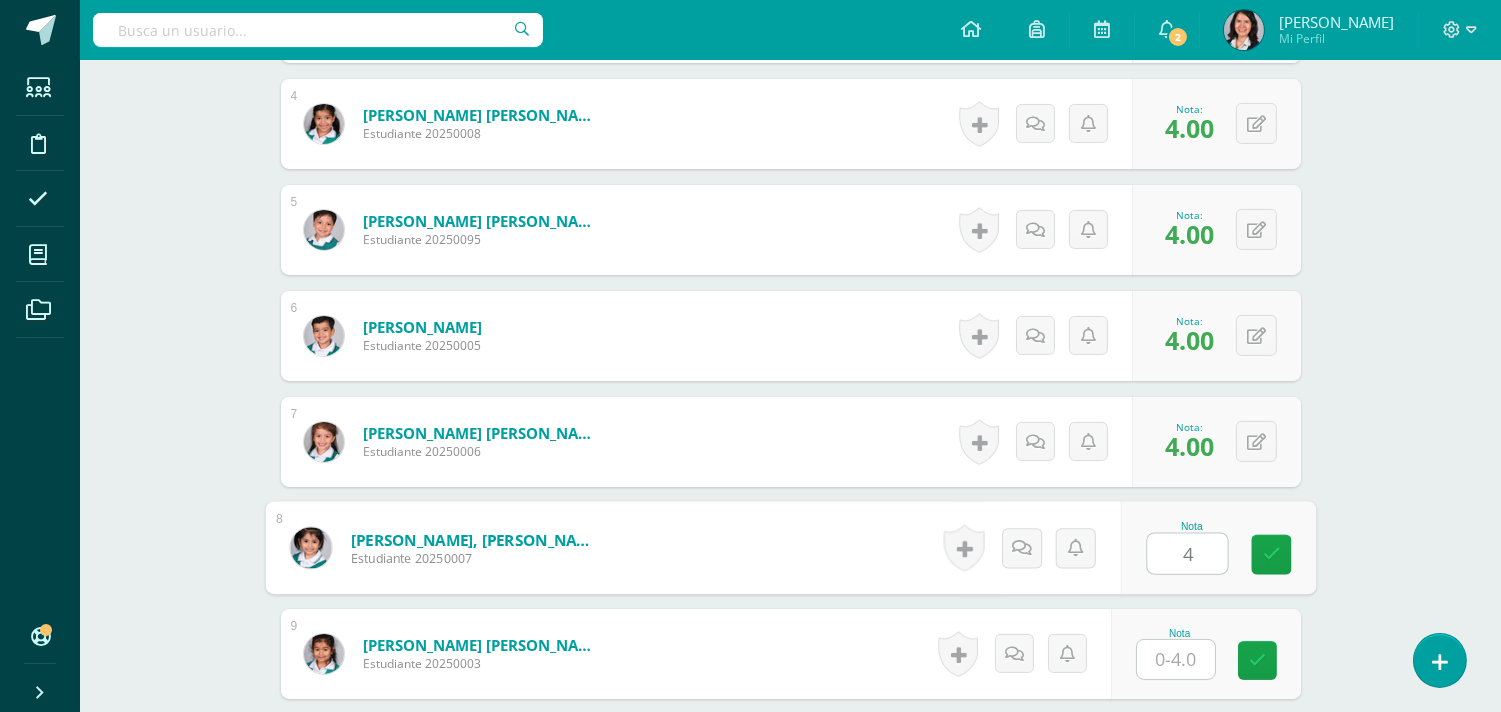 type on "4" 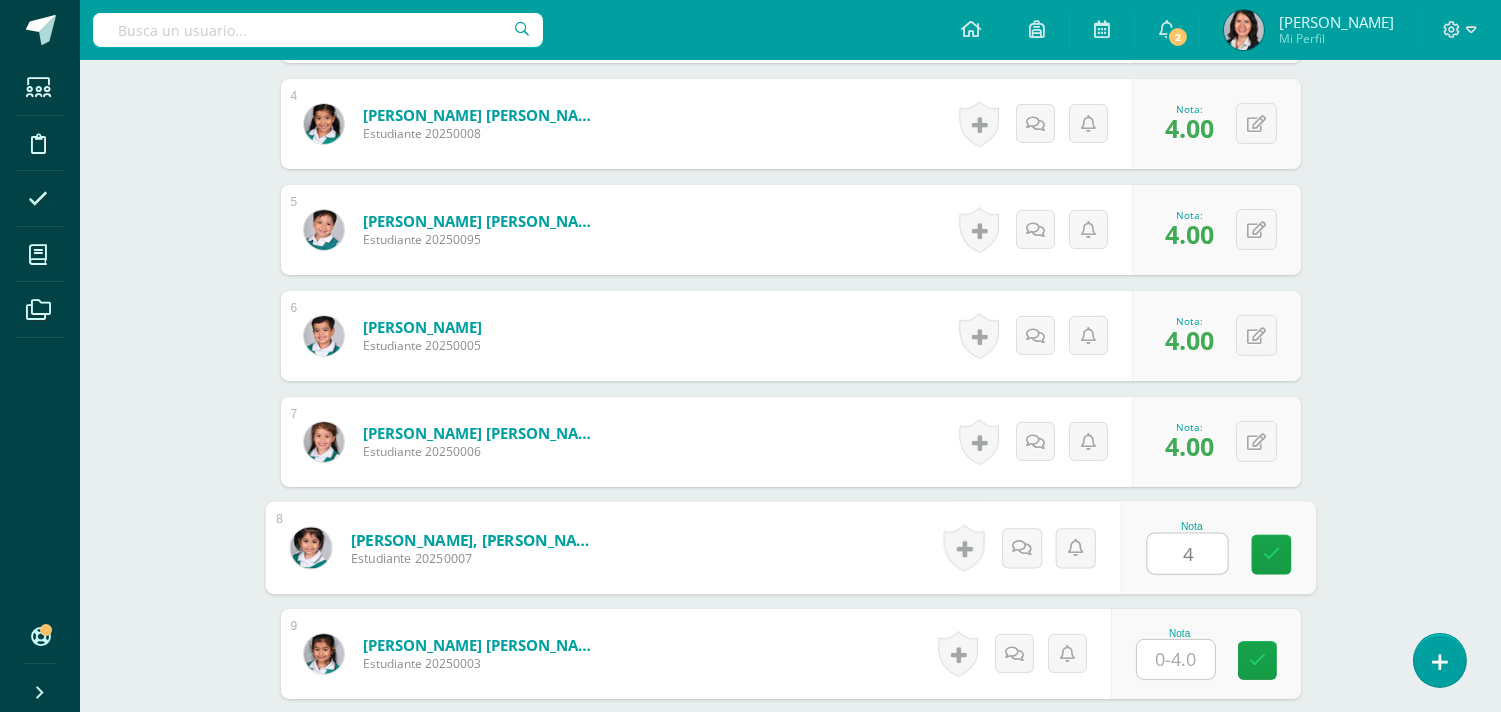 click at bounding box center (1176, 659) 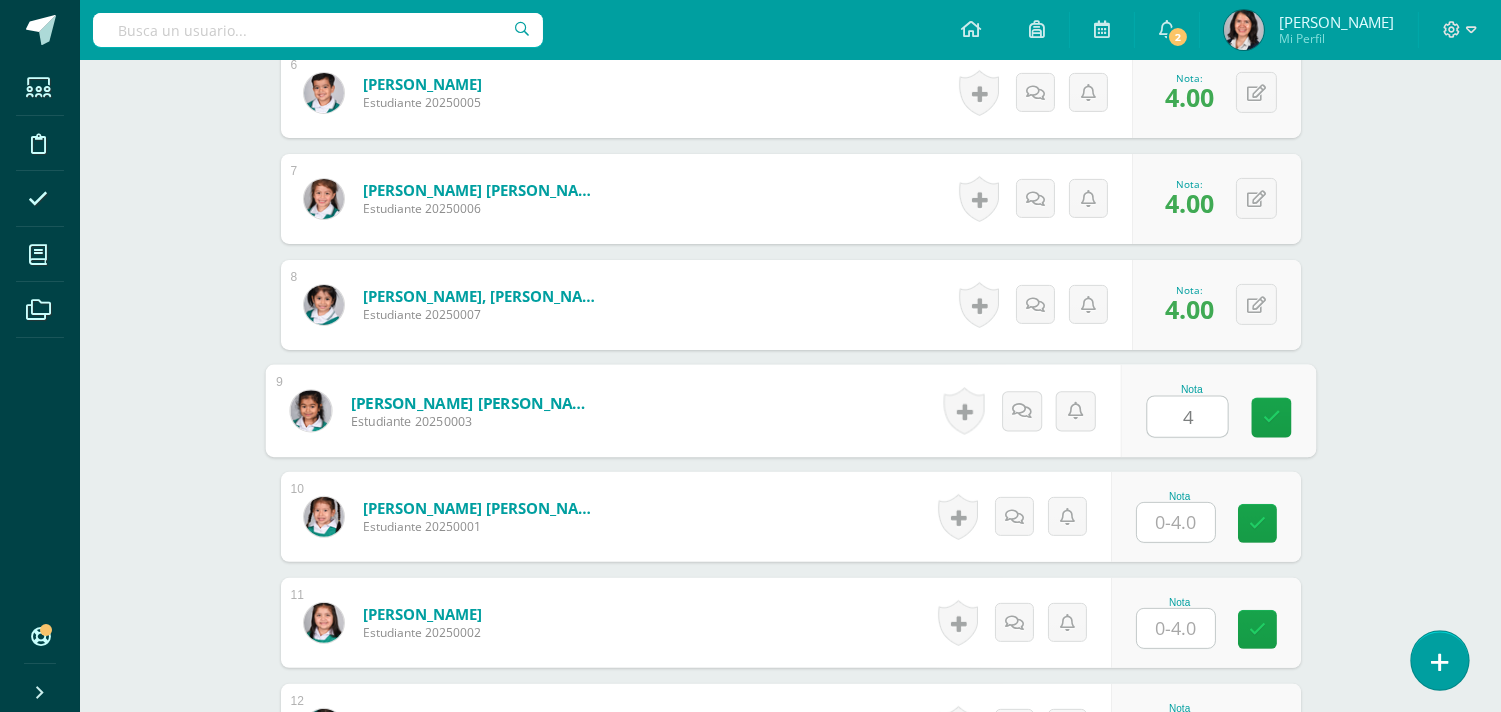scroll, scrollTop: 1246, scrollLeft: 0, axis: vertical 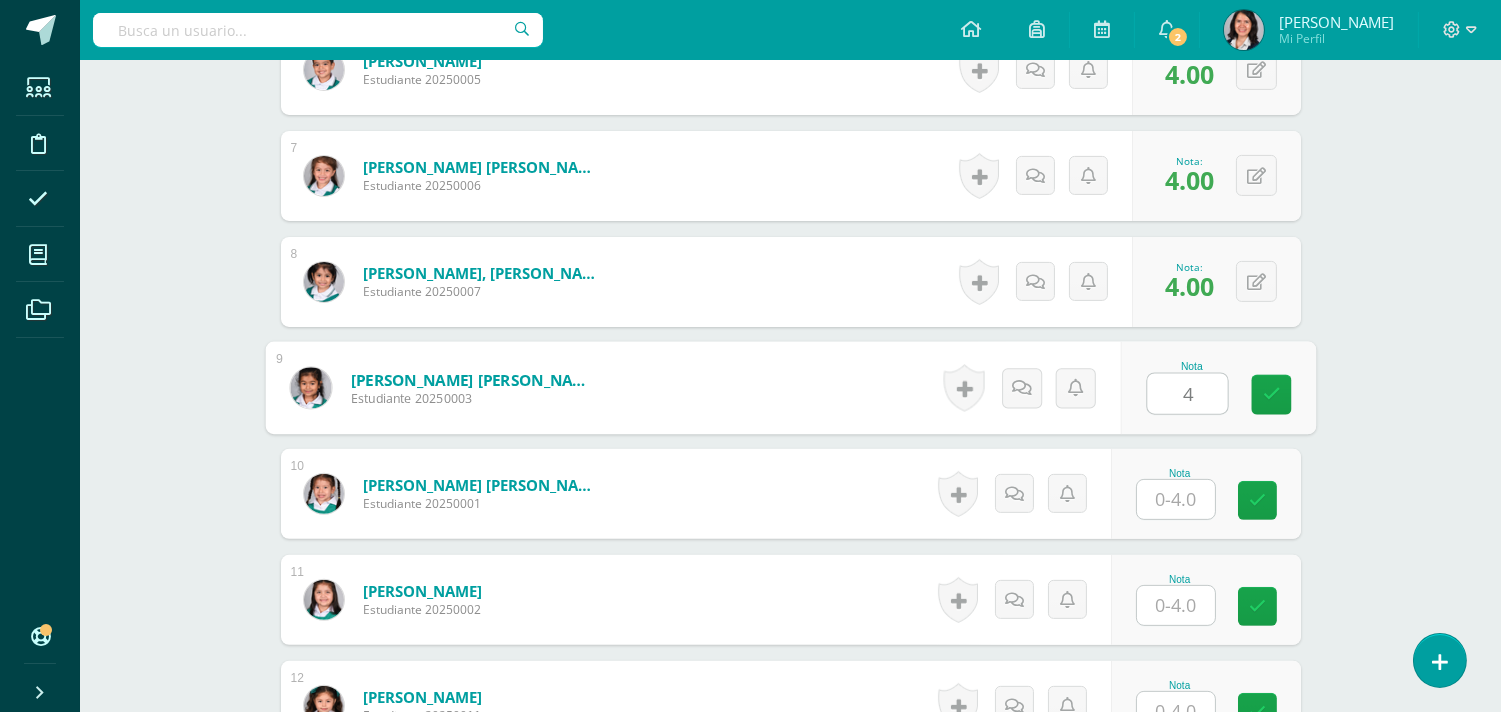 type on "4" 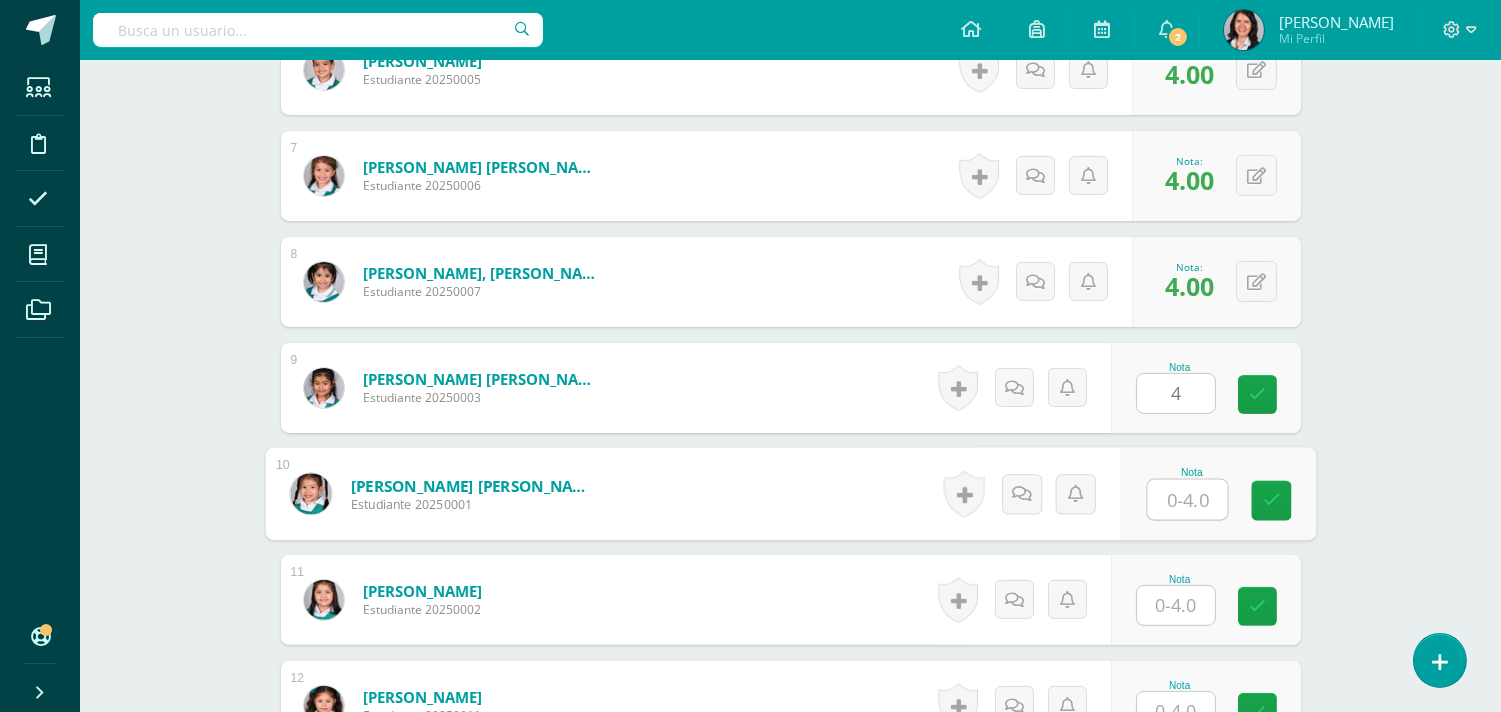 click at bounding box center [1187, 500] 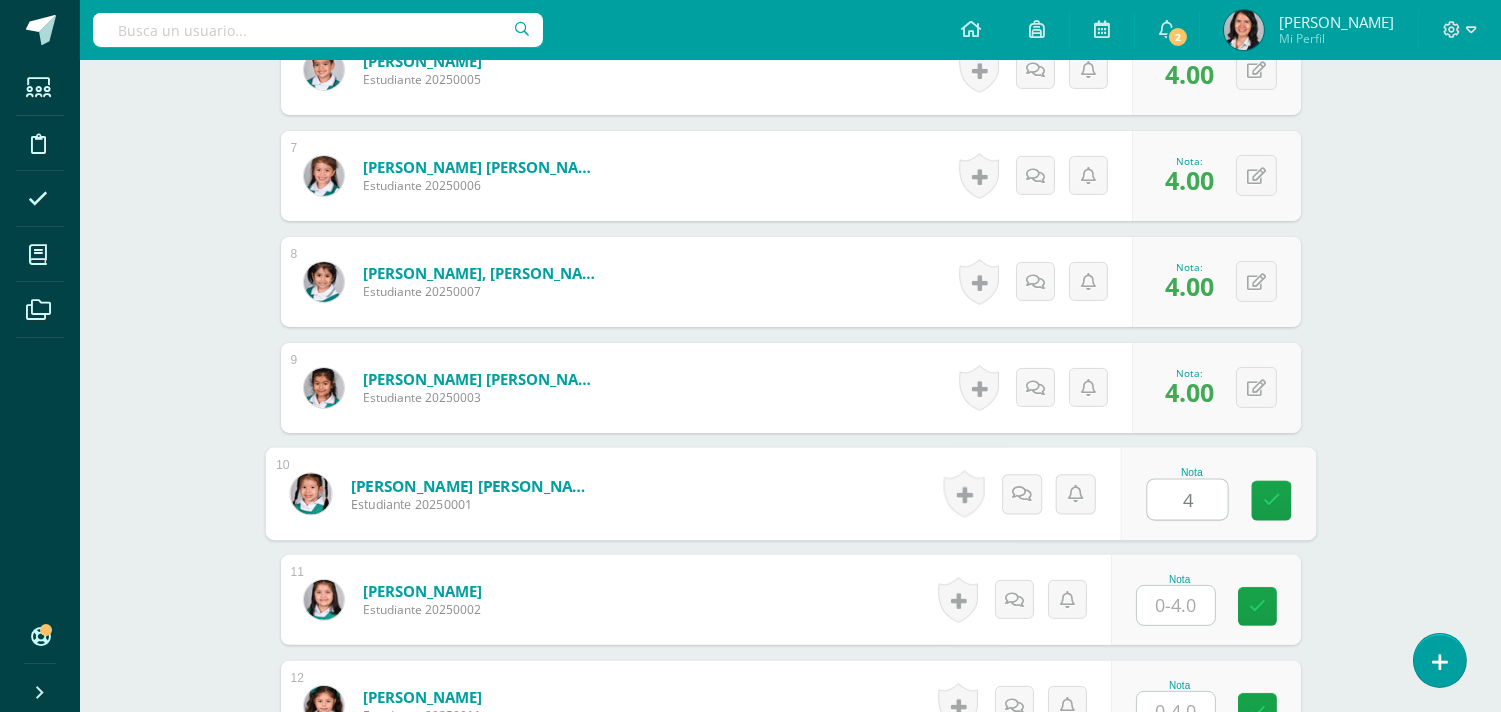 type on "4" 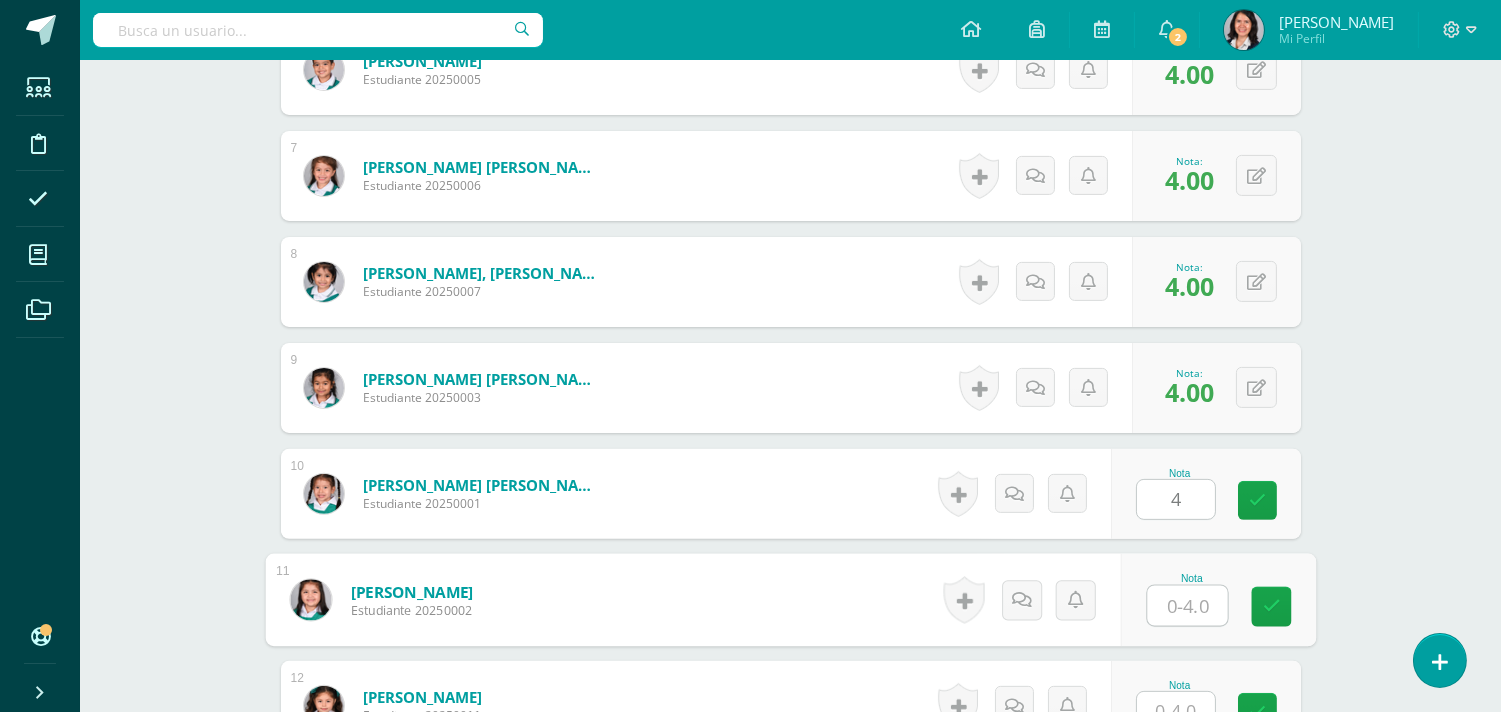 click at bounding box center [1187, 606] 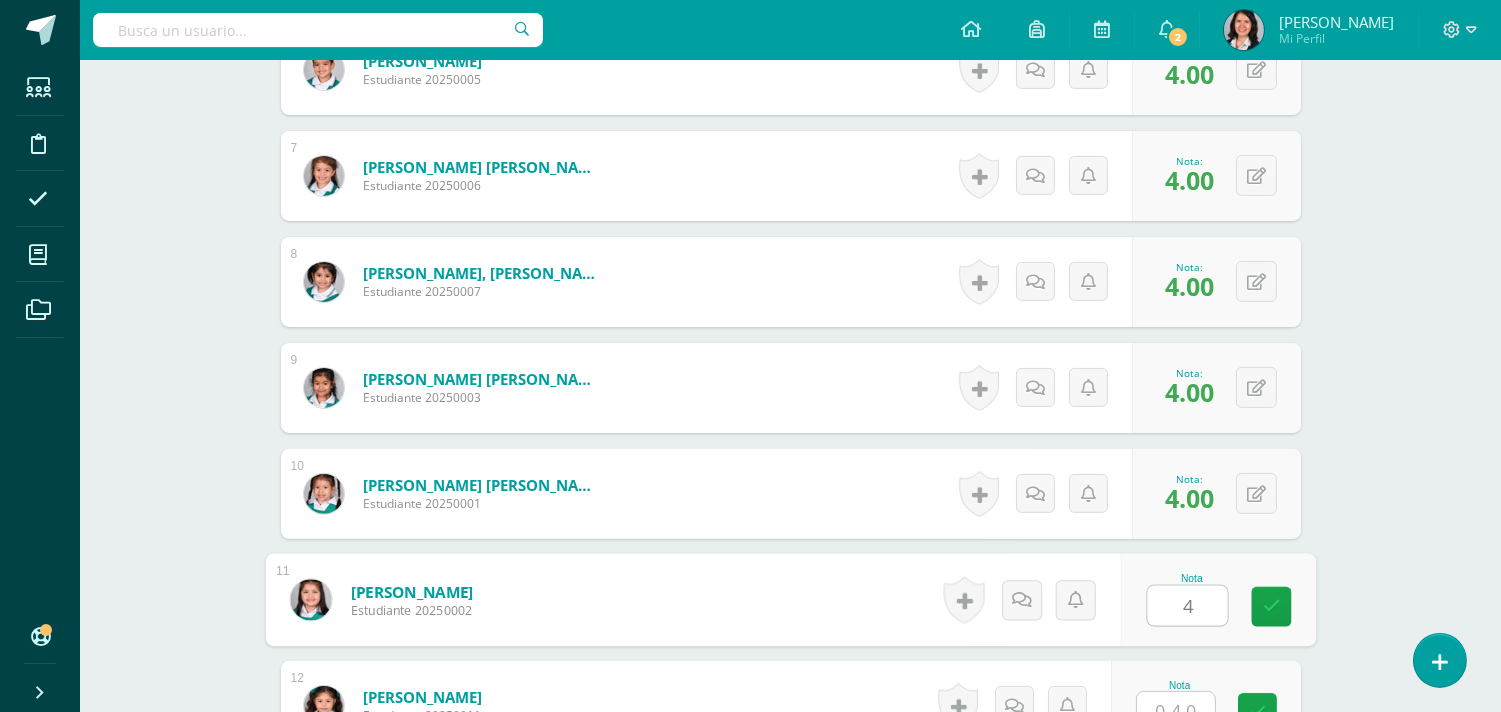 type on "4" 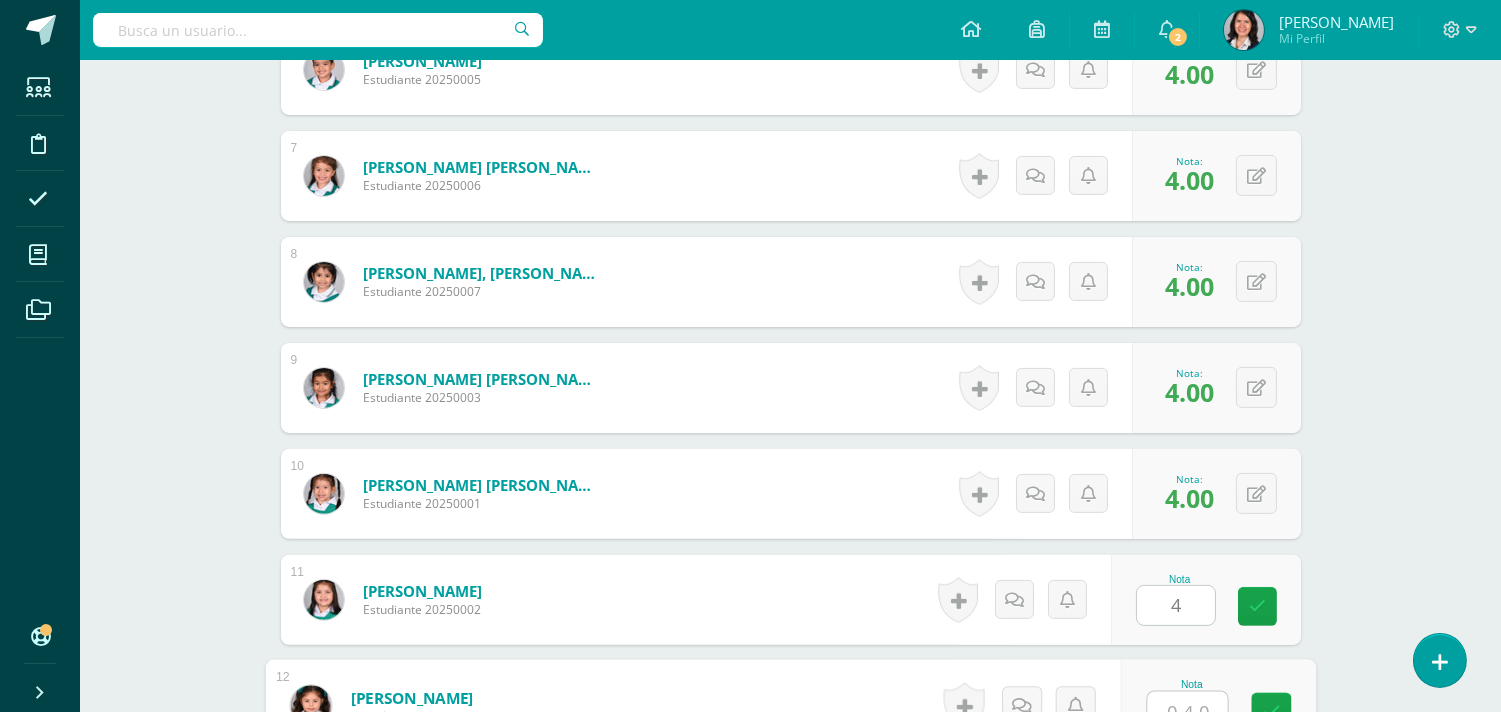 click at bounding box center (1187, 712) 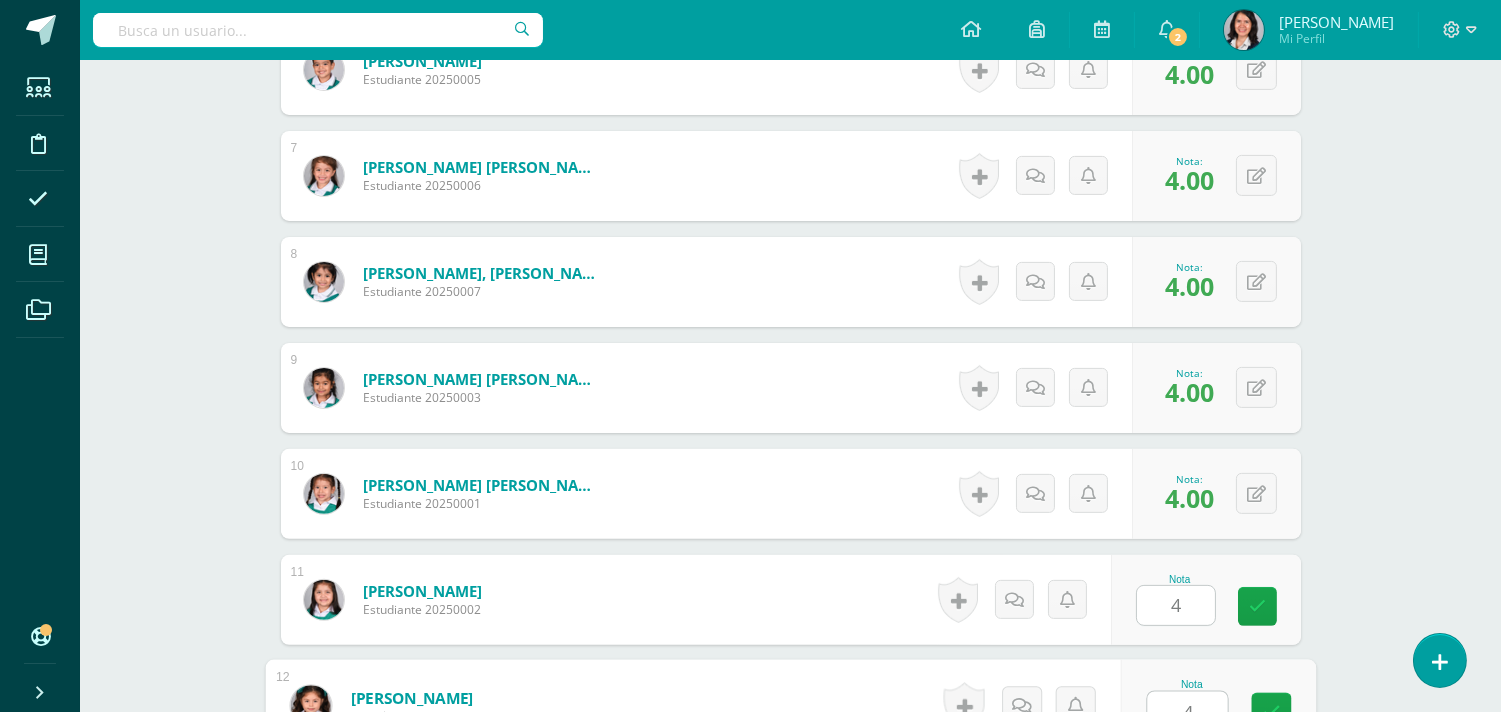 scroll, scrollTop: 1258, scrollLeft: 0, axis: vertical 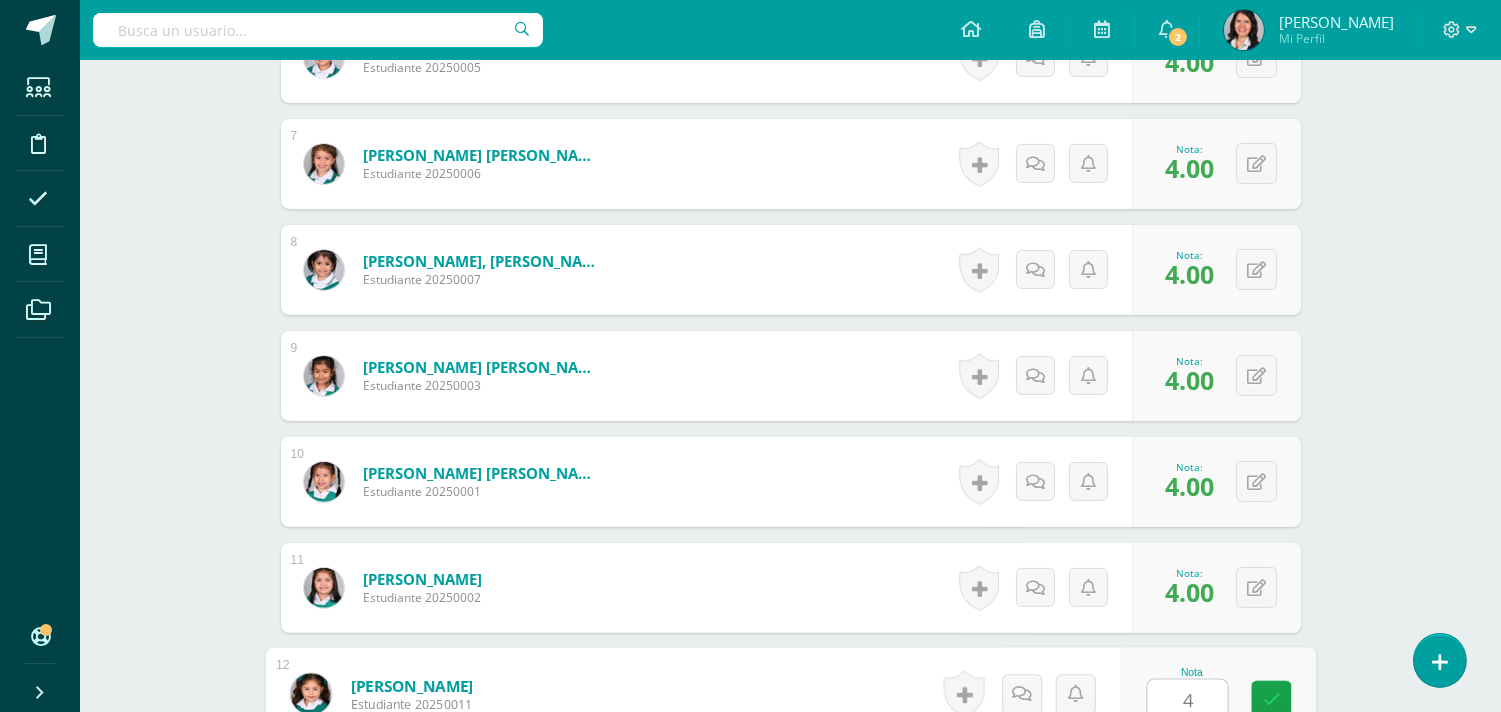 type on "4" 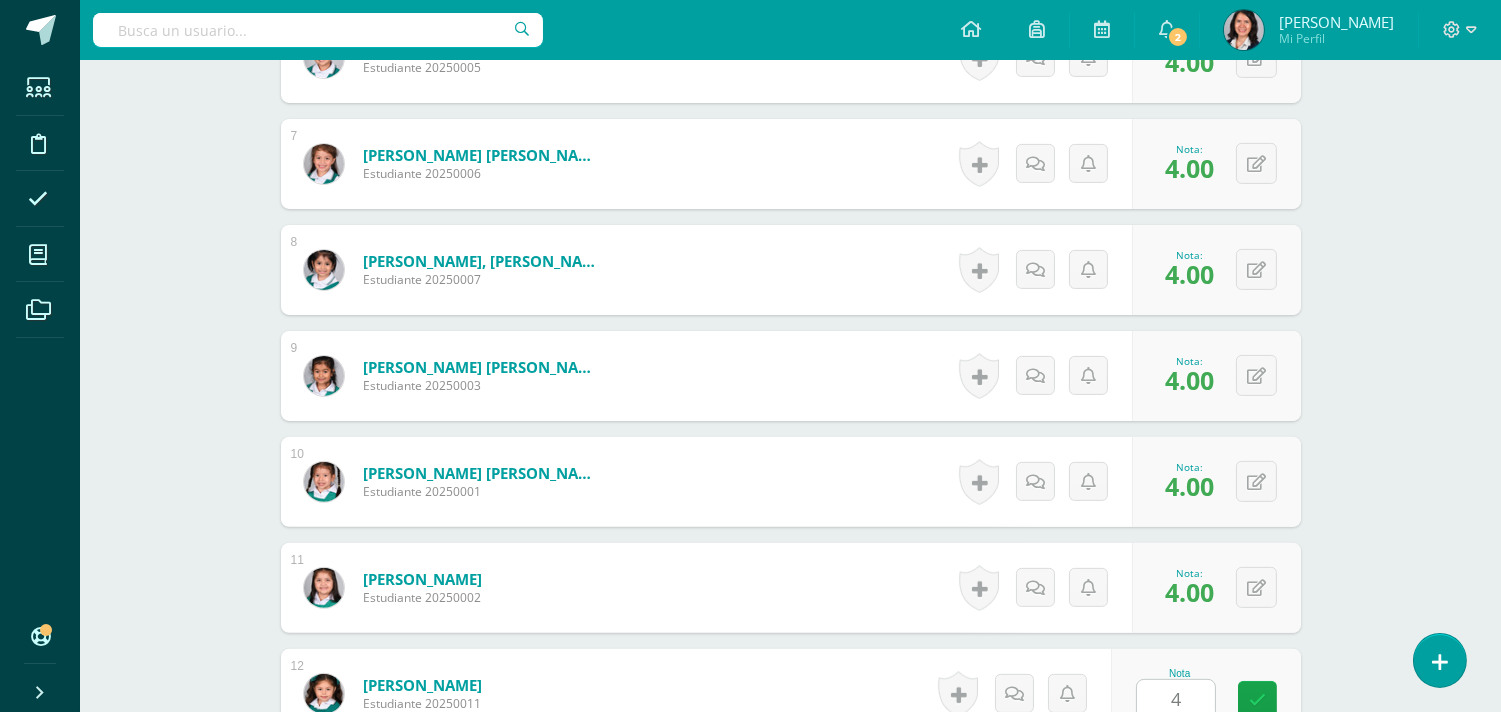 click on "Destrezas de aprendizaje matemático
PÁRVULOS 1 Preprimaria "A"
Herramientas
Detalle de asistencias
Actividad
Anuncios
Actividades
Estudiantes
Planificación
Dosificación
Conferencias
¿Estás seguro que quieres  eliminar  esta actividad?
Esto borrará la actividad y cualquier nota que hayas registrado
permanentemente. Esta acción no se puede revertir. Cancelar Eliminar
Administración de escalas de valoración
escala de valoración
Aún no has creado una escala de valoración.
Cancelar Agregar nueva escala de valoración: Cancelar" at bounding box center (790, -115) 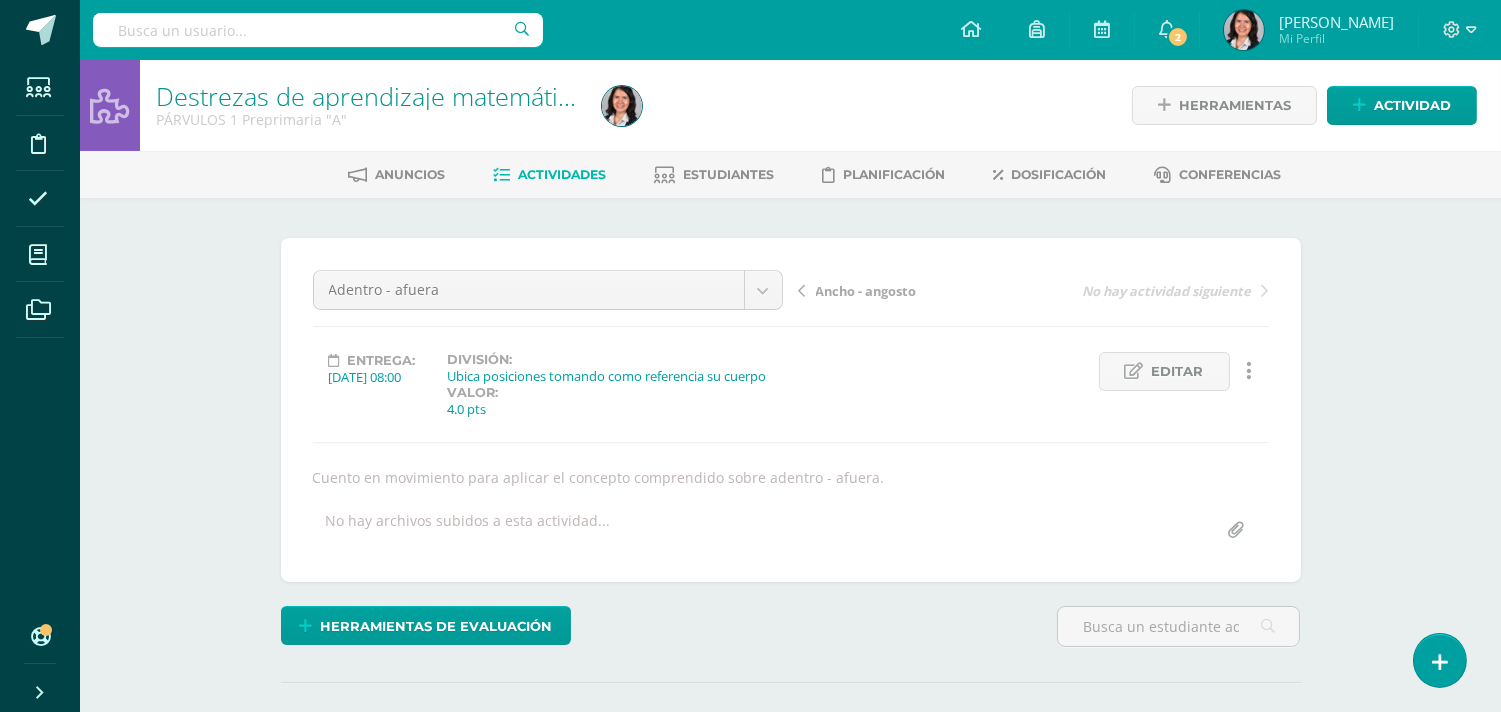 click on "Actividades" at bounding box center [562, 174] 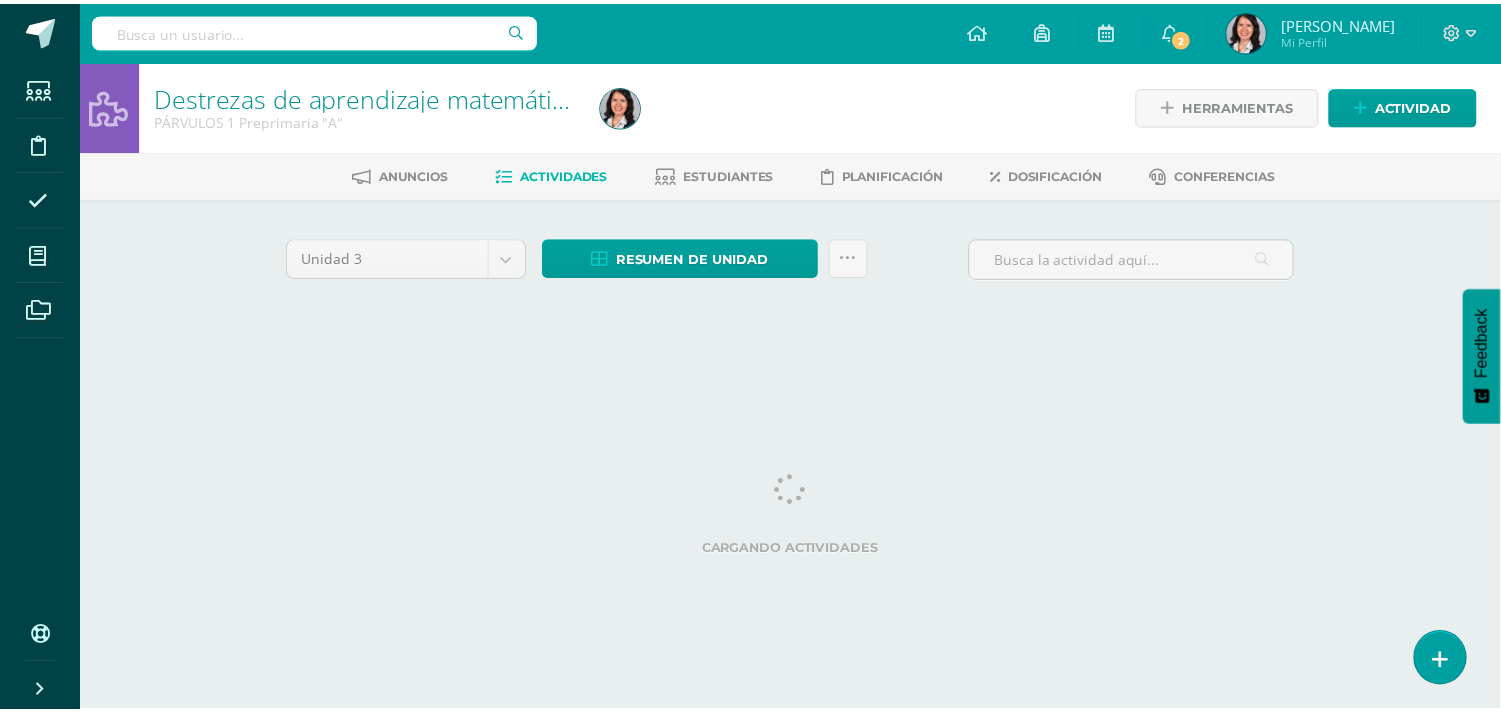 scroll, scrollTop: 0, scrollLeft: 0, axis: both 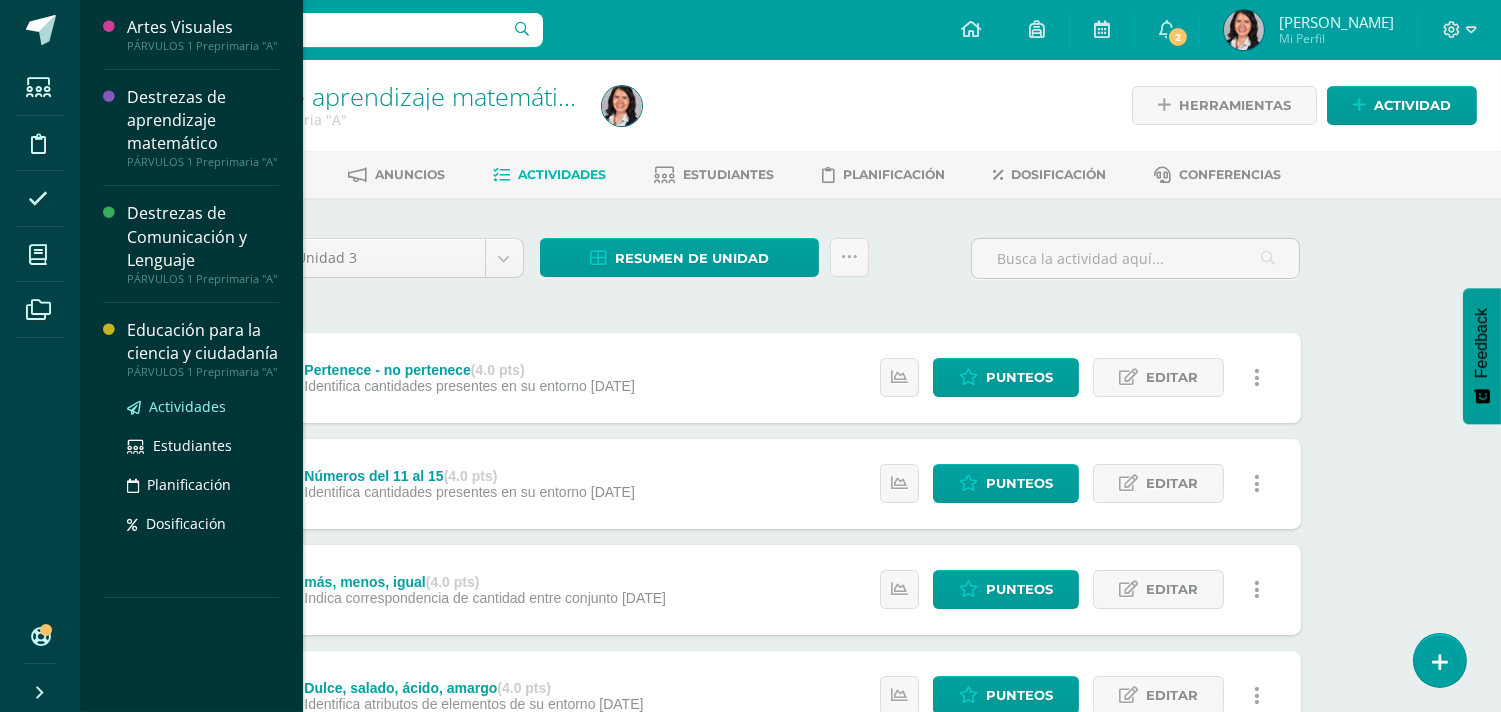click on "Actividades" at bounding box center [187, 406] 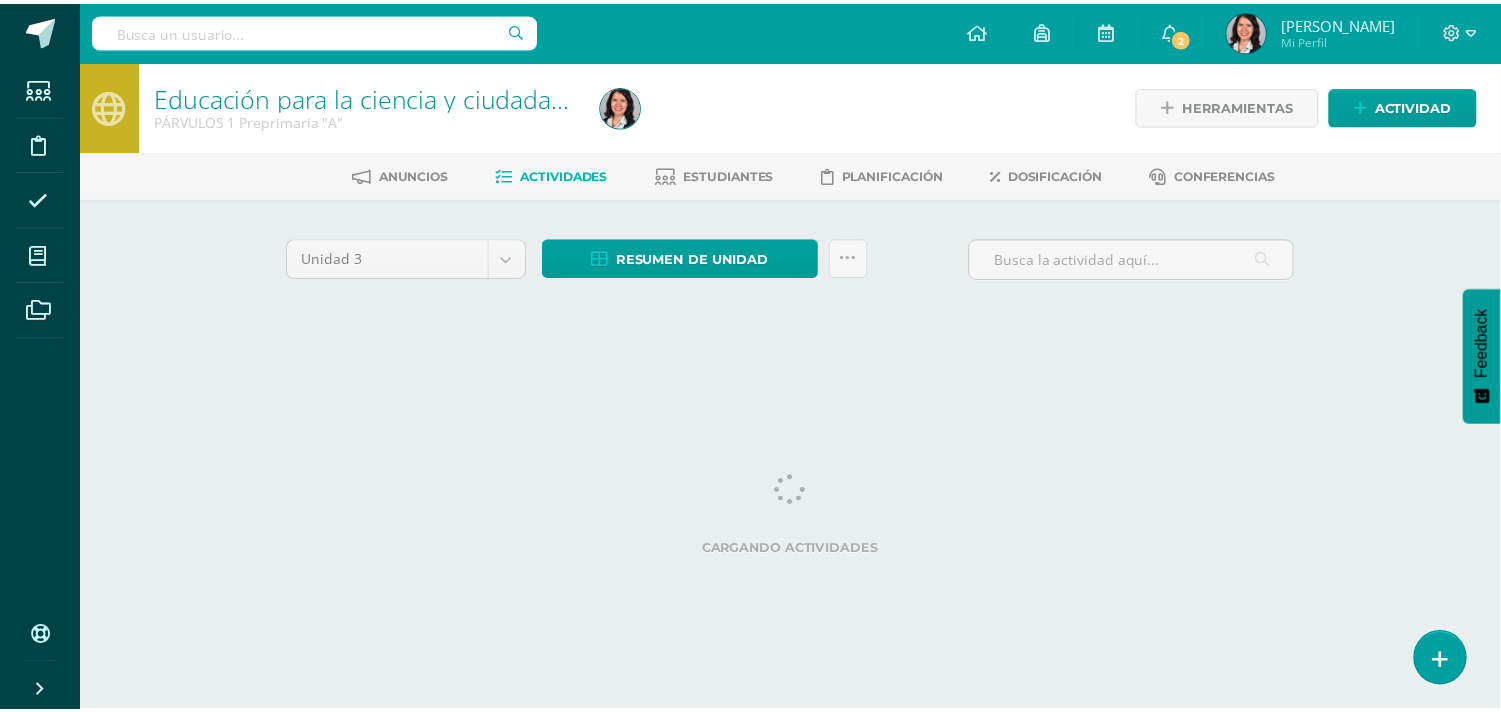 scroll, scrollTop: 0, scrollLeft: 0, axis: both 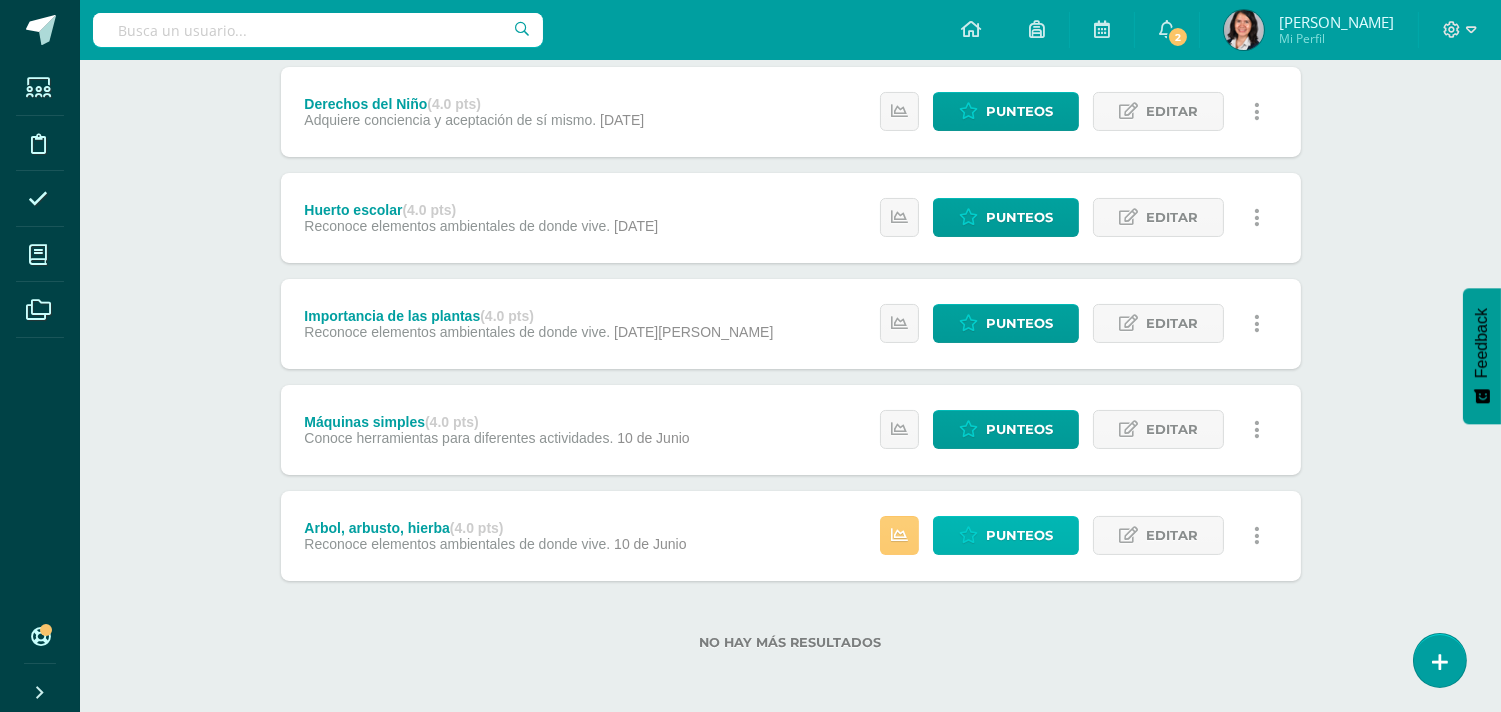 click on "Punteos" at bounding box center (1019, 535) 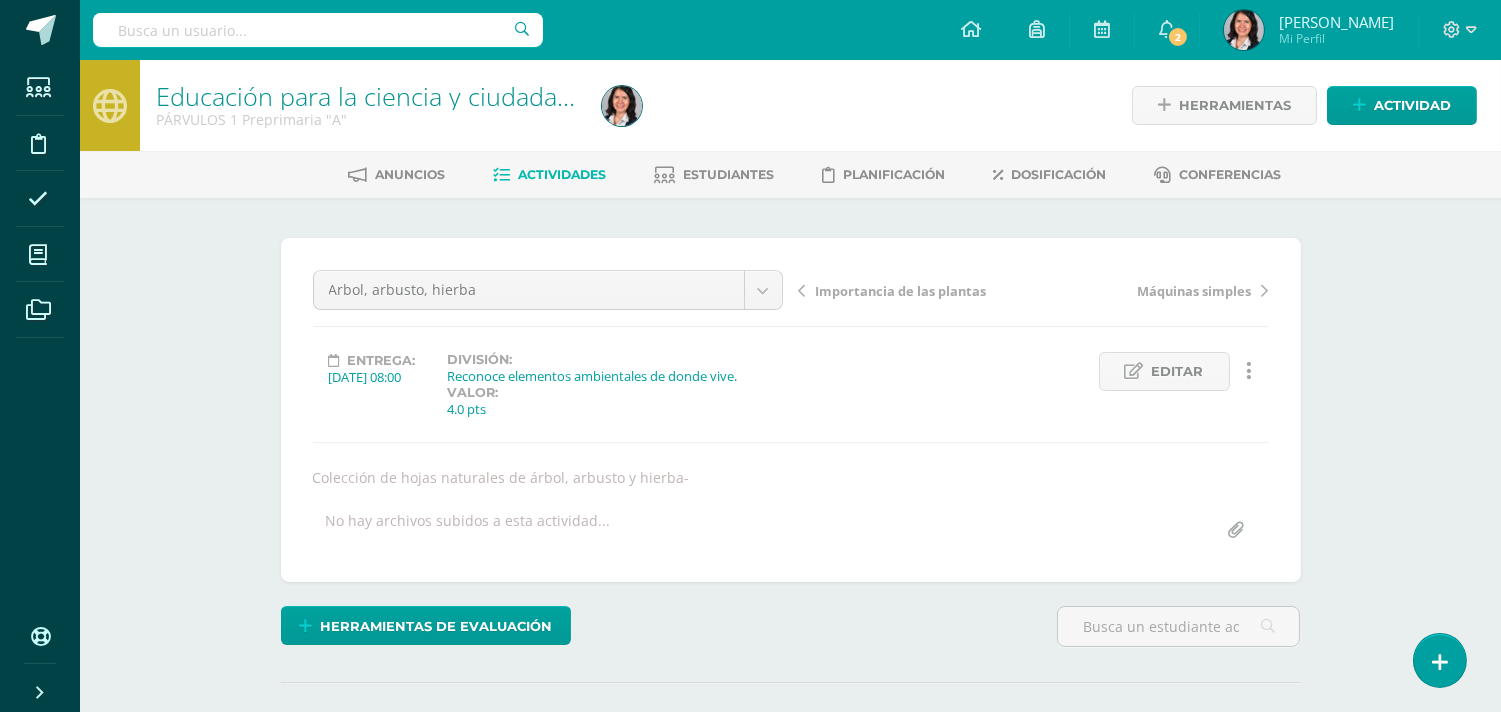 scroll, scrollTop: 0, scrollLeft: 0, axis: both 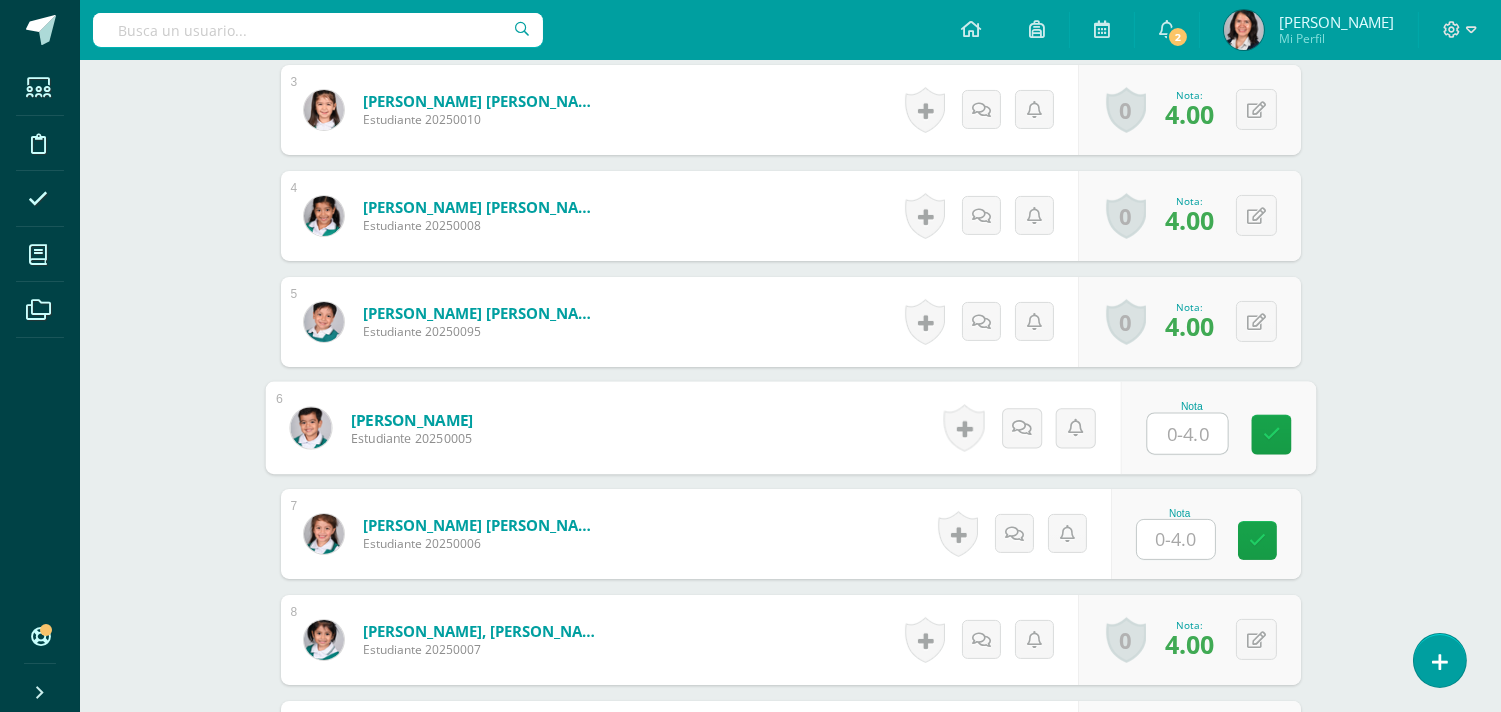 click at bounding box center [1187, 434] 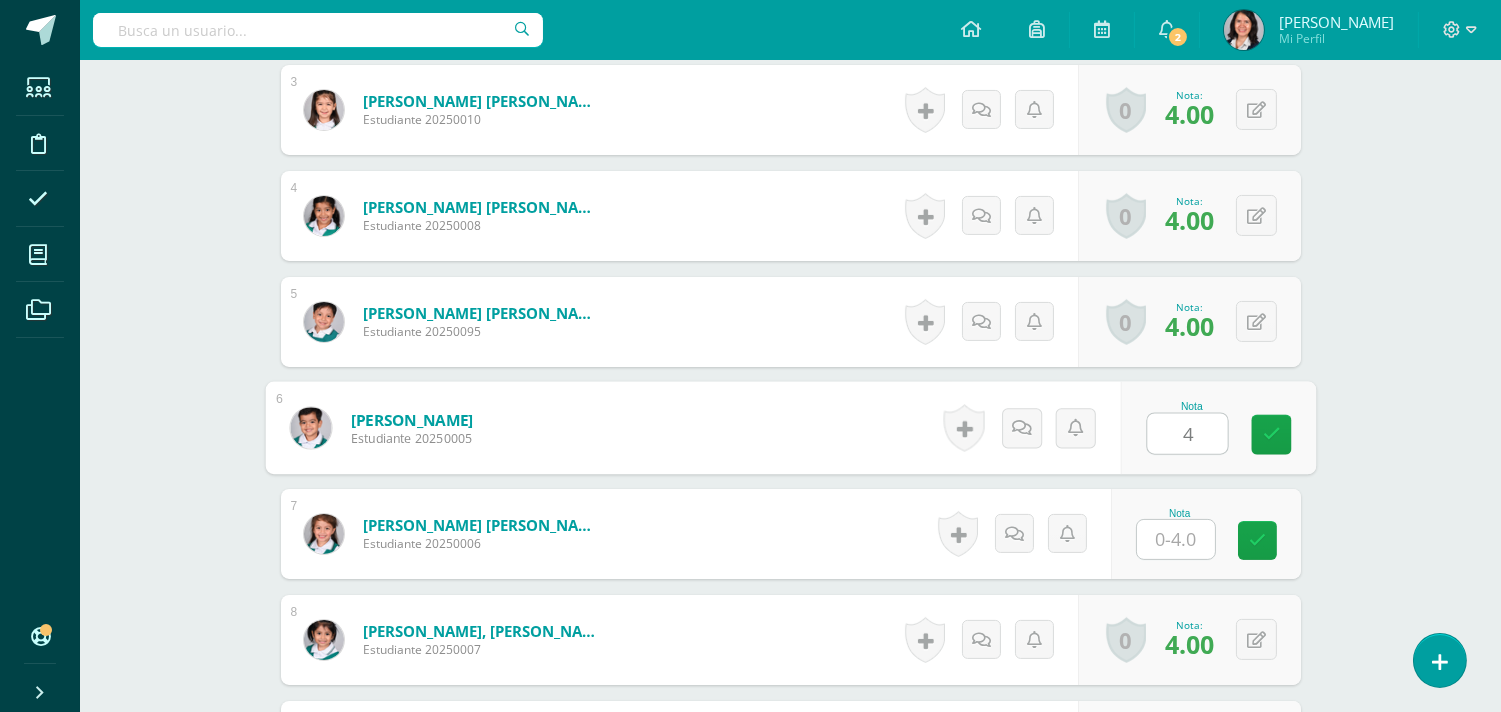 type on "4" 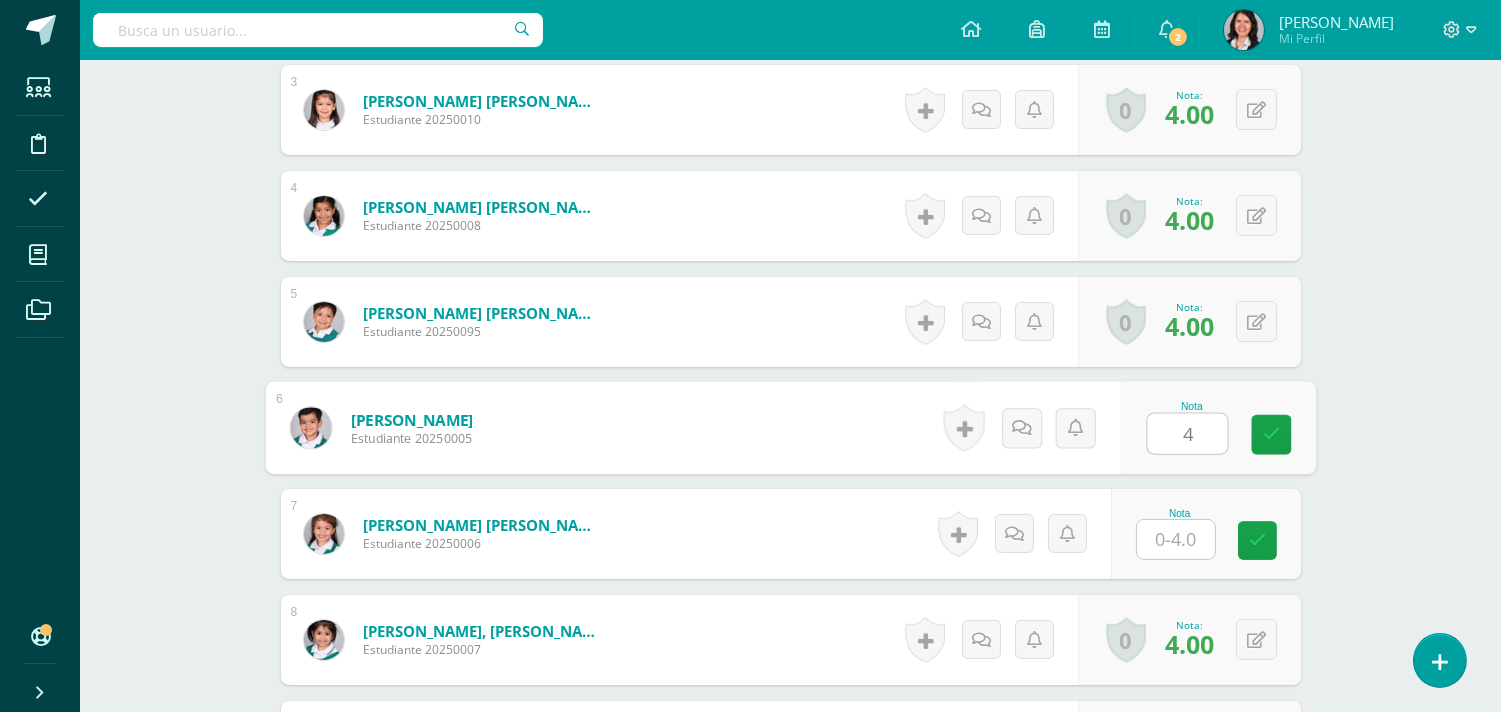 click at bounding box center (1176, 539) 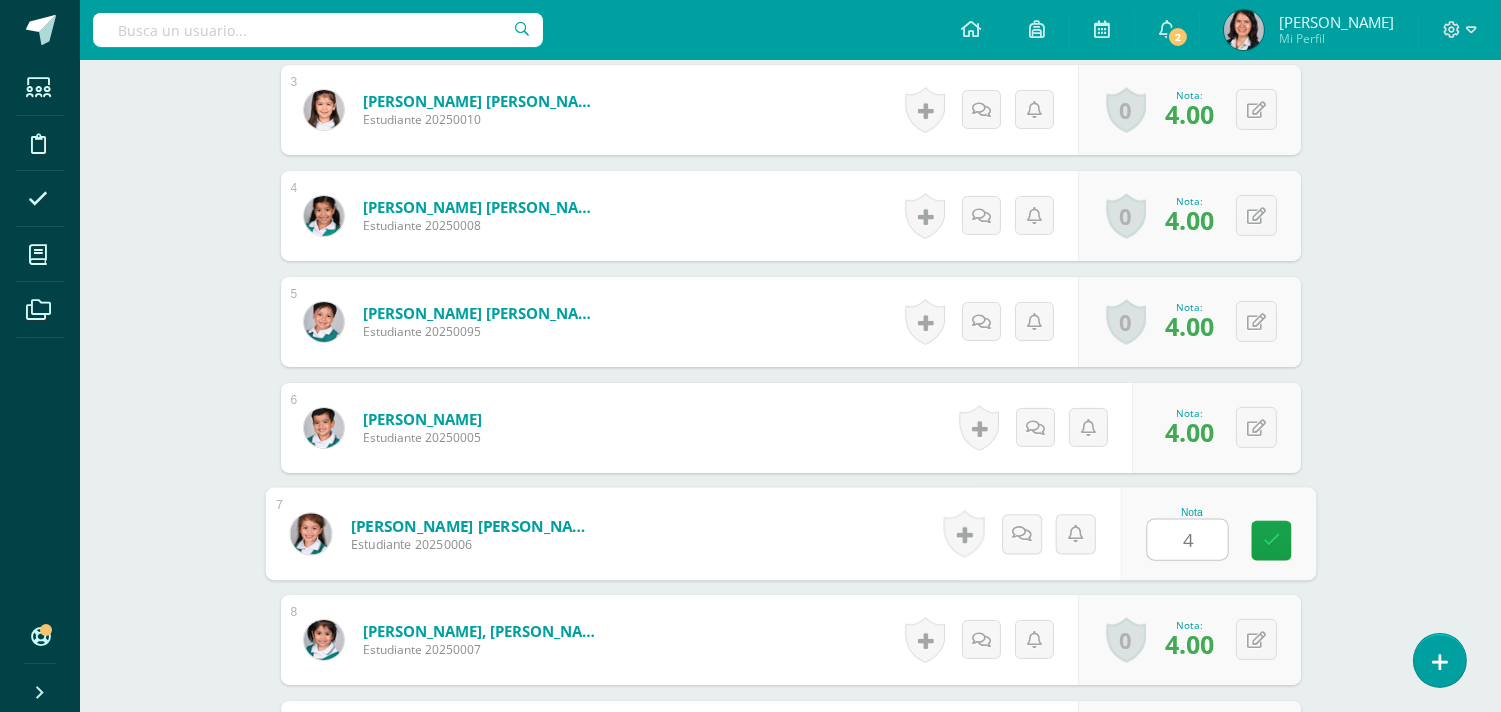 type on "4" 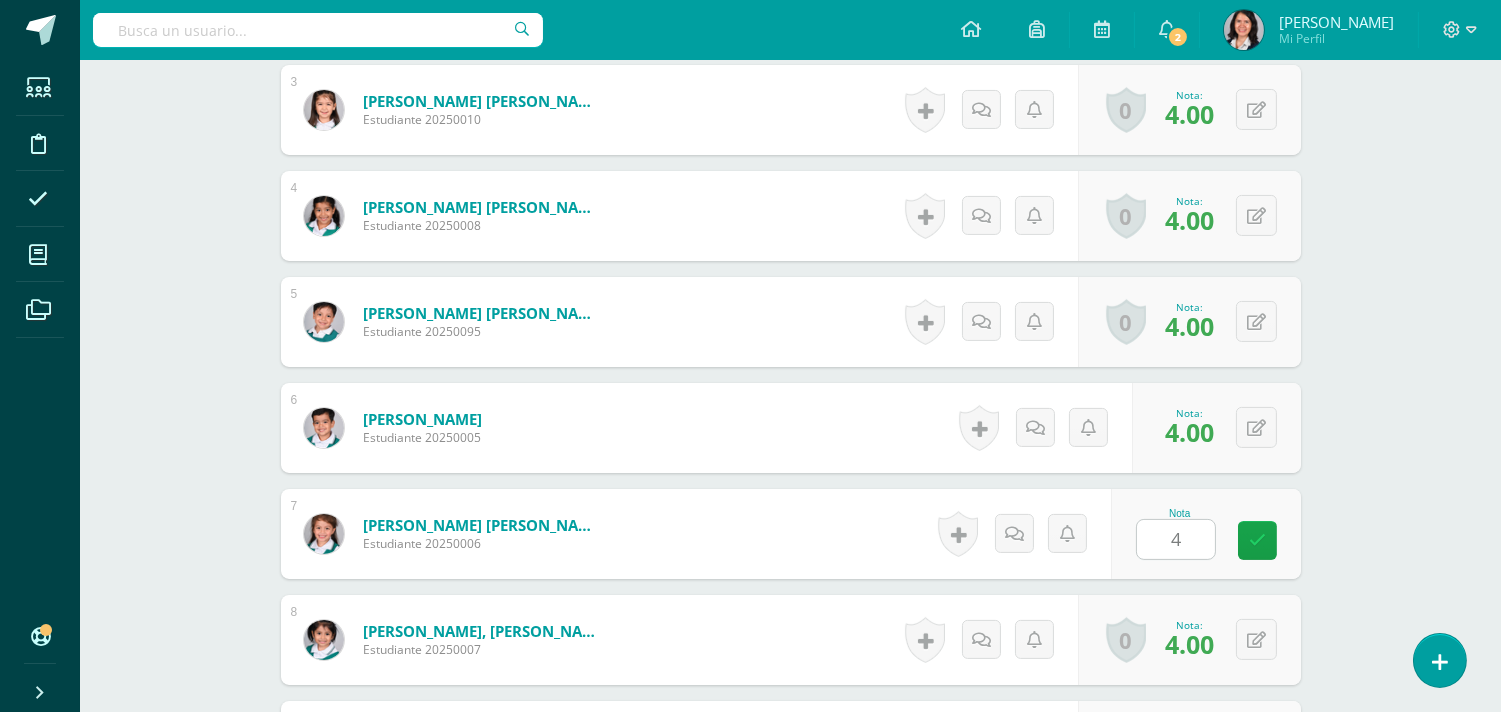 click on "Educación para la ciencia y ciudadanía
PÁRVULOS 1 Preprimaria "A"
Herramientas
Detalle de asistencias
Actividad
Anuncios
Actividades
Estudiantes
Planificación
Dosificación
Conferencias
¿Estás seguro que quieres  eliminar  esta actividad?
Esto borrará la actividad y cualquier nota que hayas registrado
permanentemente. Esta acción no se puede revertir. Cancelar Eliminar
Administración de escalas de valoración
escala de valoración
Aún no has creado una escala de valoración.
Cancelar Agregar nueva escala de valoración:     1" at bounding box center (790, 255) 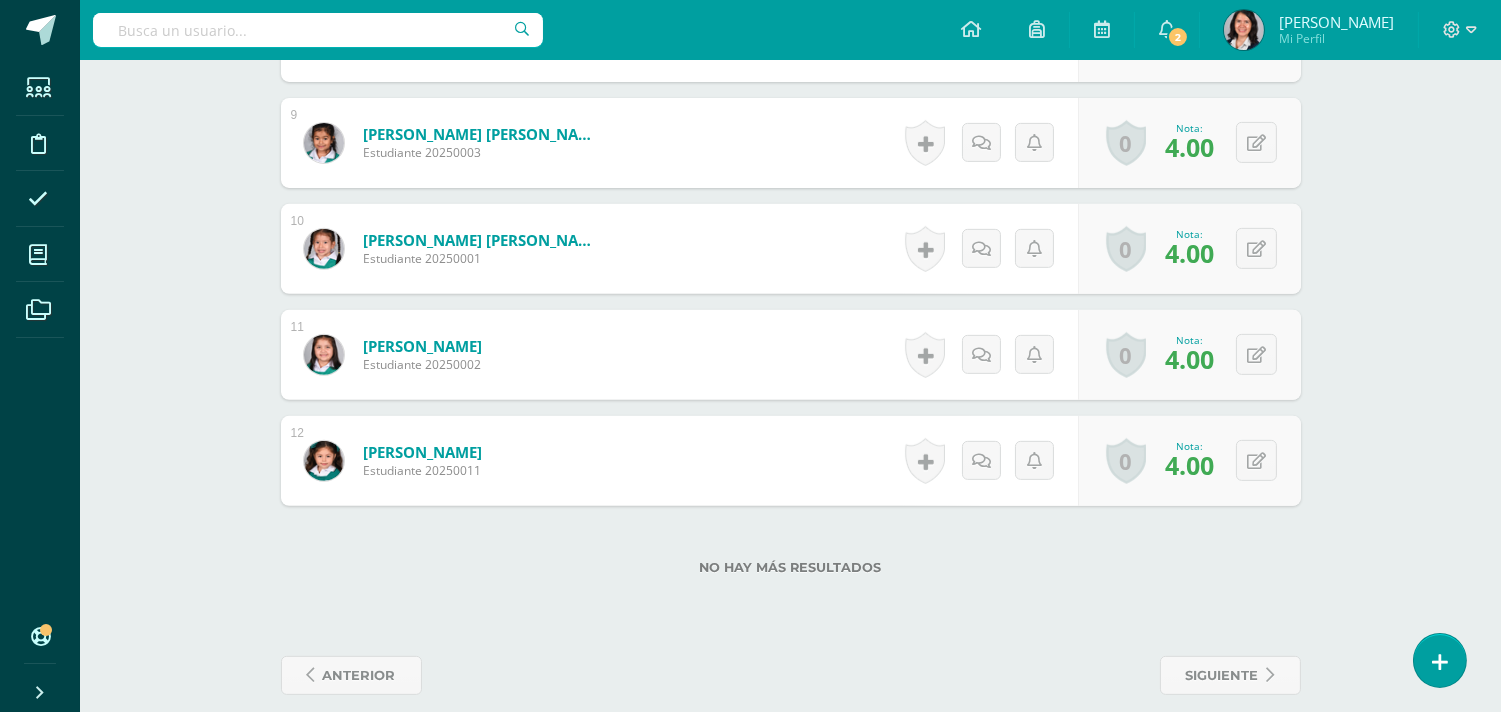 scroll, scrollTop: 1511, scrollLeft: 0, axis: vertical 